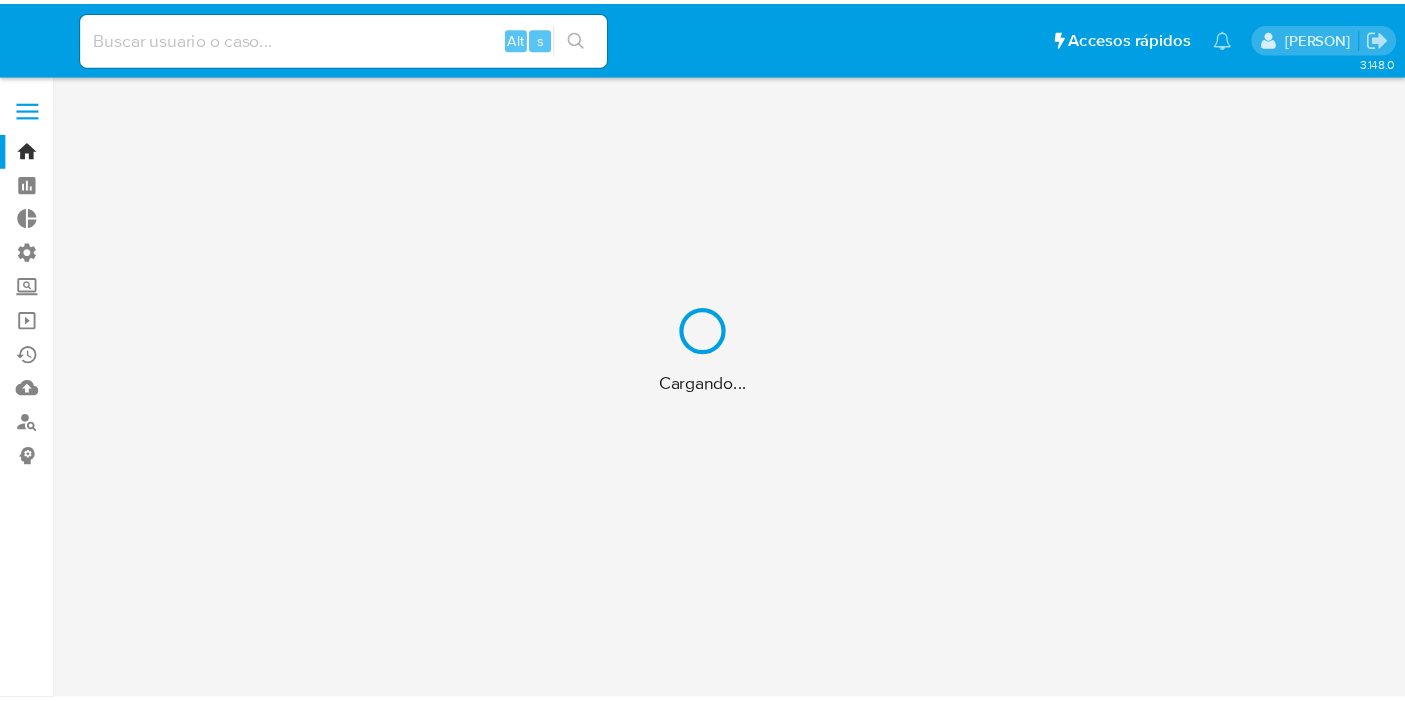 scroll, scrollTop: 0, scrollLeft: 0, axis: both 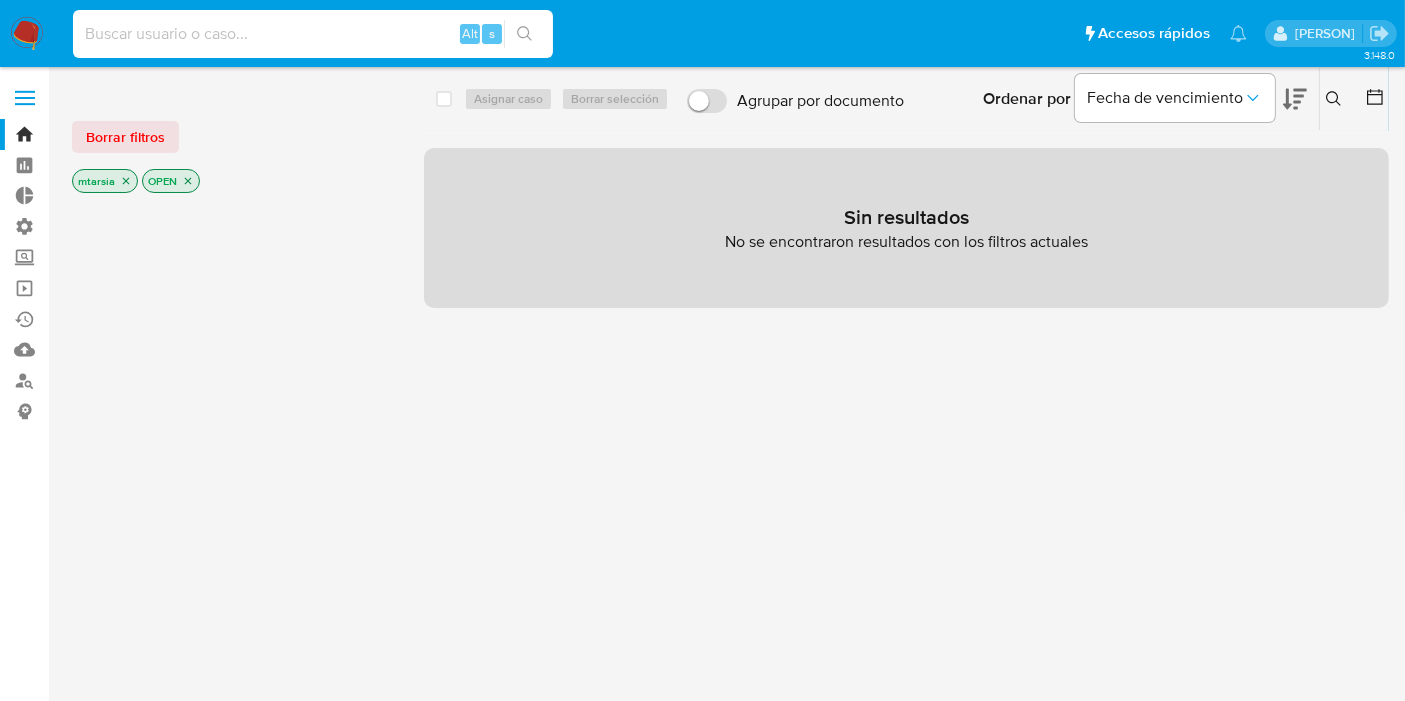 click at bounding box center [313, 34] 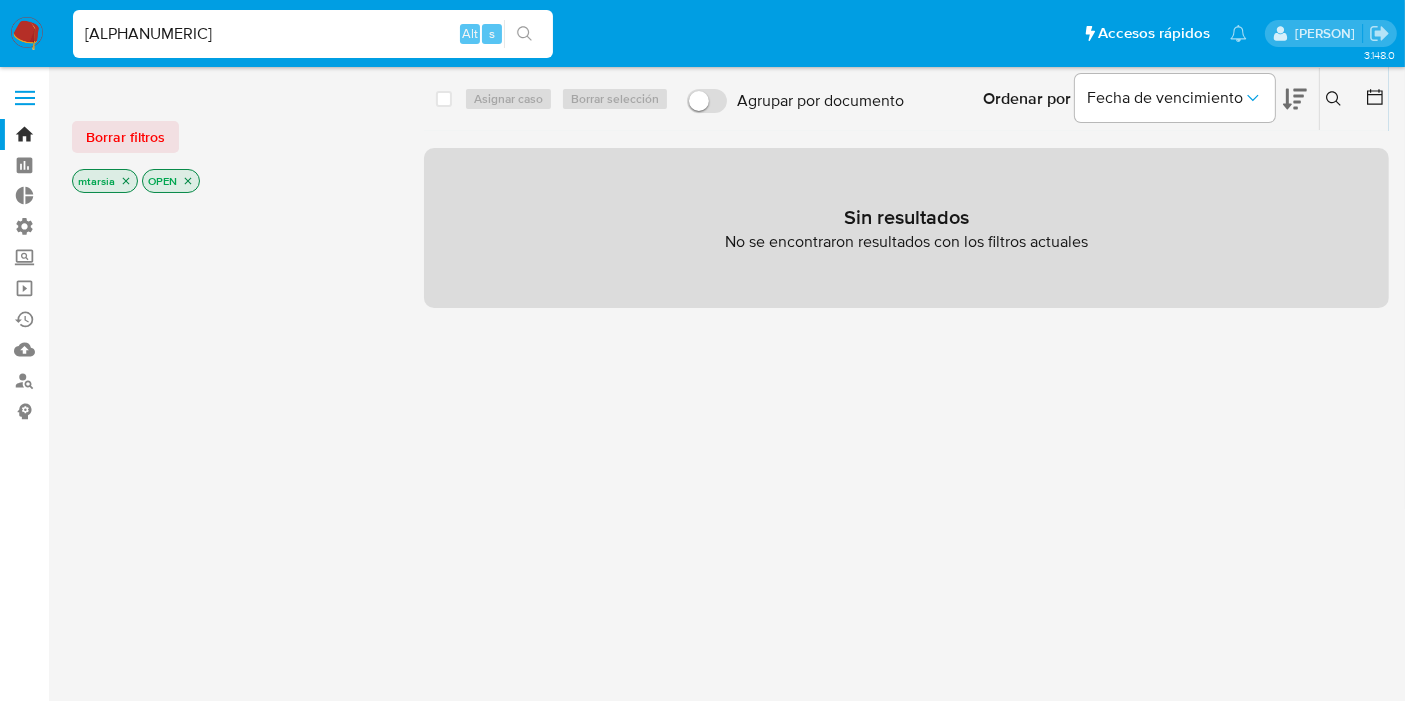 type on "[ALPHANUMERIC]" 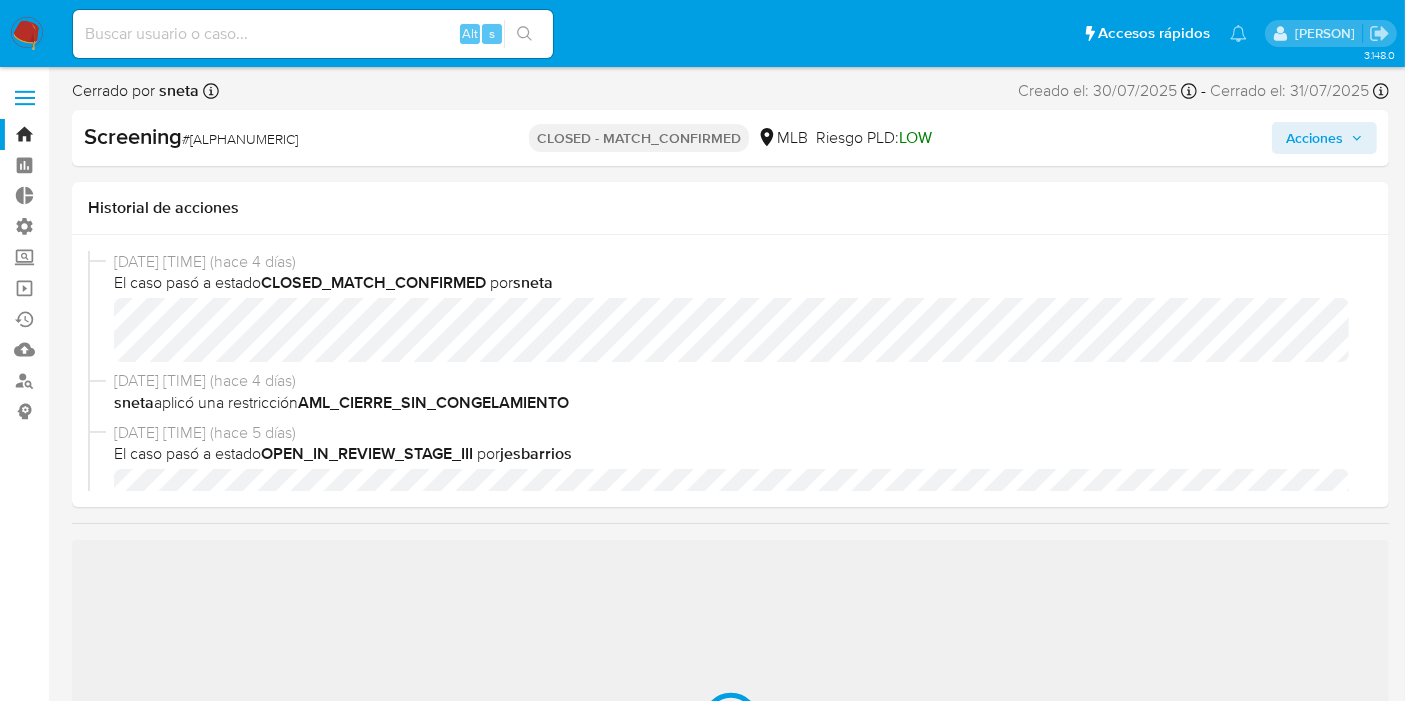 click on "Bandeja Tablero Tablero Externo Administración Reglas Roles Usuarios Equipos Configuración de Casos Screening Administrador de Listas Screening por Frecuencia Búsqueda en Listas Watchlist Herramientas Operaciones masivas Ejecuciones automáticas Mulan Buscador de personas Consolidado" at bounding box center [24, 1576] 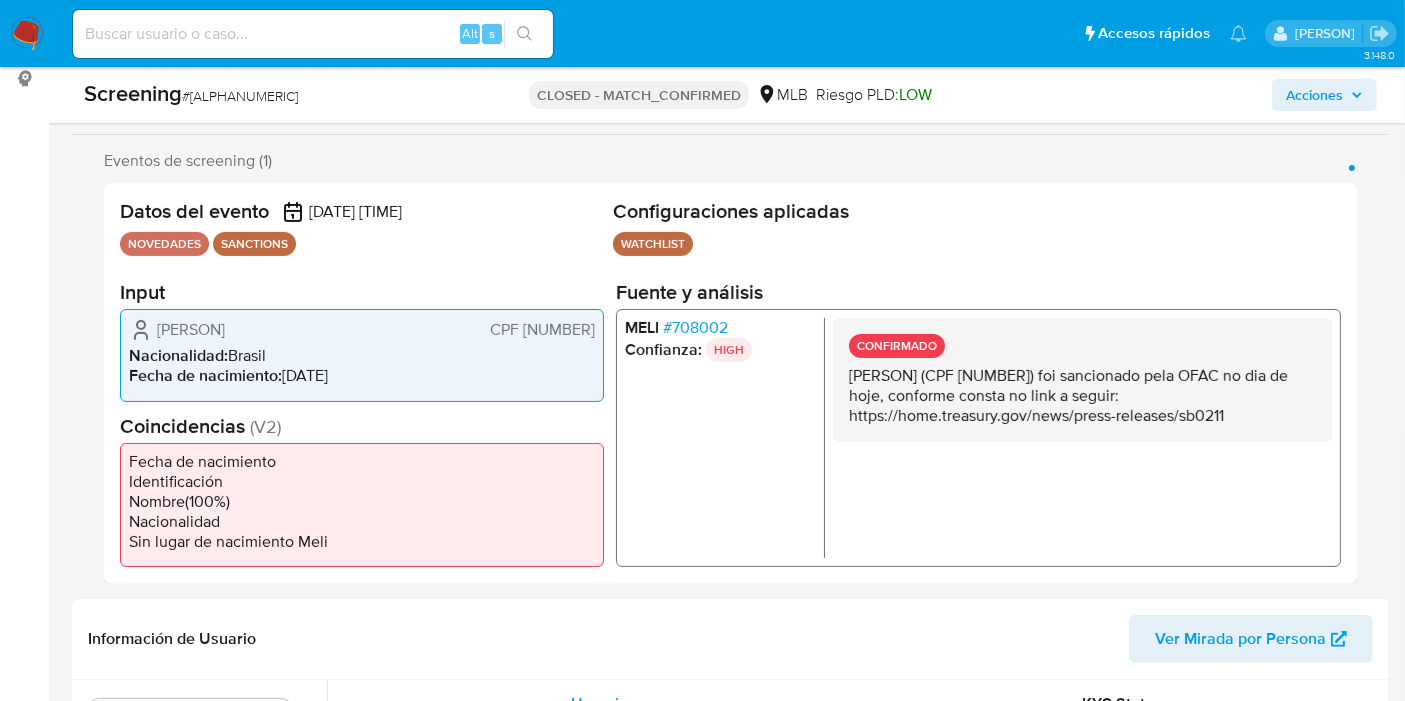select on "10" 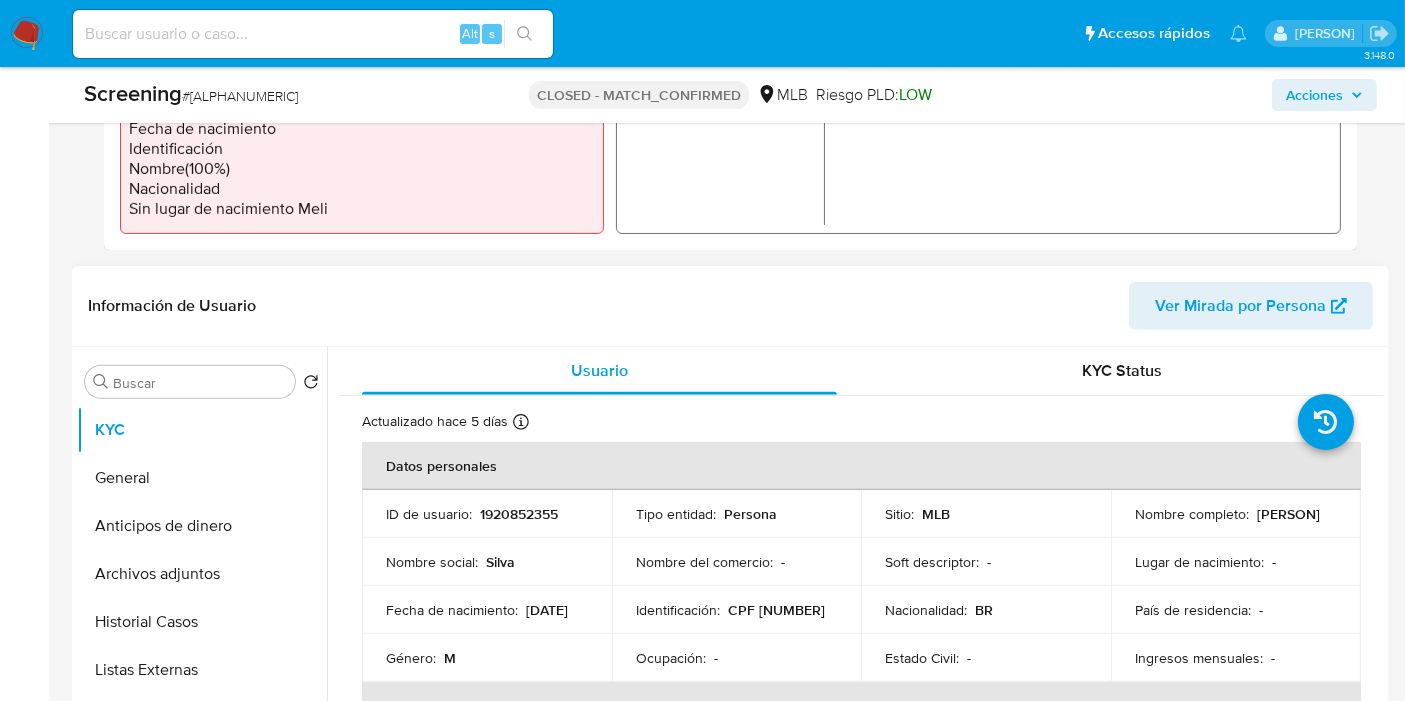 click on "1920852355" at bounding box center (519, 514) 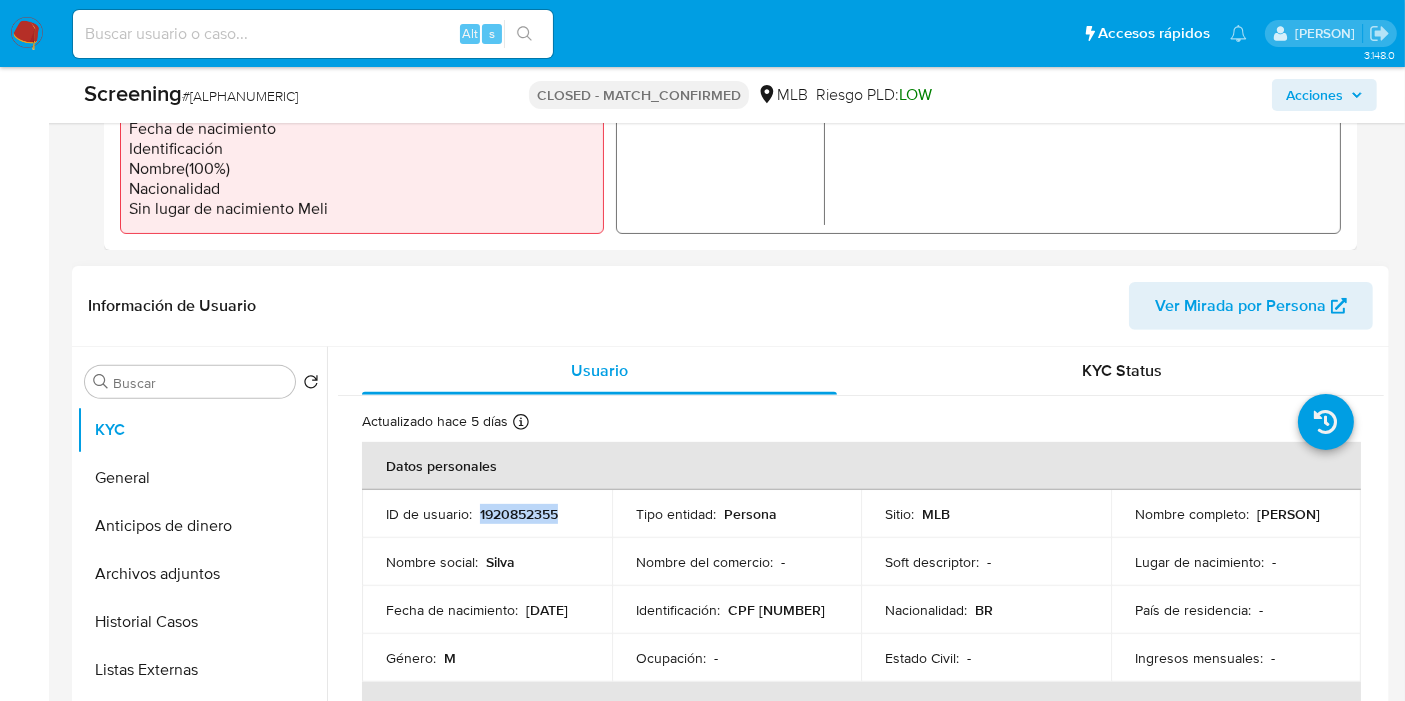 click on "1920852355" at bounding box center (519, 514) 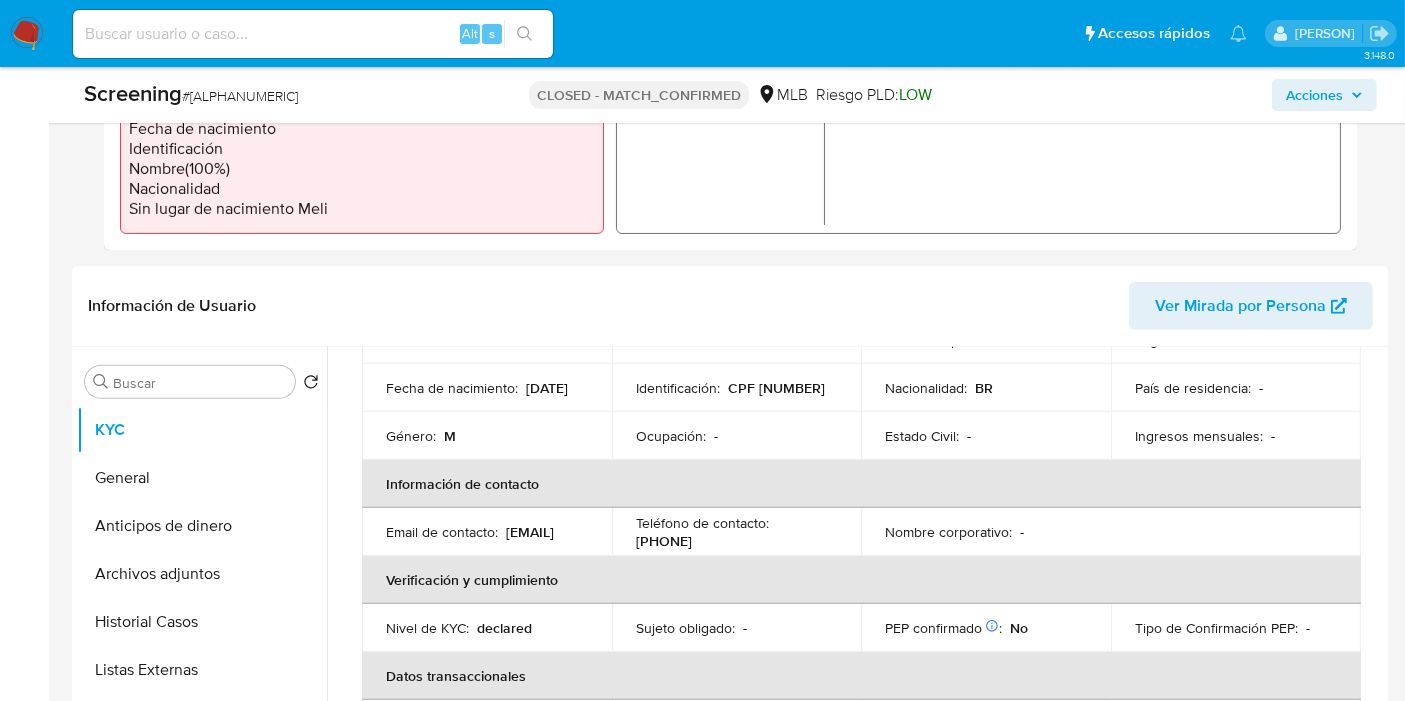 click at bounding box center [313, 34] 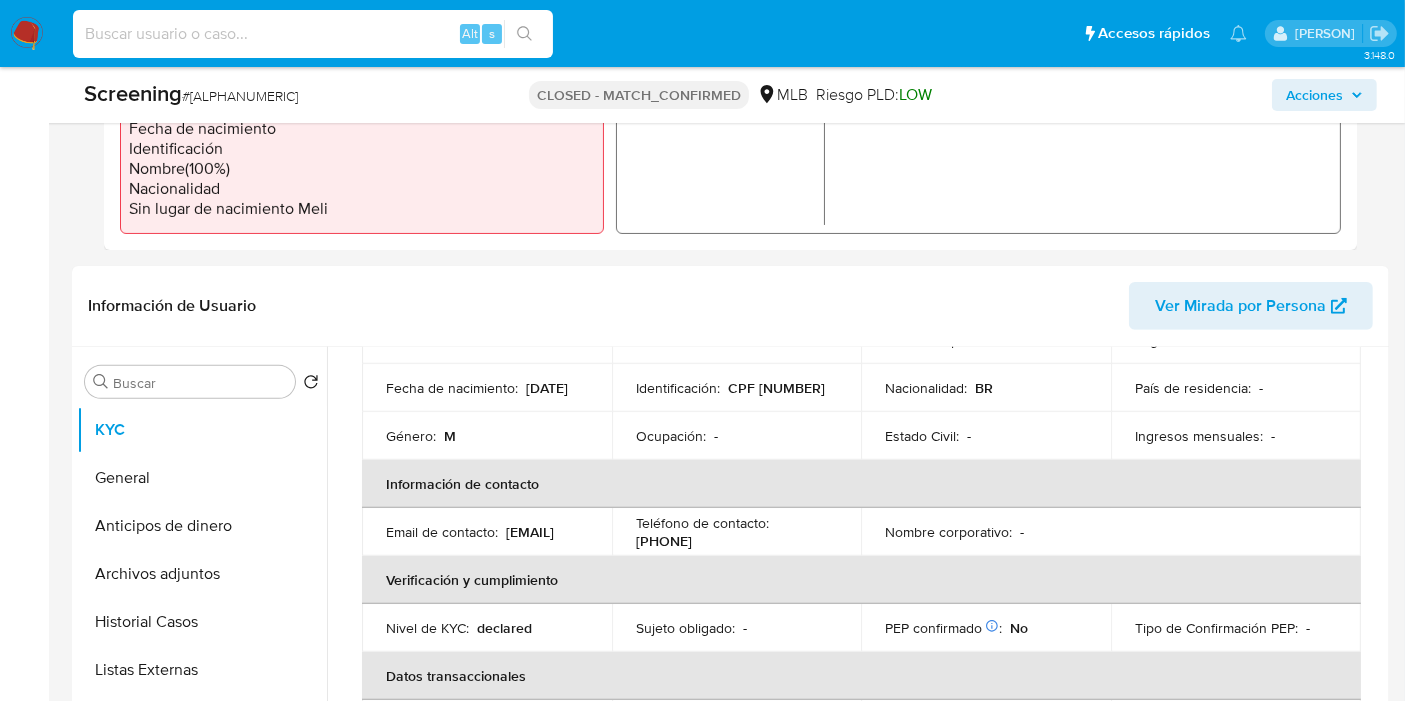 paste on "29kJCD06iieUy8XS1gb0aDqF" 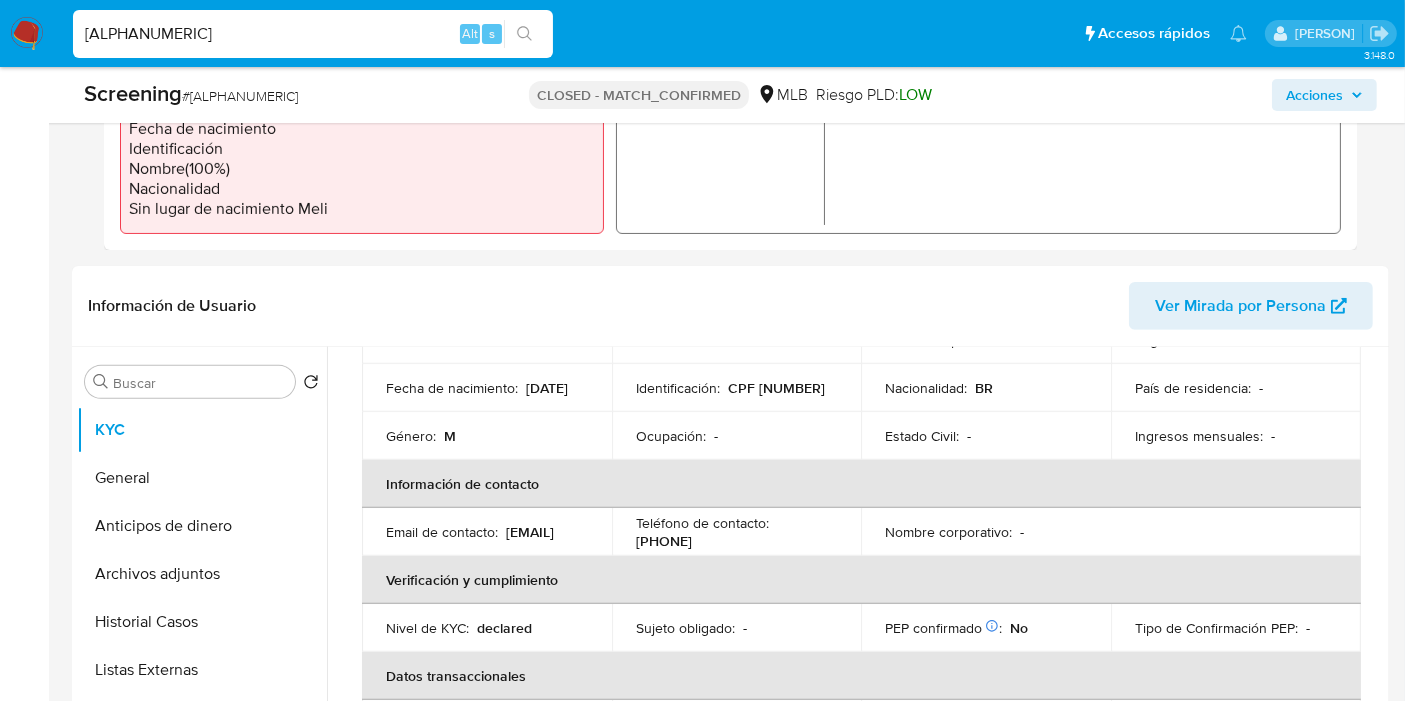 type on "29kJCD06iieUy8XS1gb0aDqF" 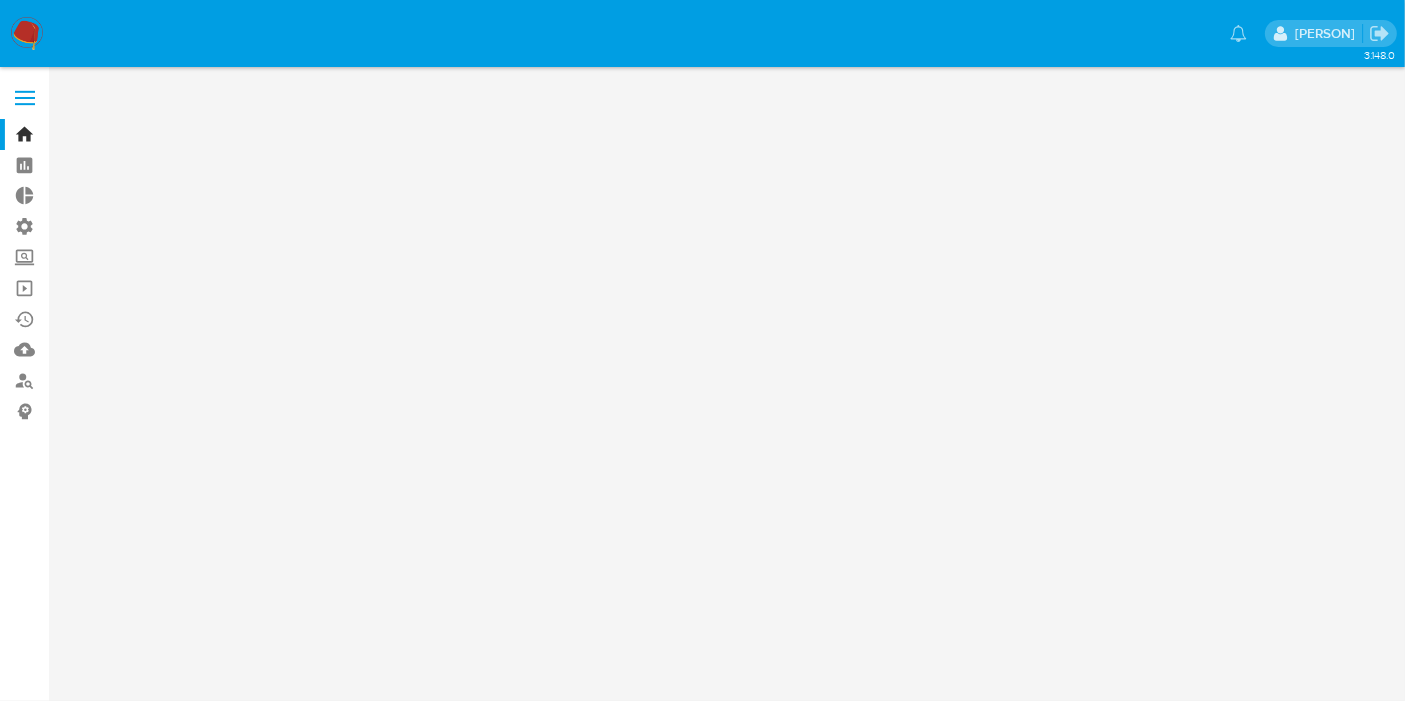 scroll, scrollTop: 0, scrollLeft: 0, axis: both 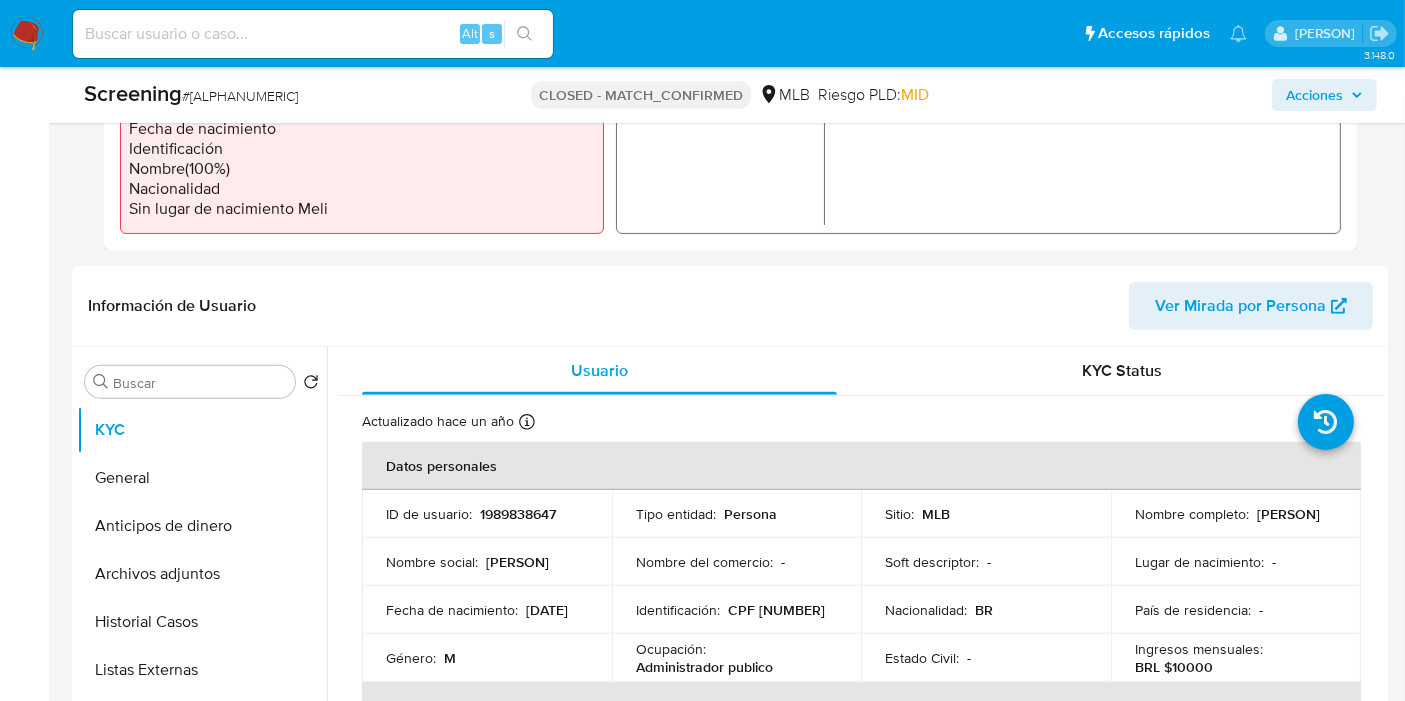 select on "10" 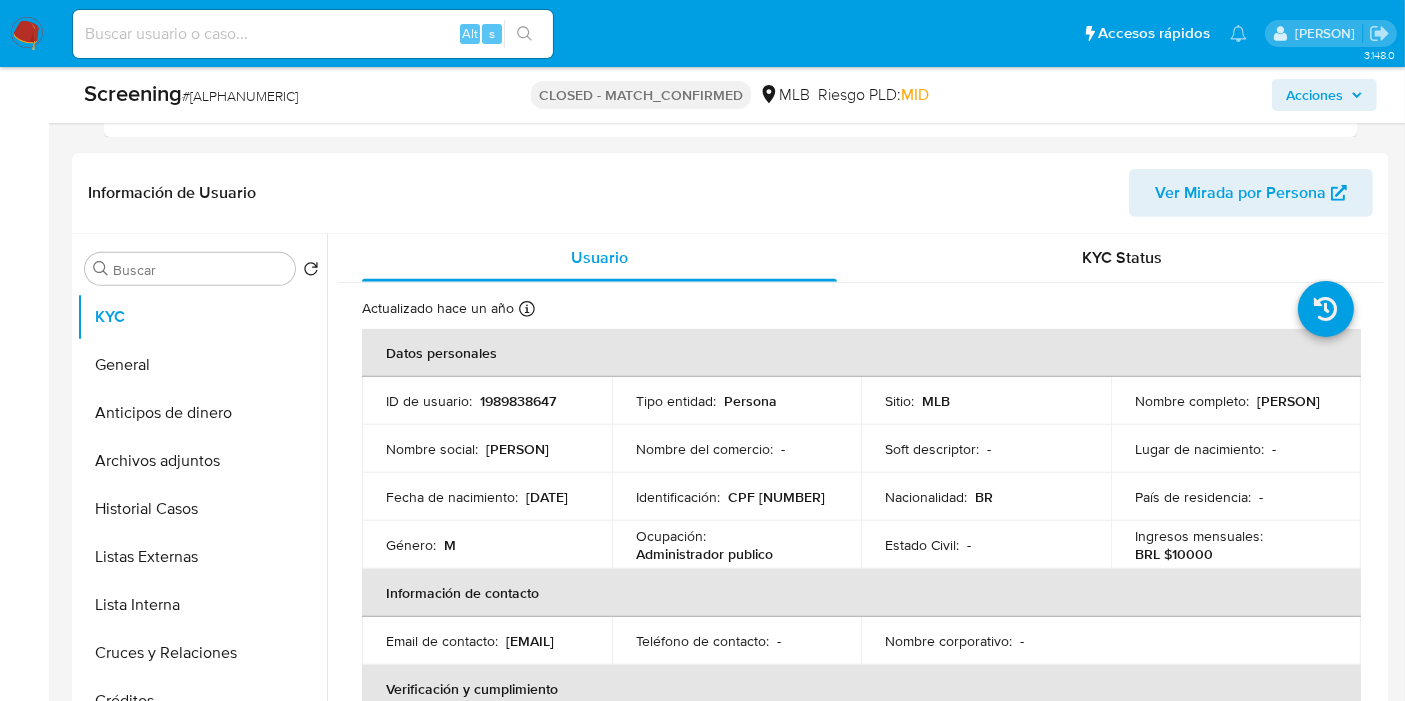scroll, scrollTop: 888, scrollLeft: 0, axis: vertical 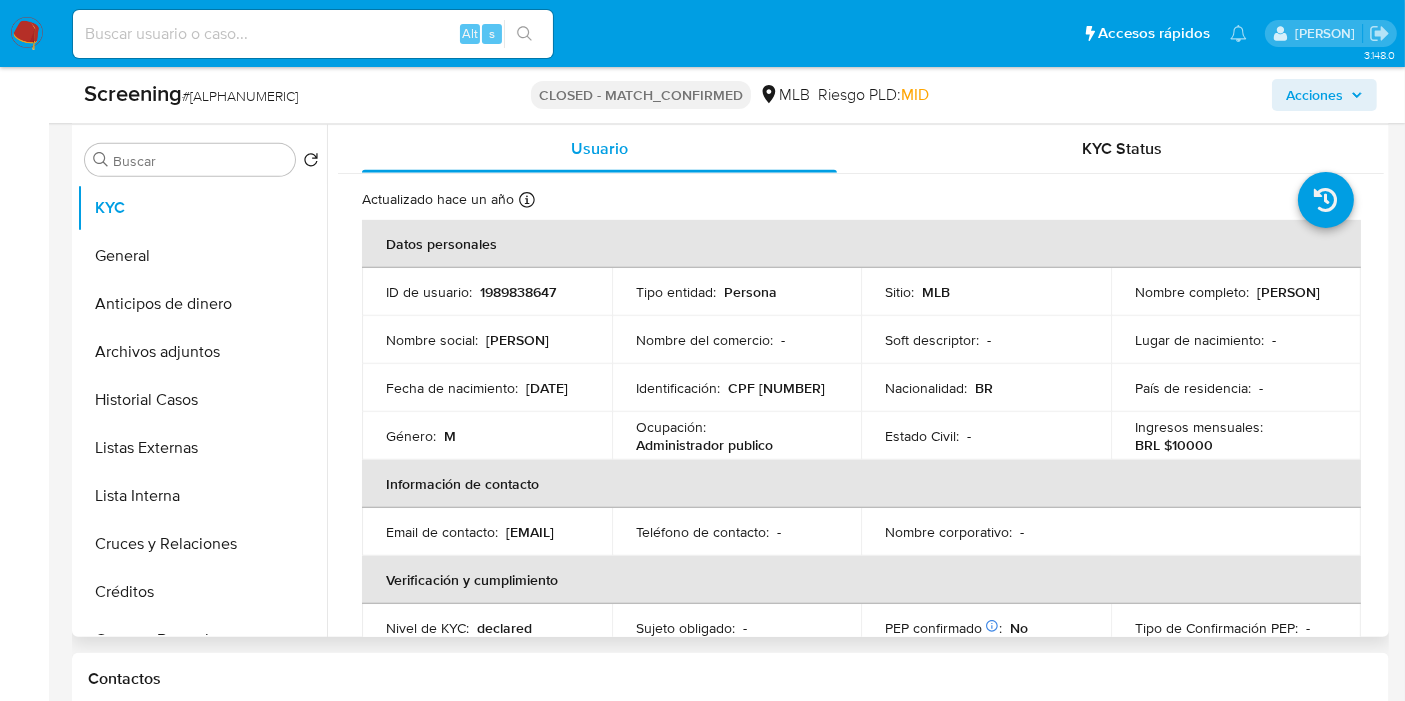 click on "1989838647" at bounding box center (518, 292) 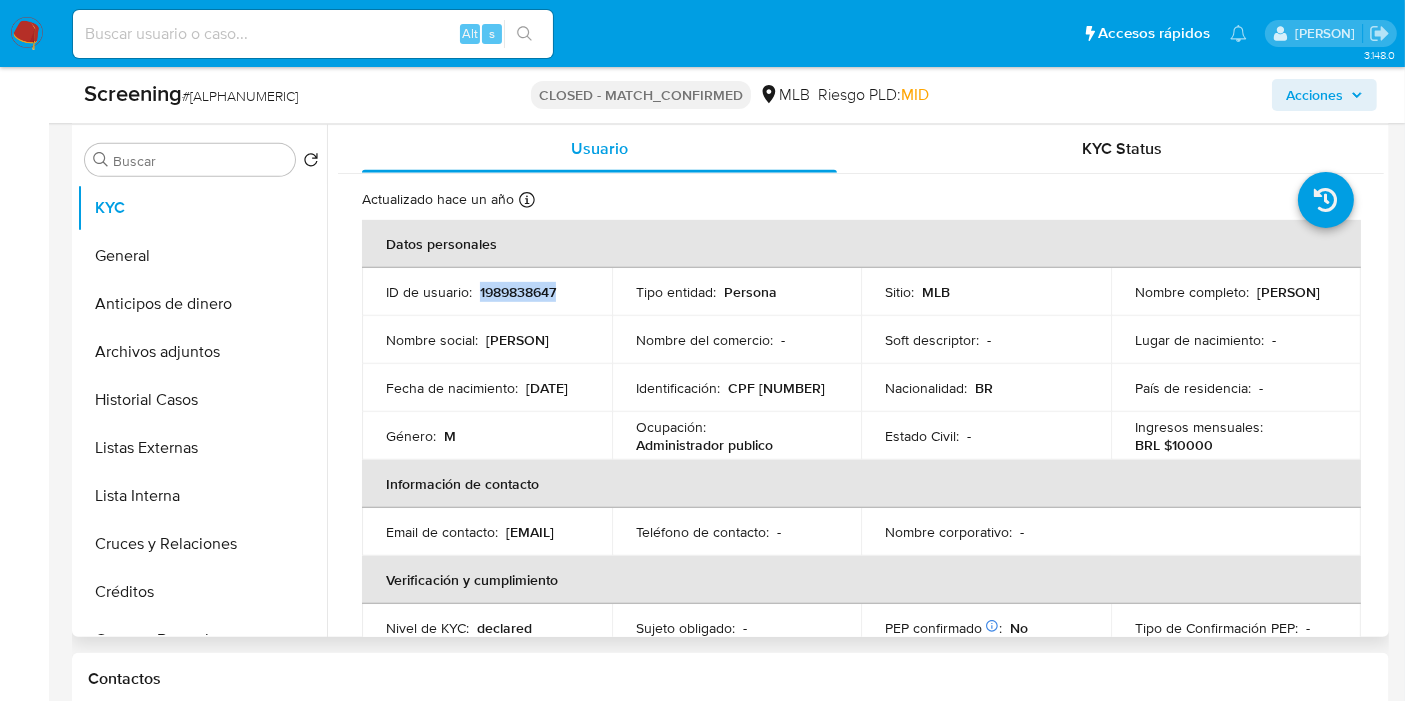 click on "1989838647" at bounding box center (518, 292) 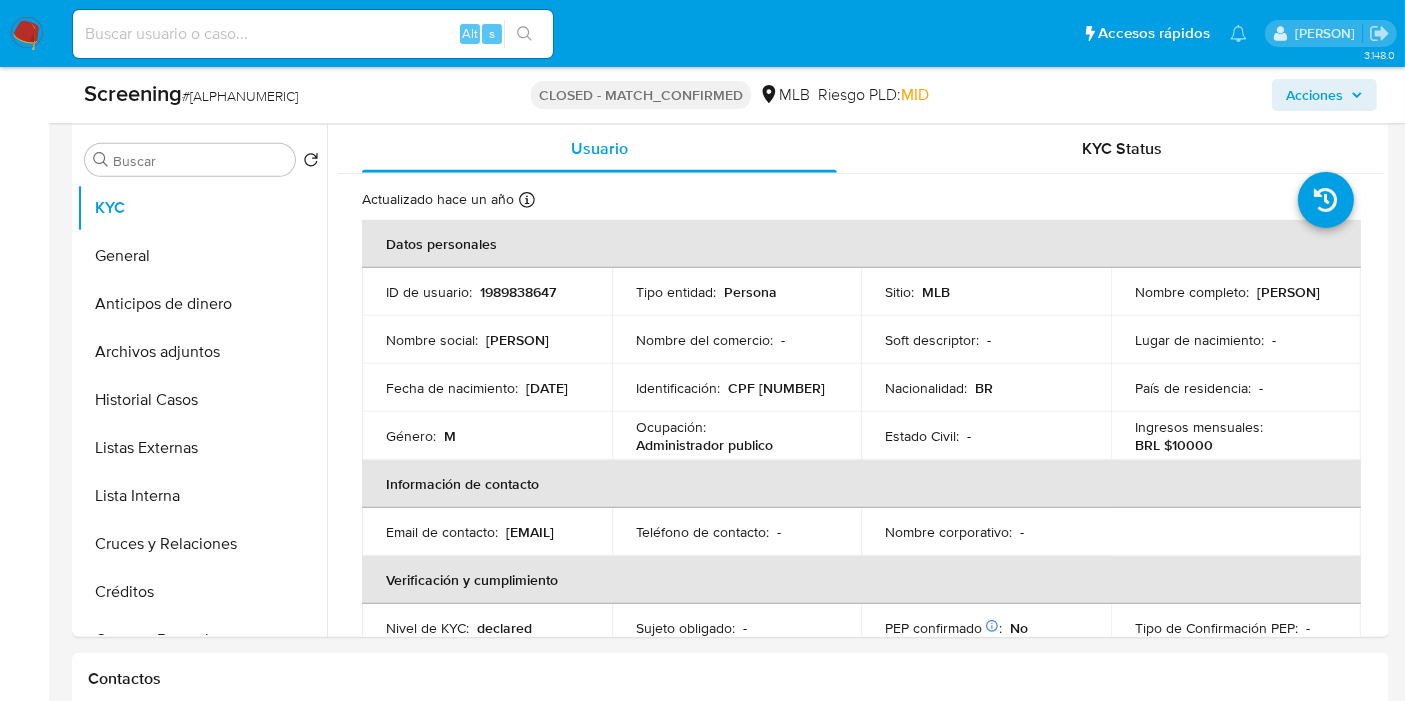click at bounding box center (313, 34) 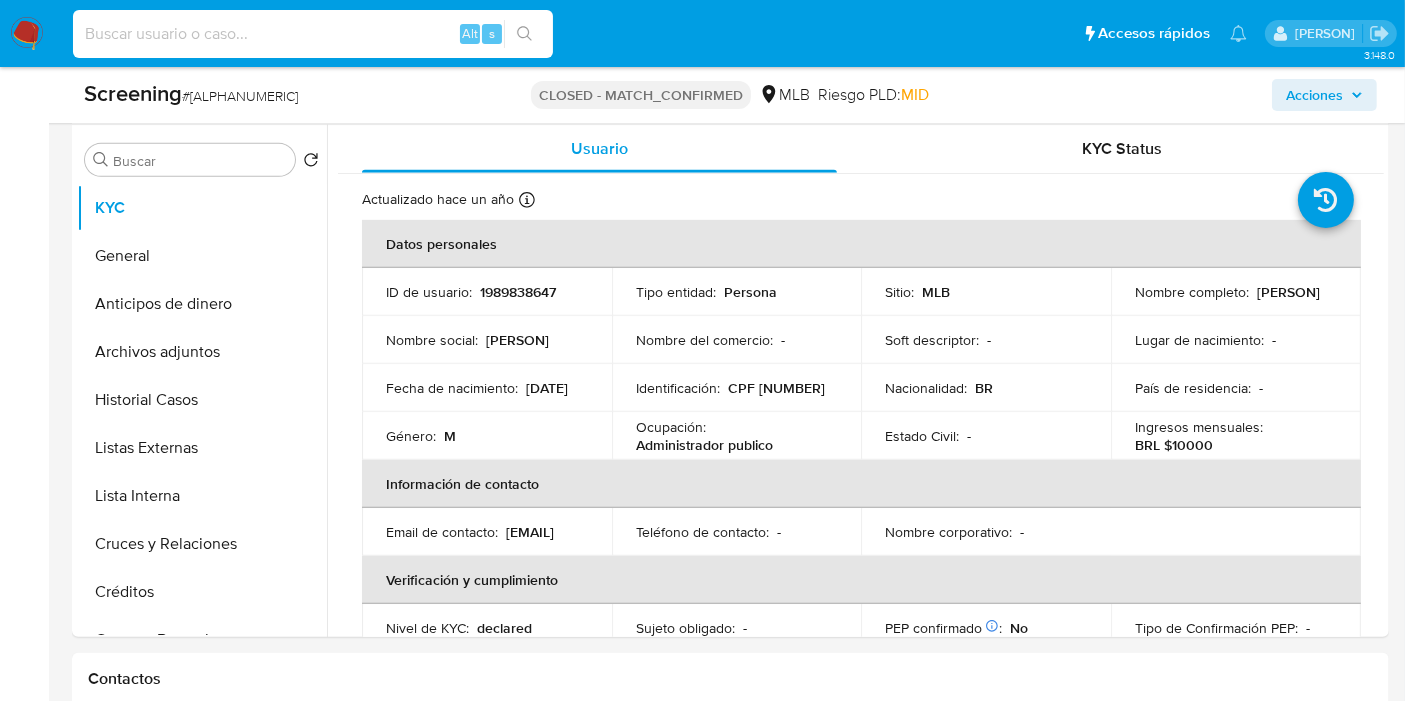 paste on "ofmk0oPvMIxCK6OUeWBii3PG" 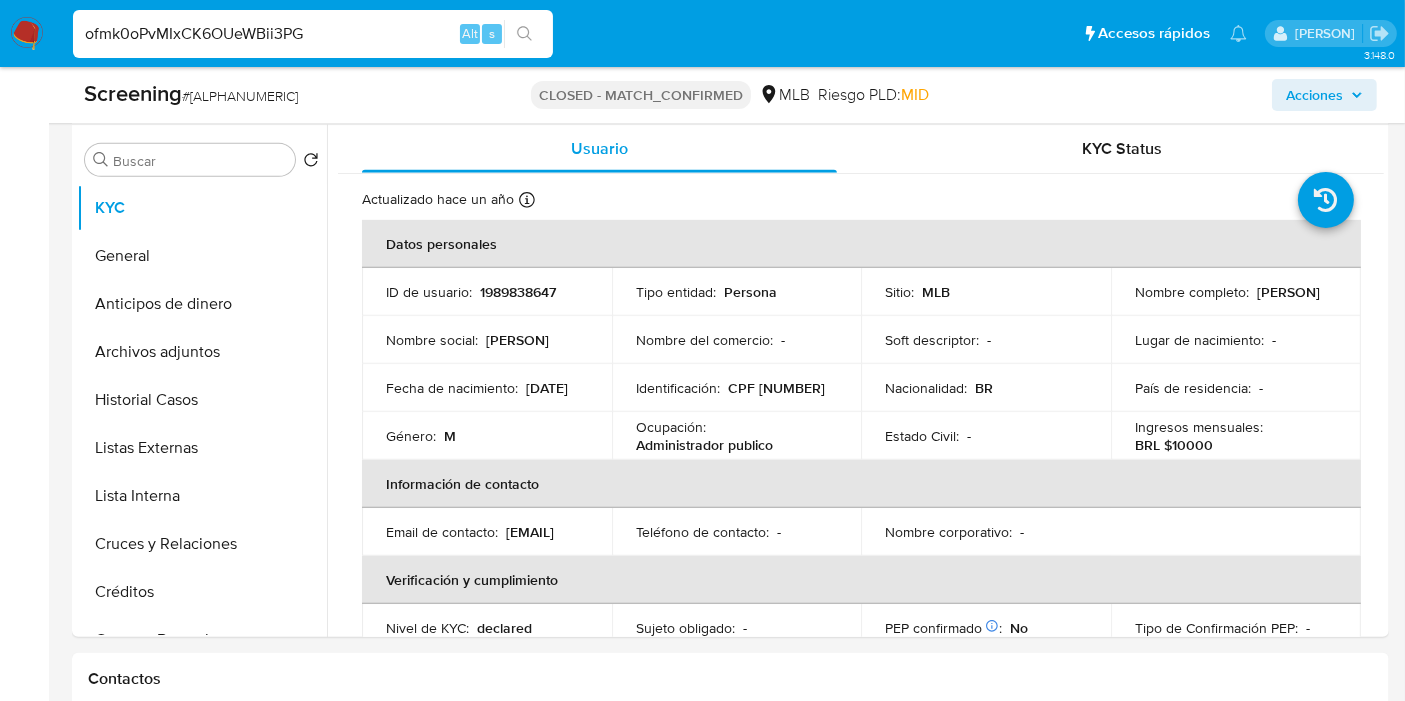 type on "ofmk0oPvMIxCK6OUeWBii3PG" 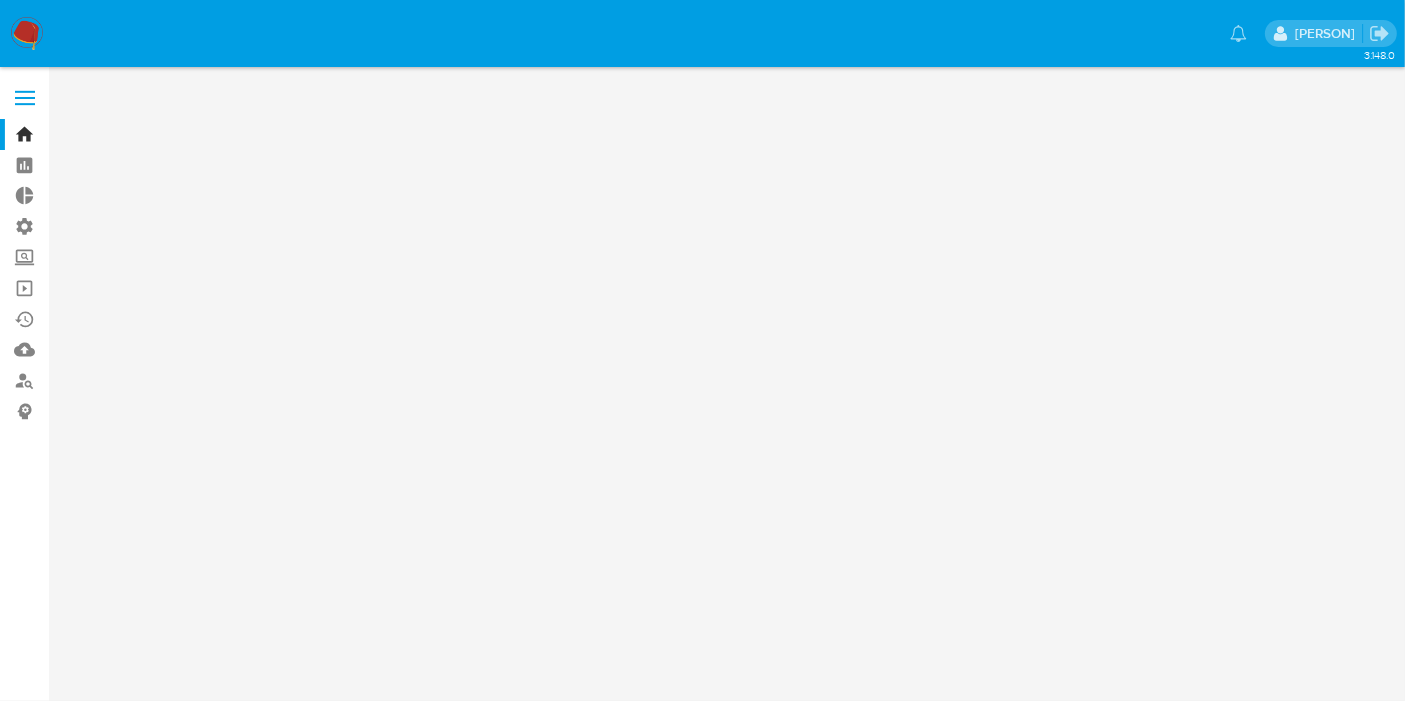 scroll, scrollTop: 0, scrollLeft: 0, axis: both 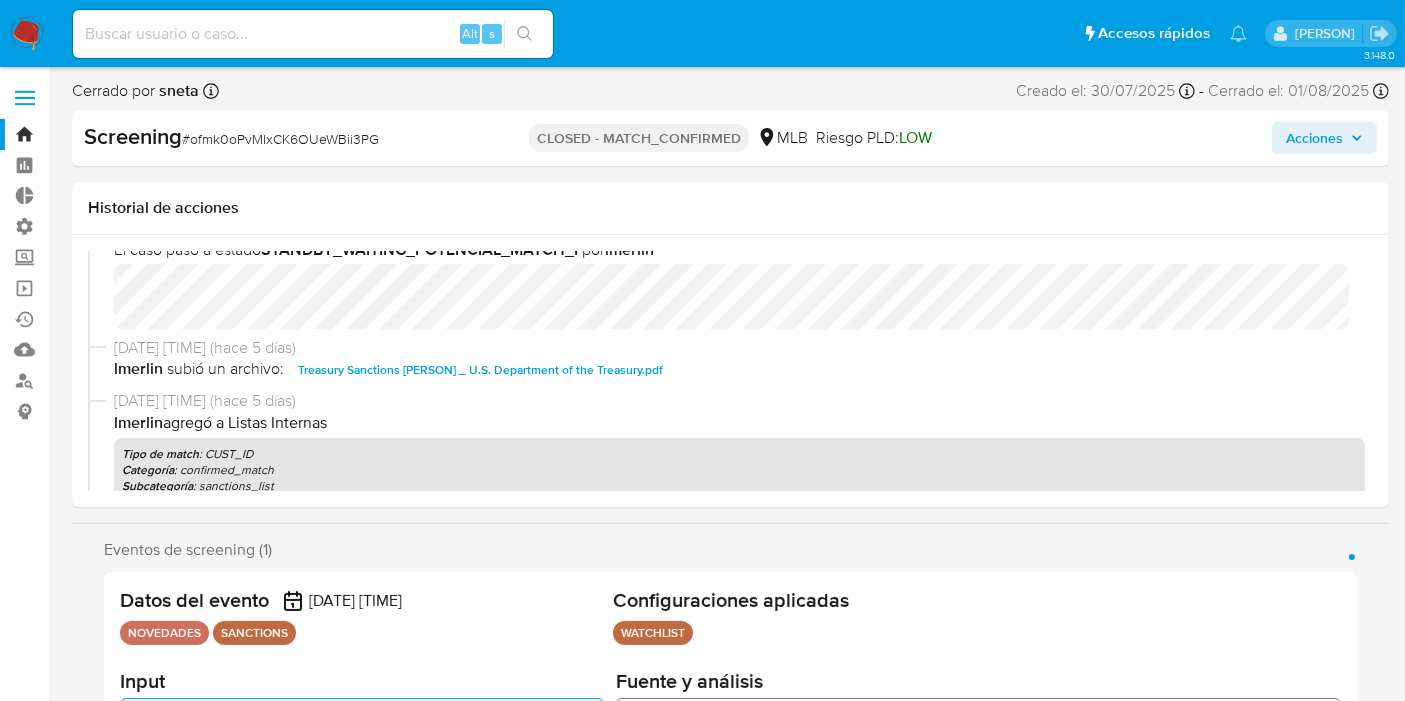 select on "10" 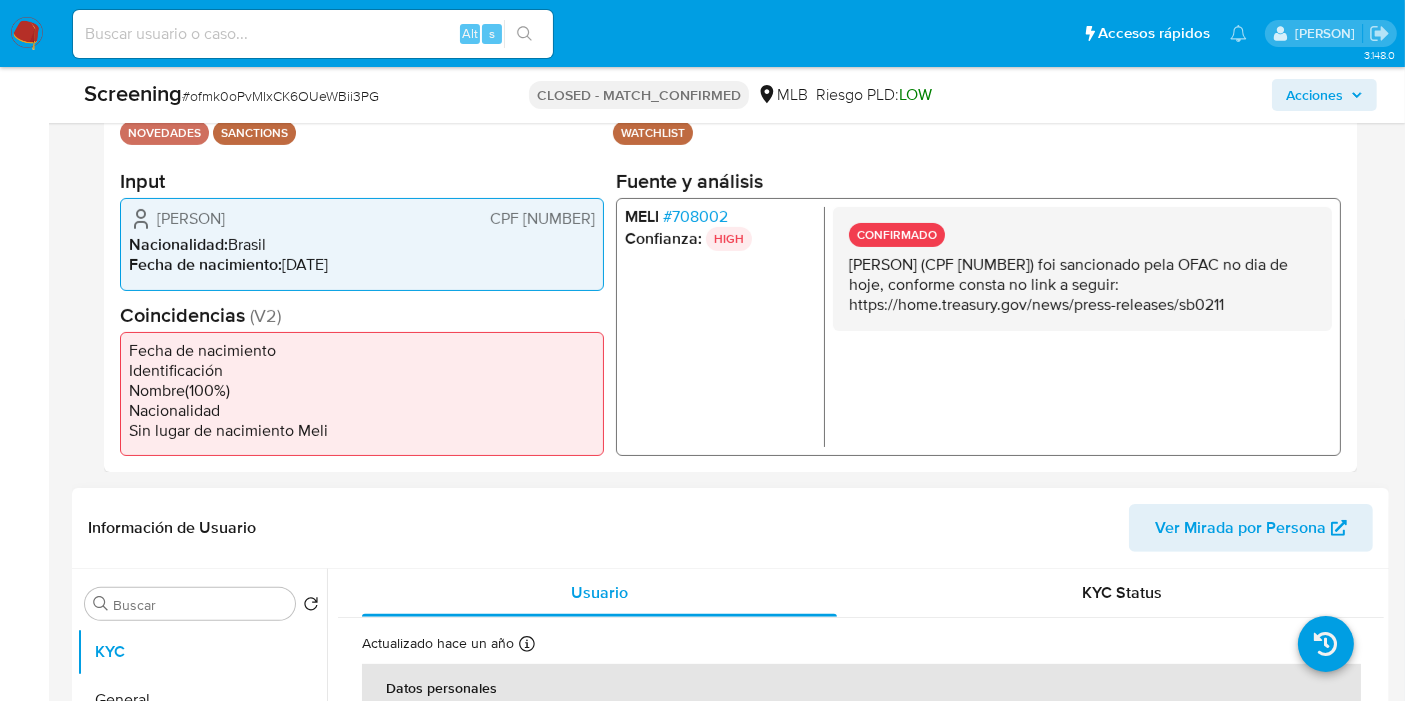 scroll, scrollTop: 888, scrollLeft: 0, axis: vertical 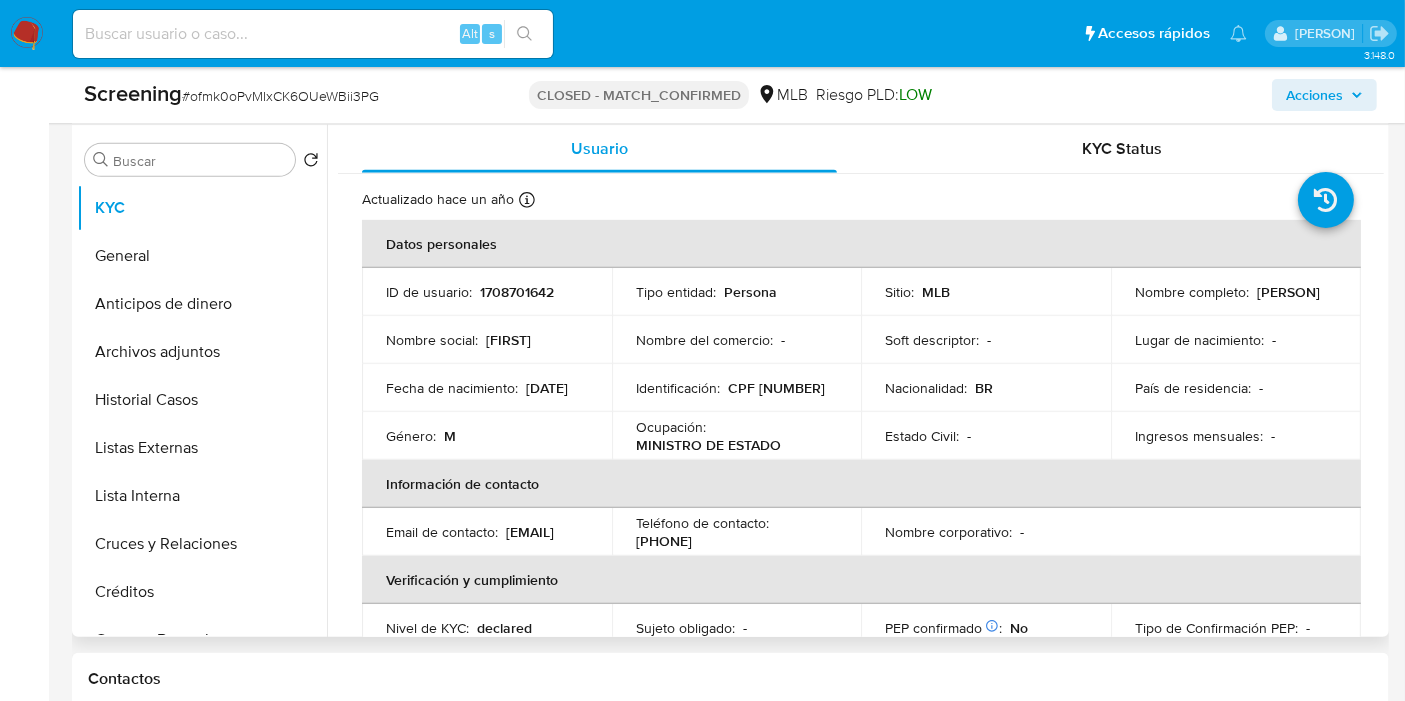 click on "1708701642" at bounding box center [517, 292] 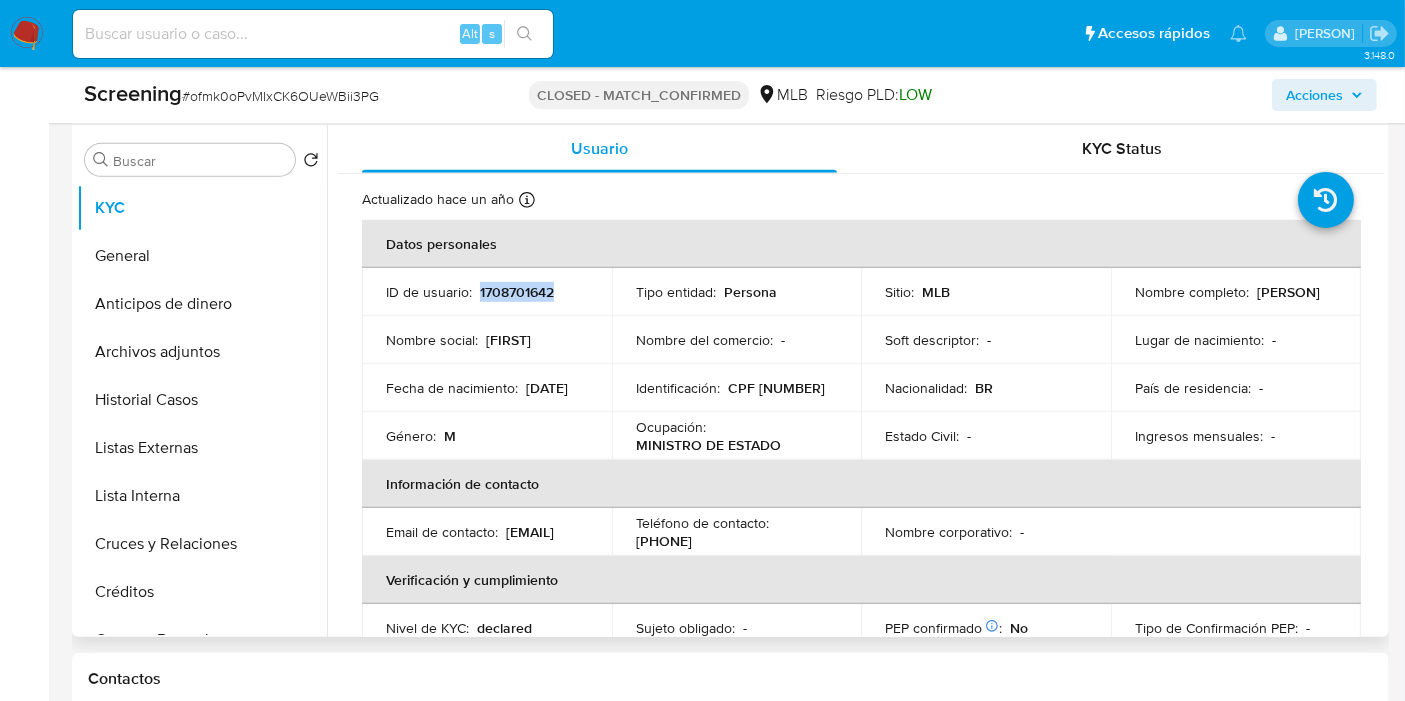 click on "1708701642" at bounding box center [517, 292] 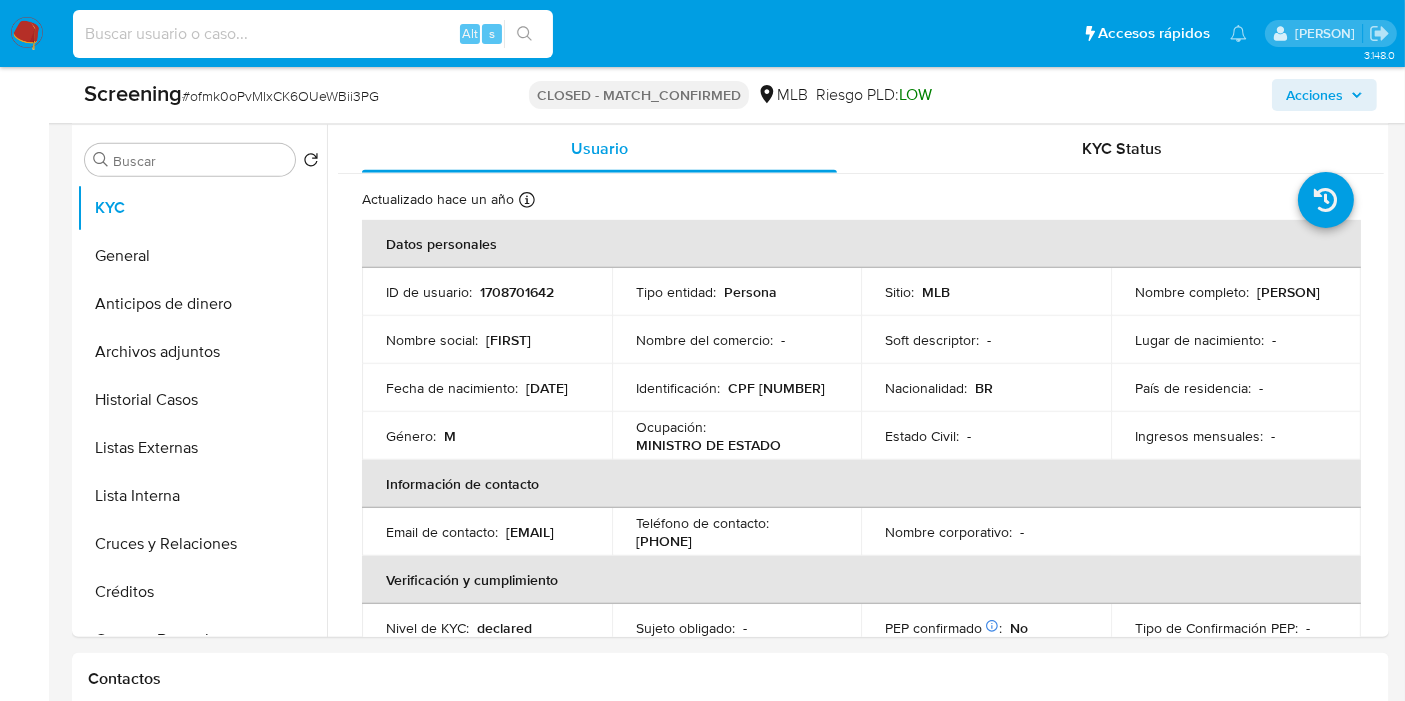 click at bounding box center [313, 34] 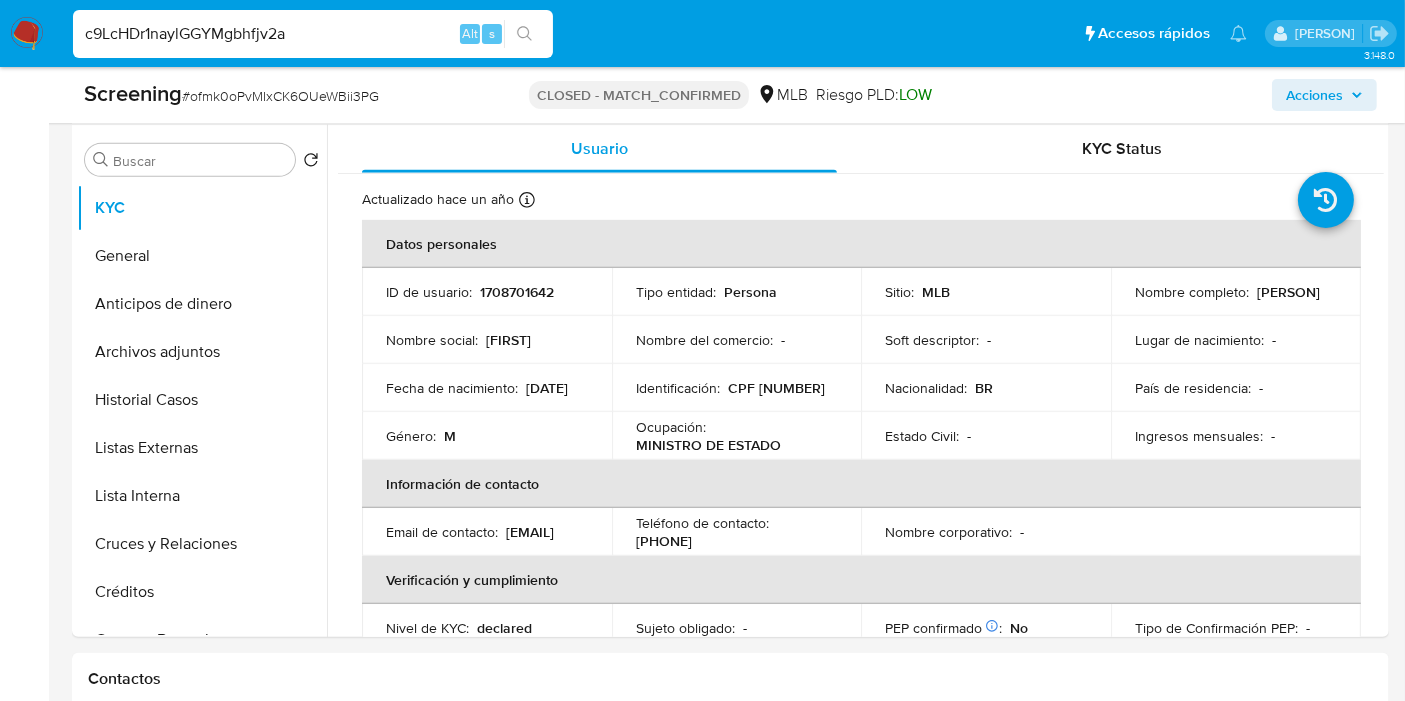 type on "c9LcHDr1naylGGYMgbhfjv2a" 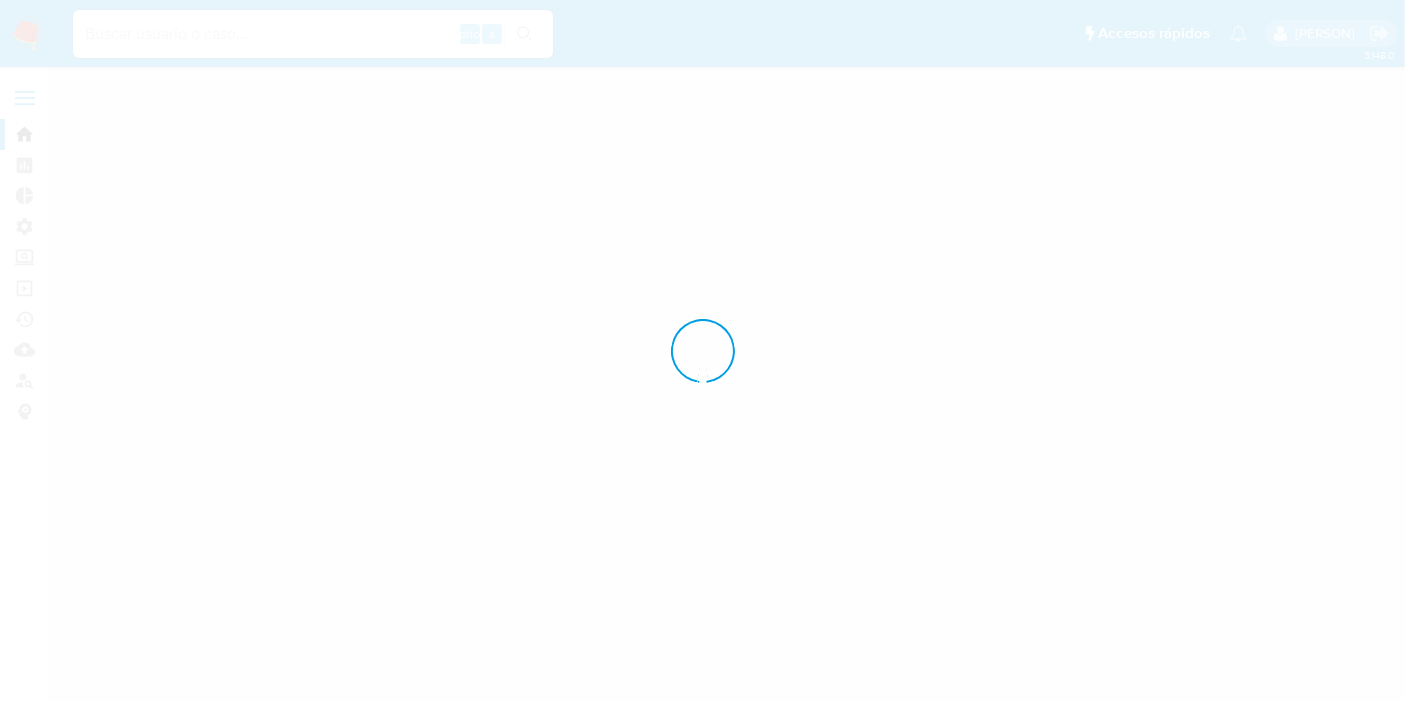 scroll, scrollTop: 0, scrollLeft: 0, axis: both 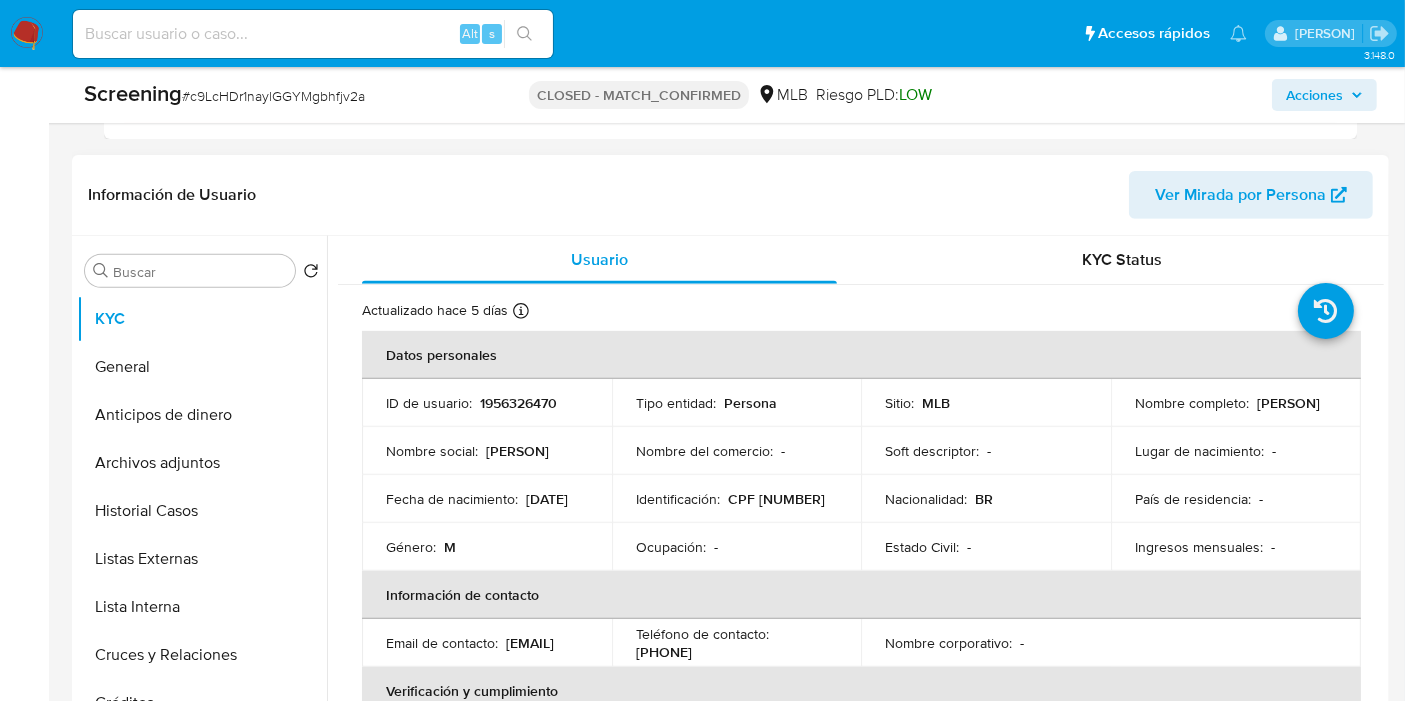 select on "10" 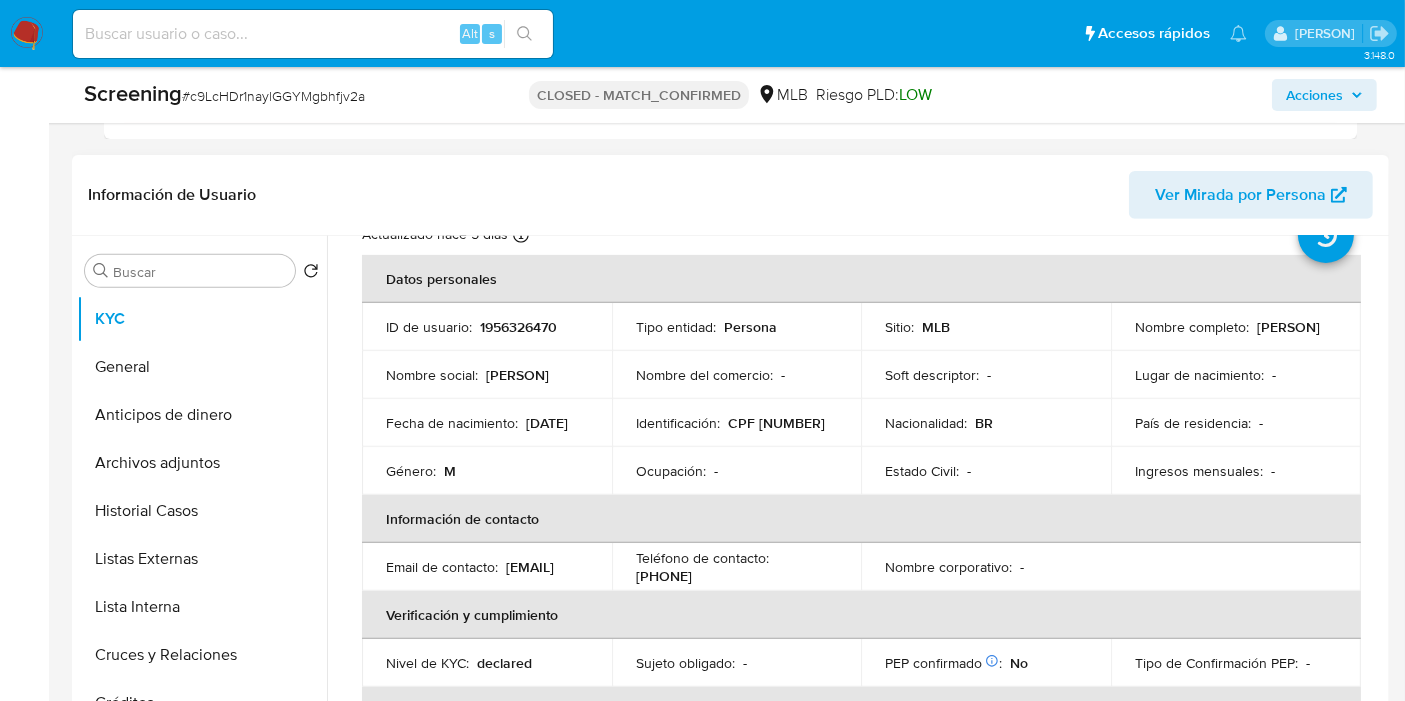 scroll, scrollTop: 111, scrollLeft: 0, axis: vertical 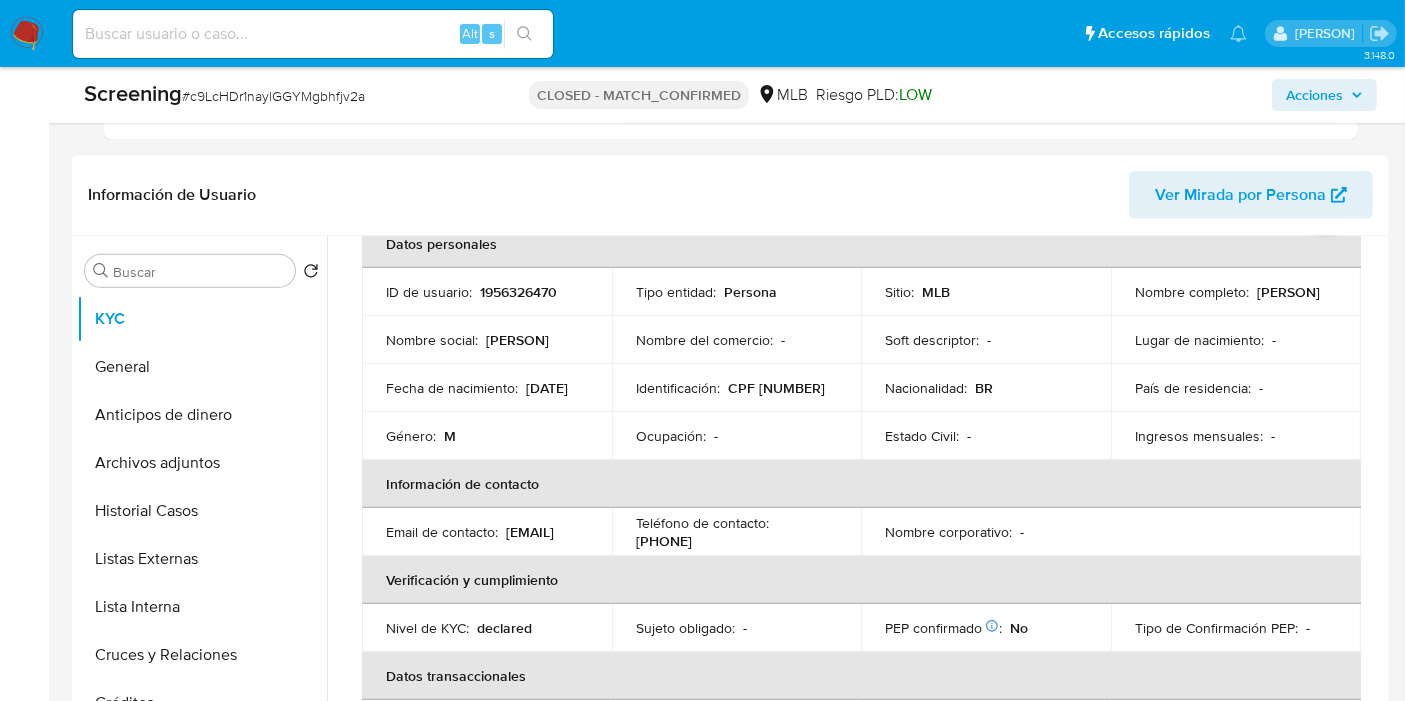 click on "1956326470" at bounding box center (518, 292) 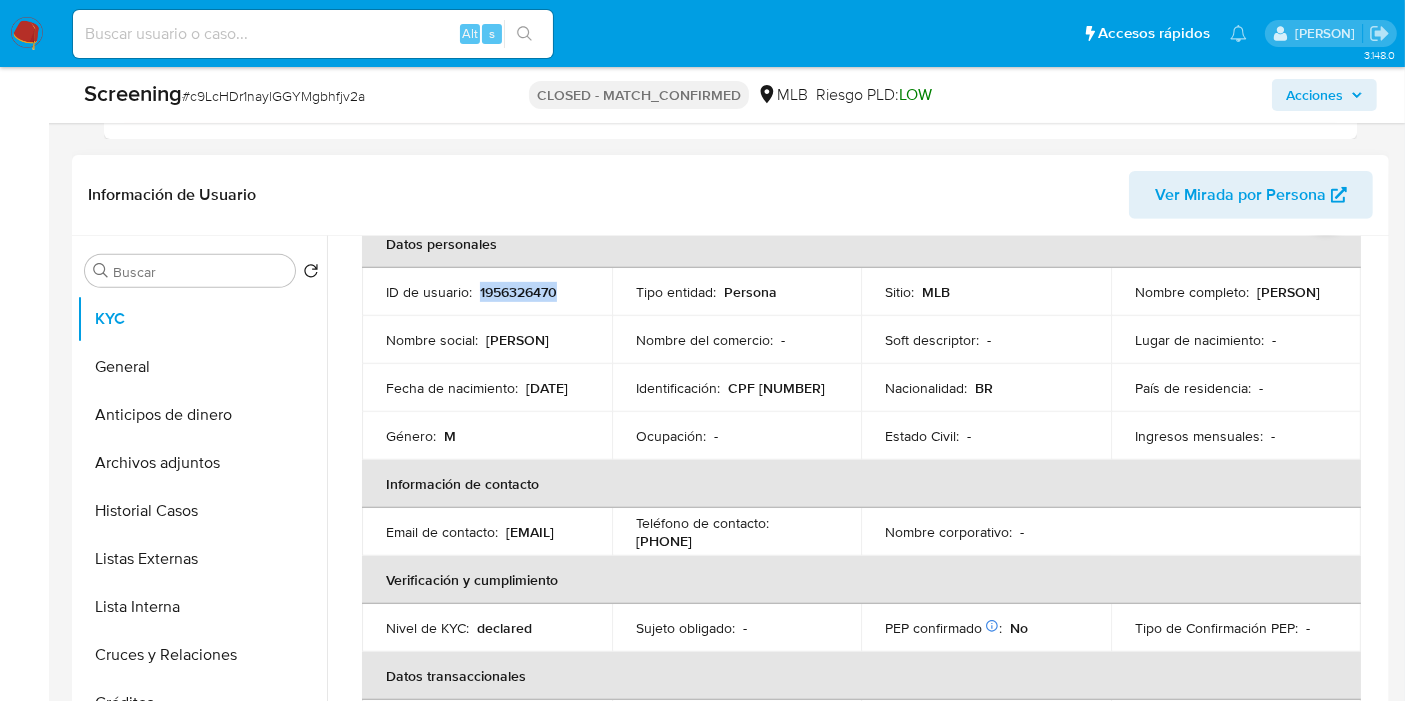 click on "1956326470" at bounding box center (518, 292) 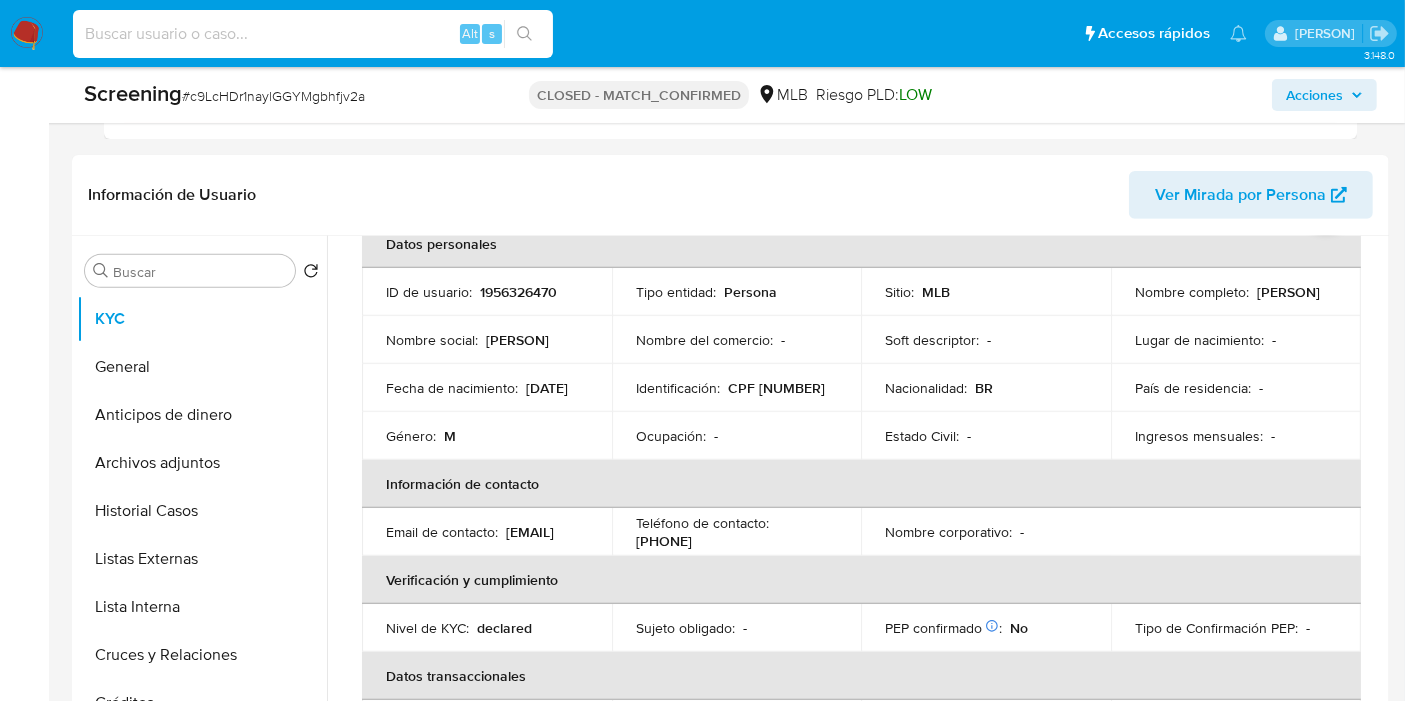 click at bounding box center [313, 34] 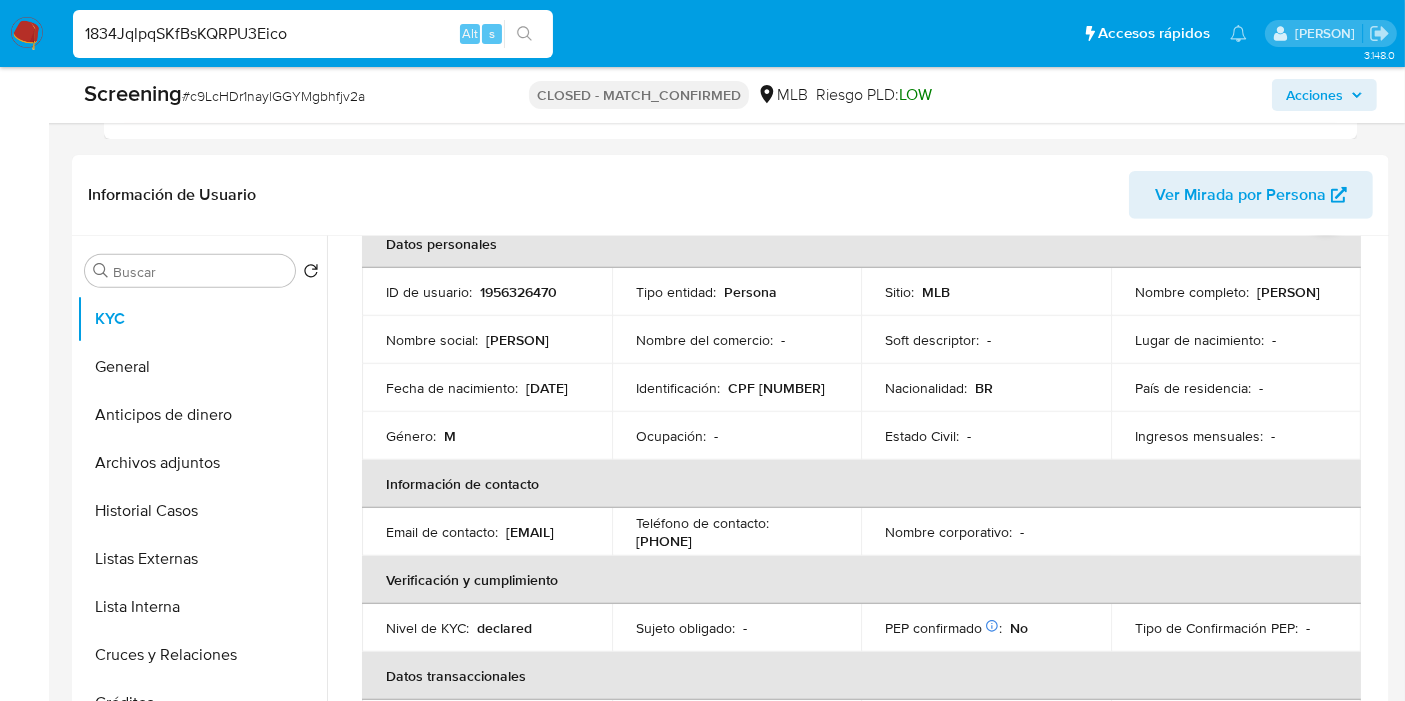 type on "1834JqlpqSKfBsKQRPU3Eico" 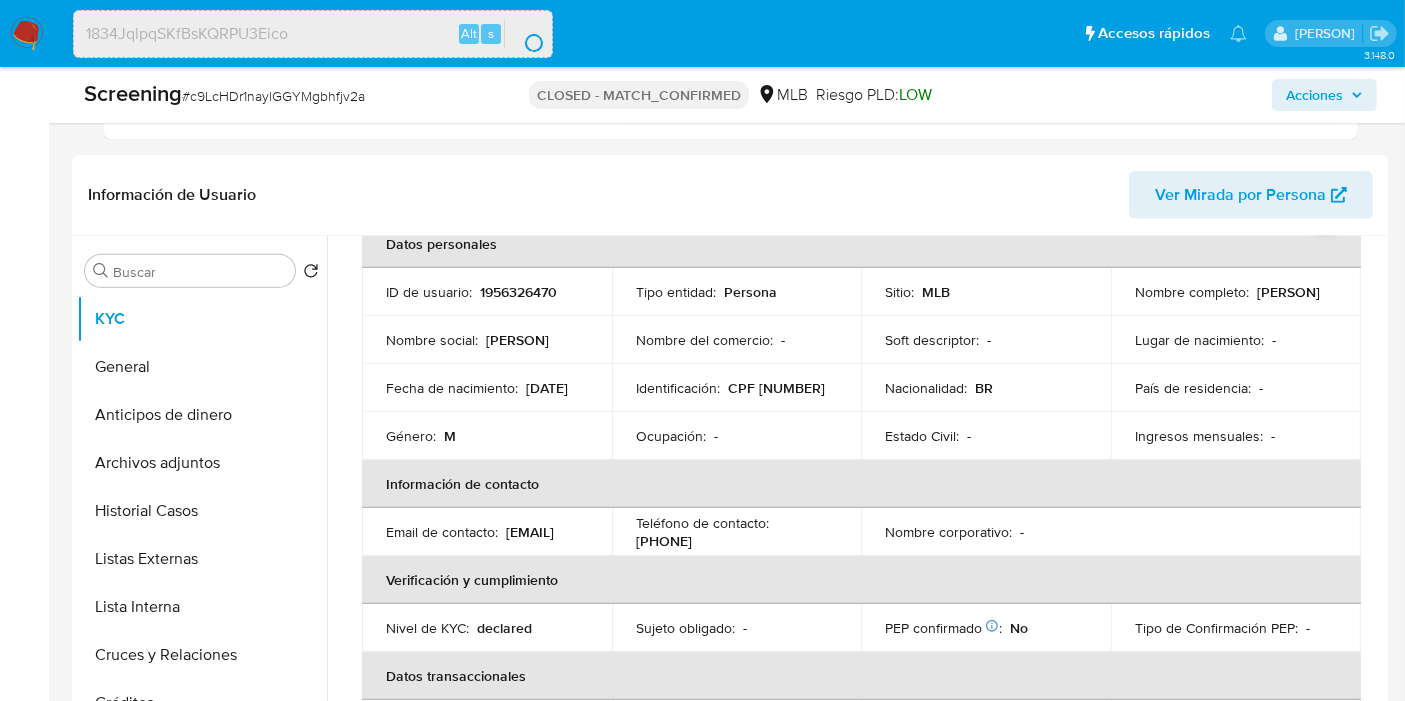scroll, scrollTop: 0, scrollLeft: 0, axis: both 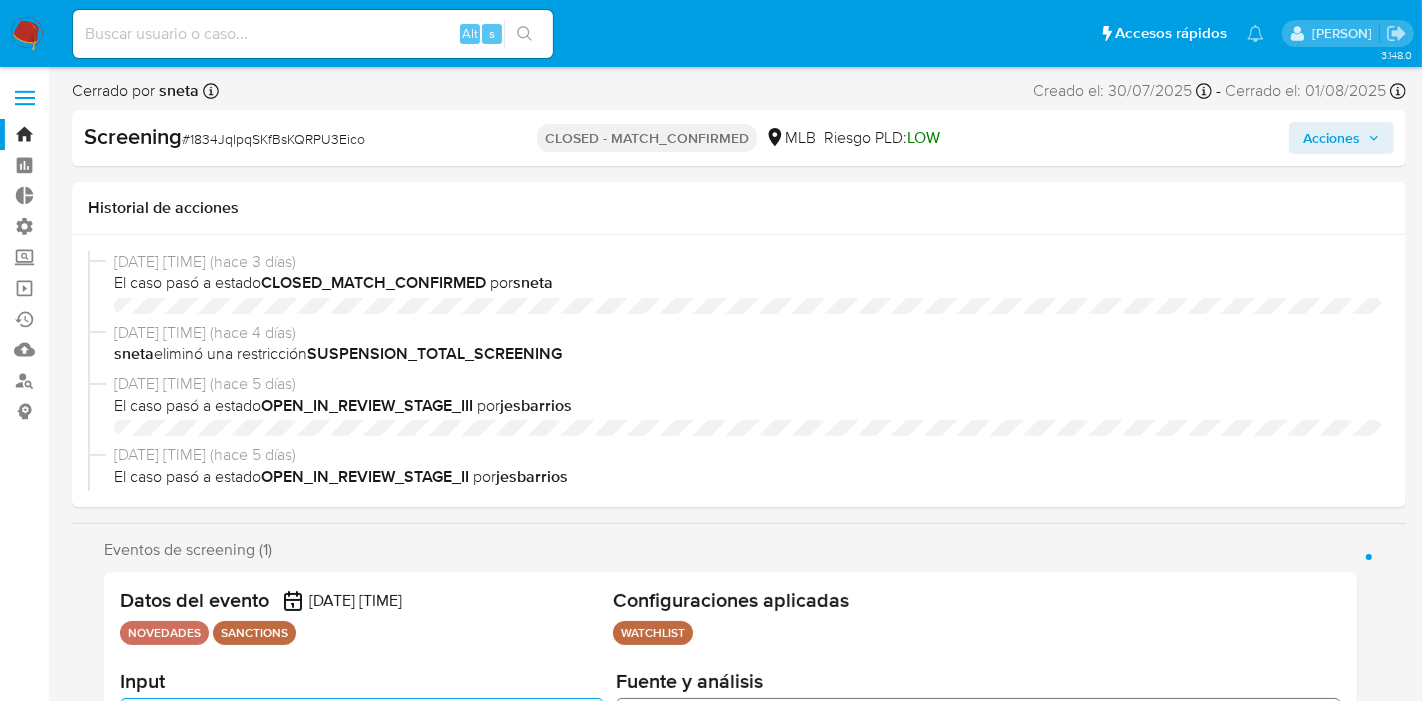 select on "10" 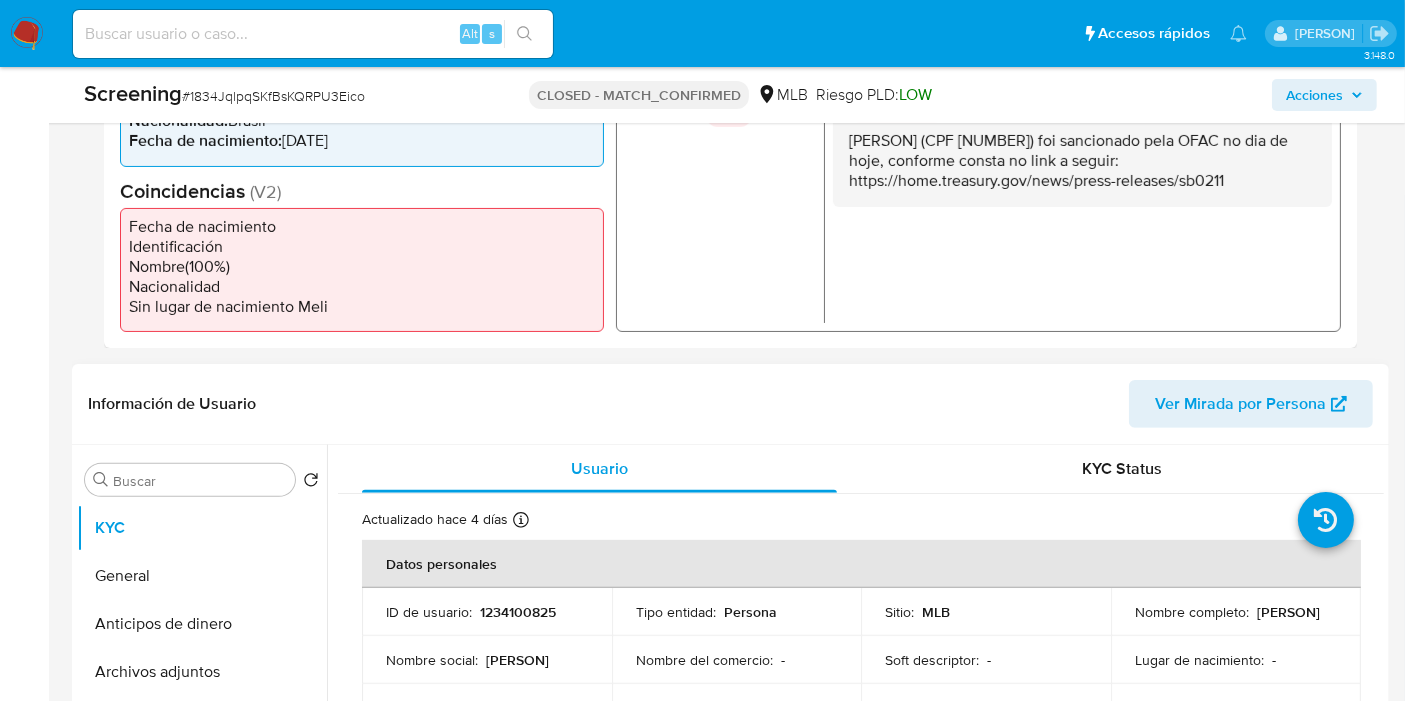 scroll, scrollTop: 777, scrollLeft: 0, axis: vertical 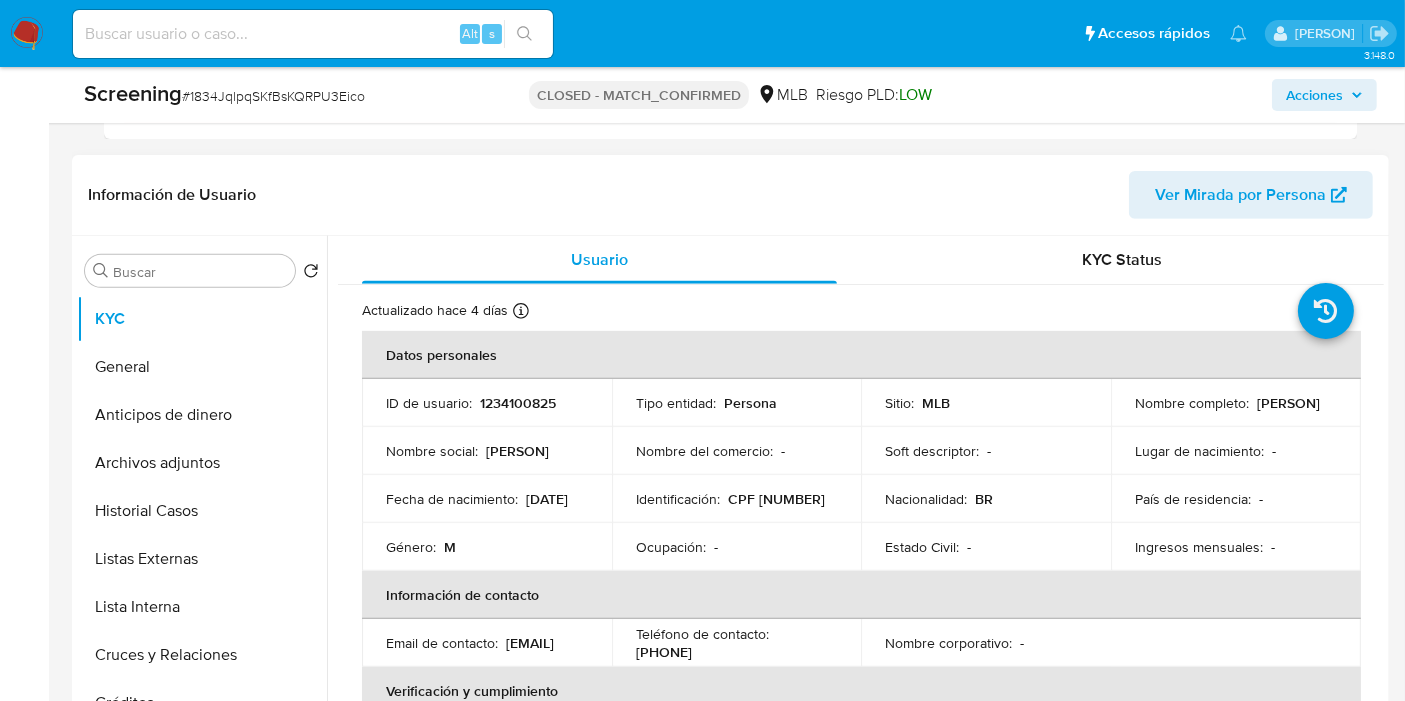 click on "1234100825" at bounding box center (518, 403) 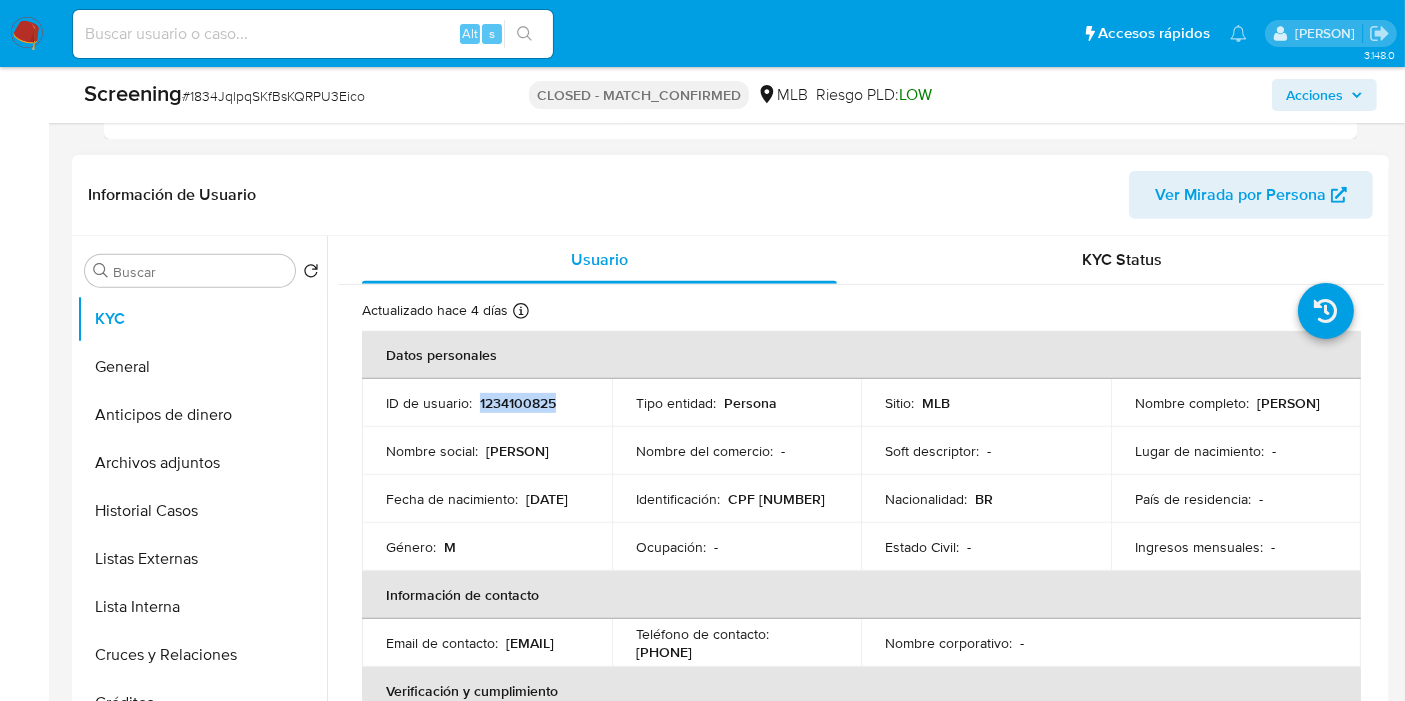 click on "1234100825" at bounding box center [518, 403] 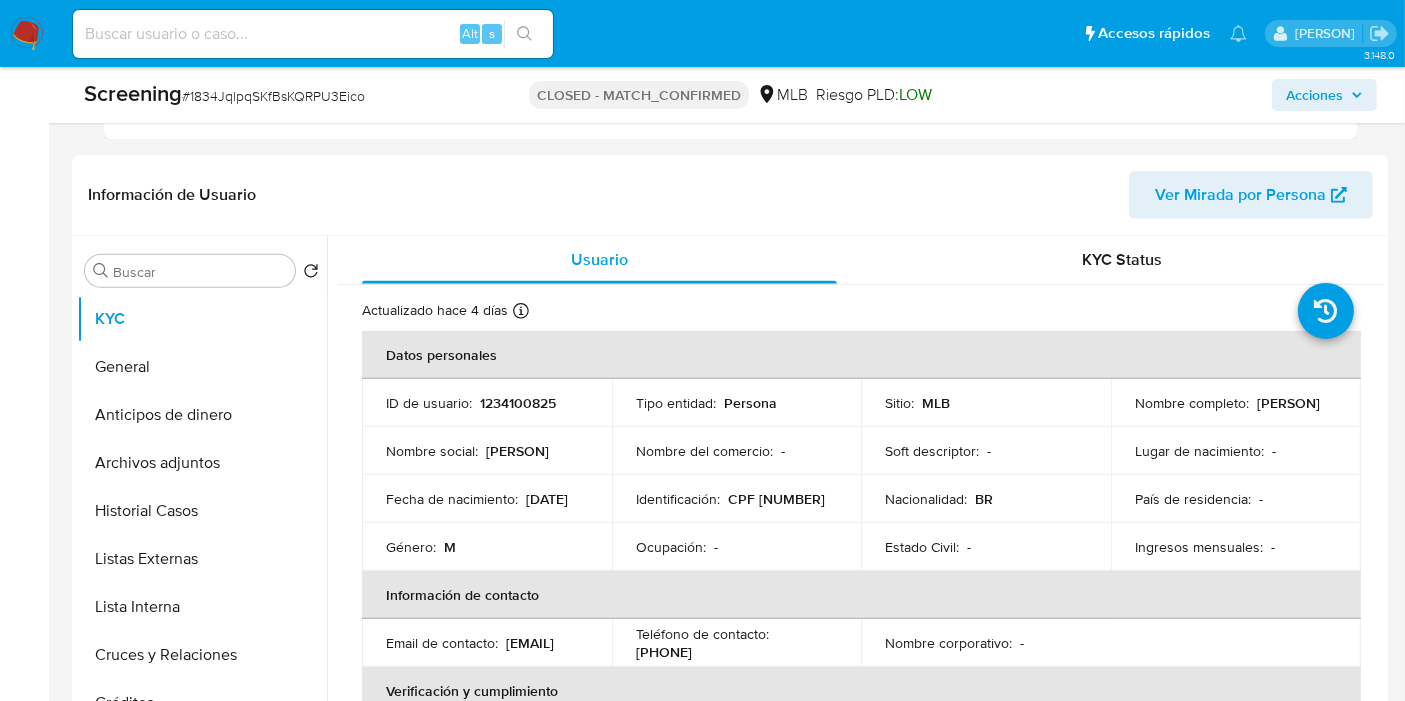 click at bounding box center (313, 34) 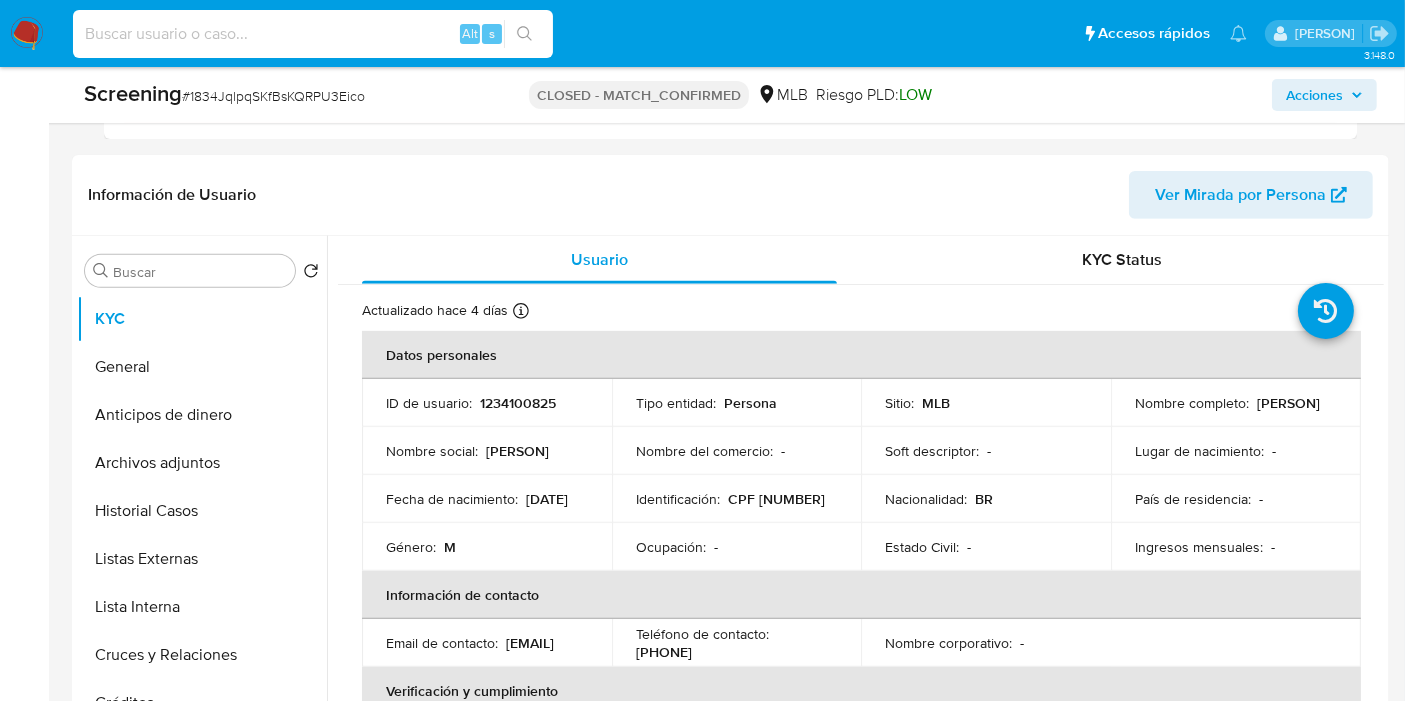 paste on "7MxxShkZCcTtkLM3UlztlNK8" 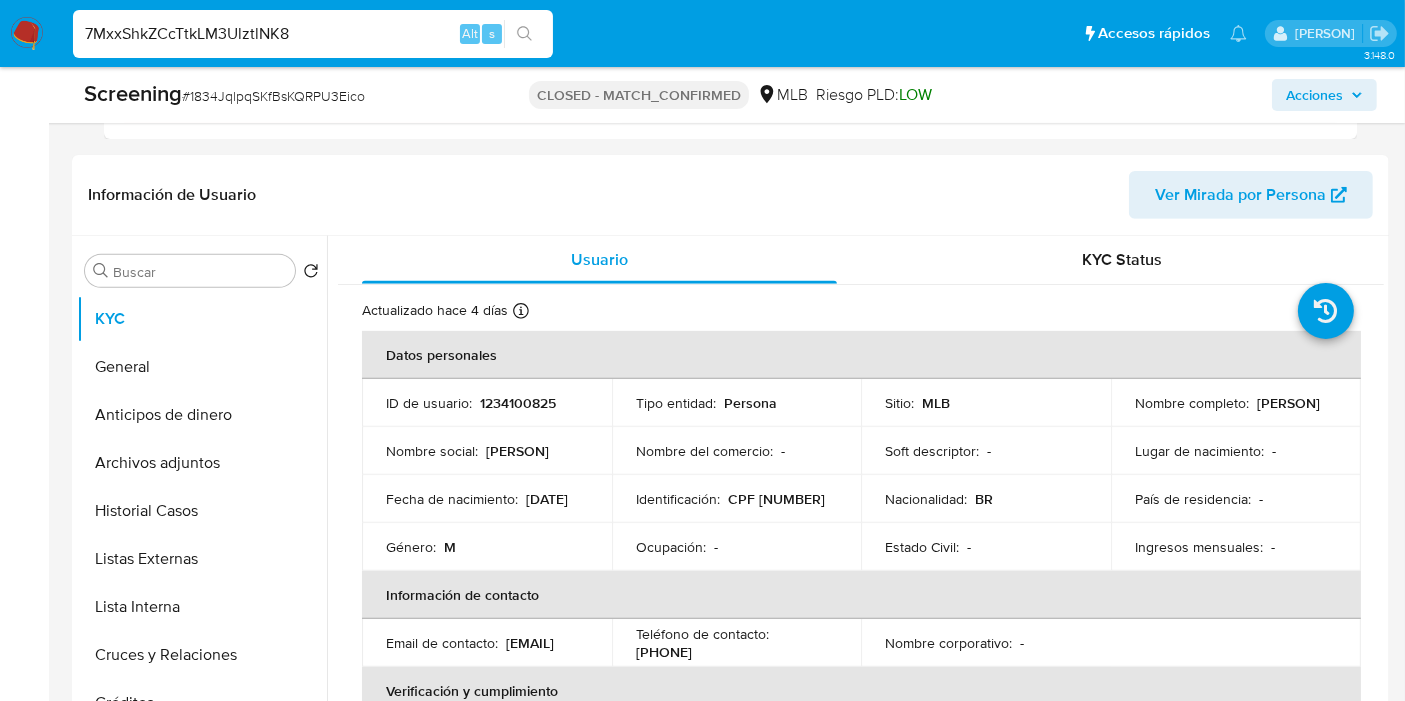 type on "7MxxShkZCcTtkLM3UlztlNK8" 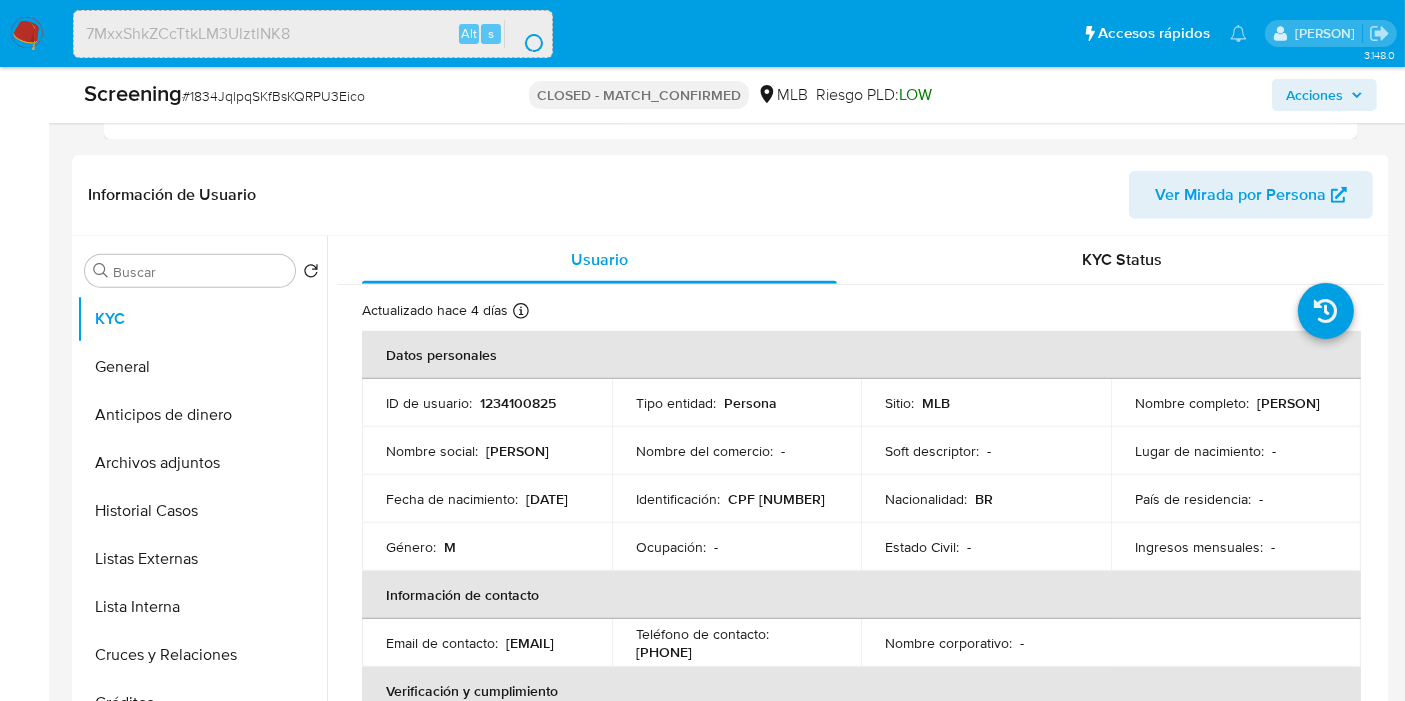 scroll, scrollTop: 0, scrollLeft: 0, axis: both 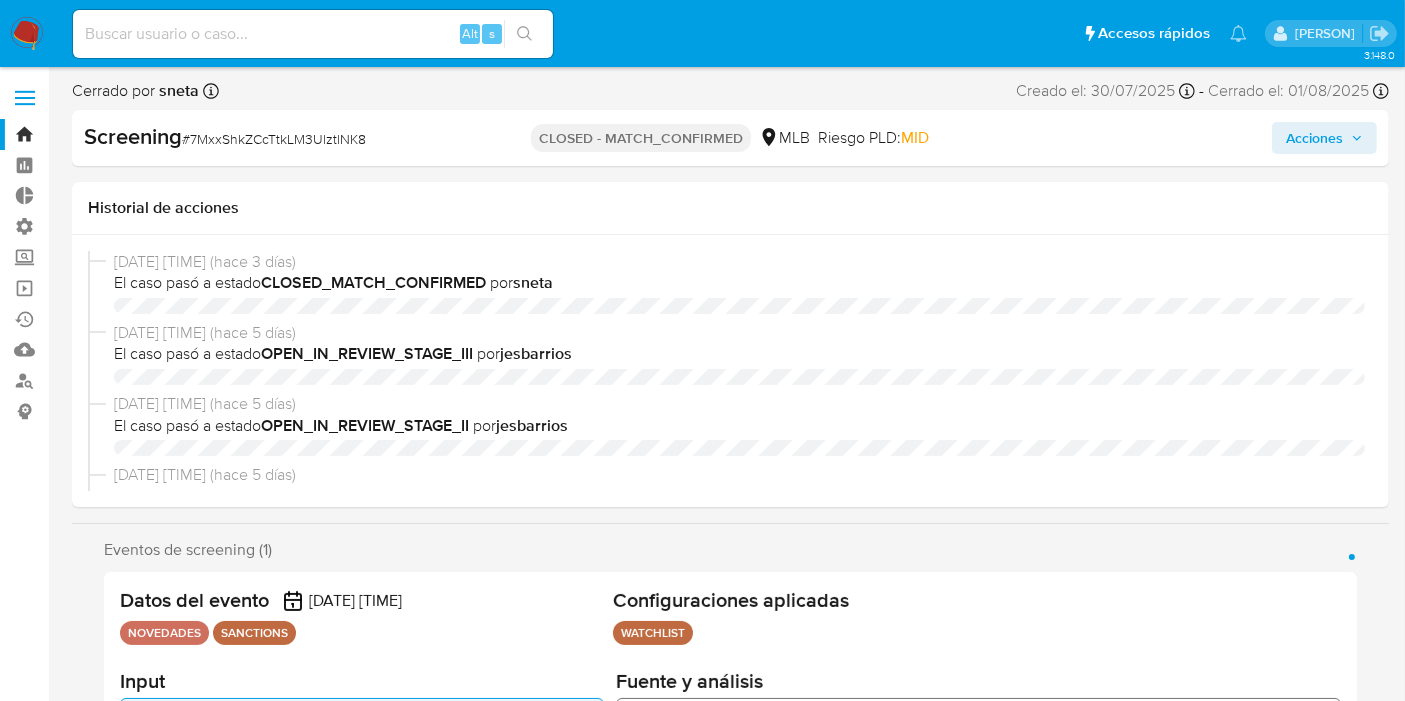 select on "10" 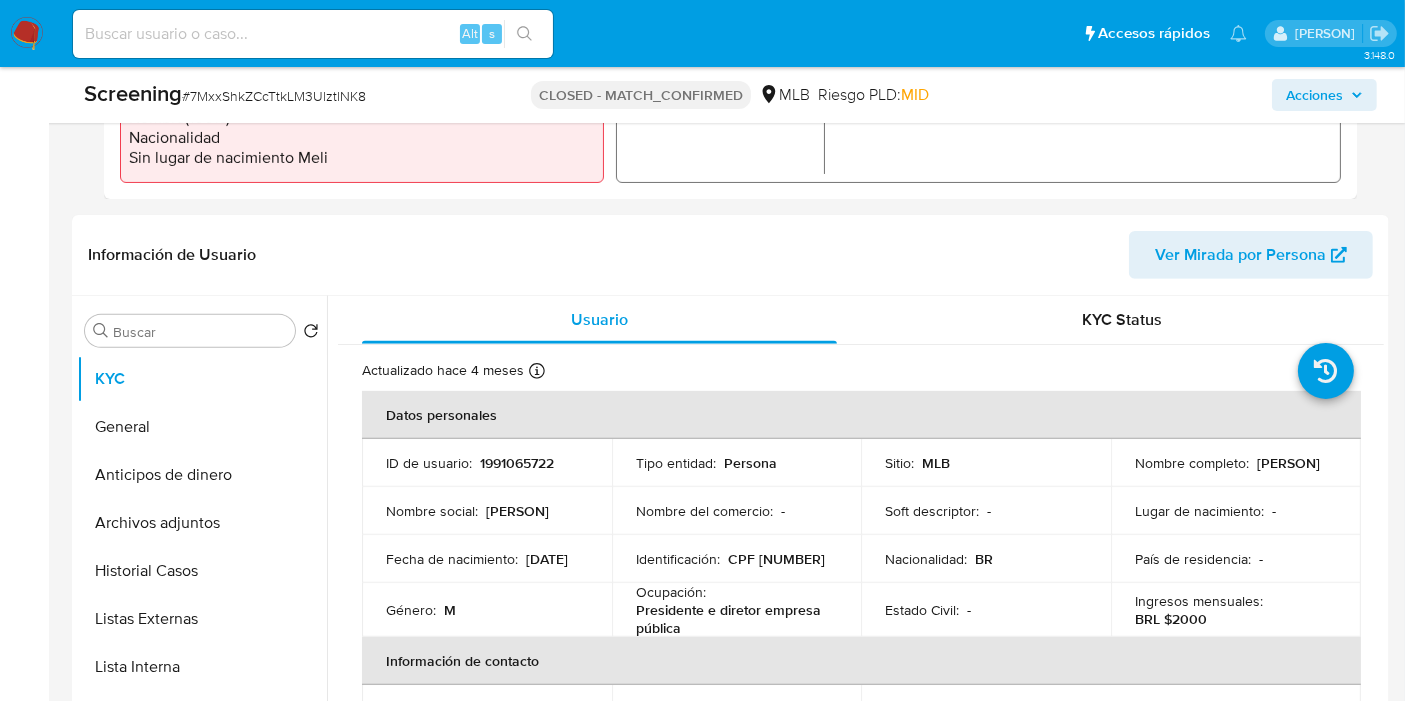 scroll, scrollTop: 888, scrollLeft: 0, axis: vertical 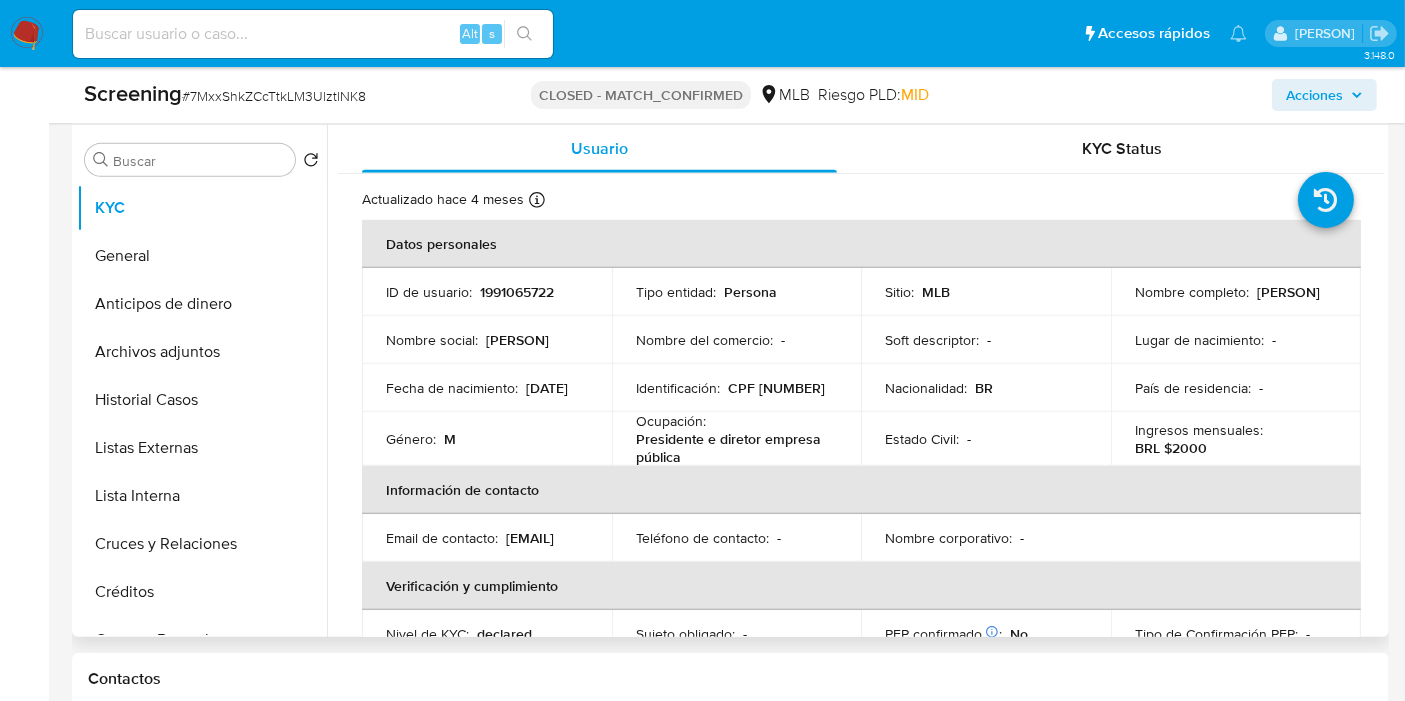 click on "1991065722" at bounding box center [517, 292] 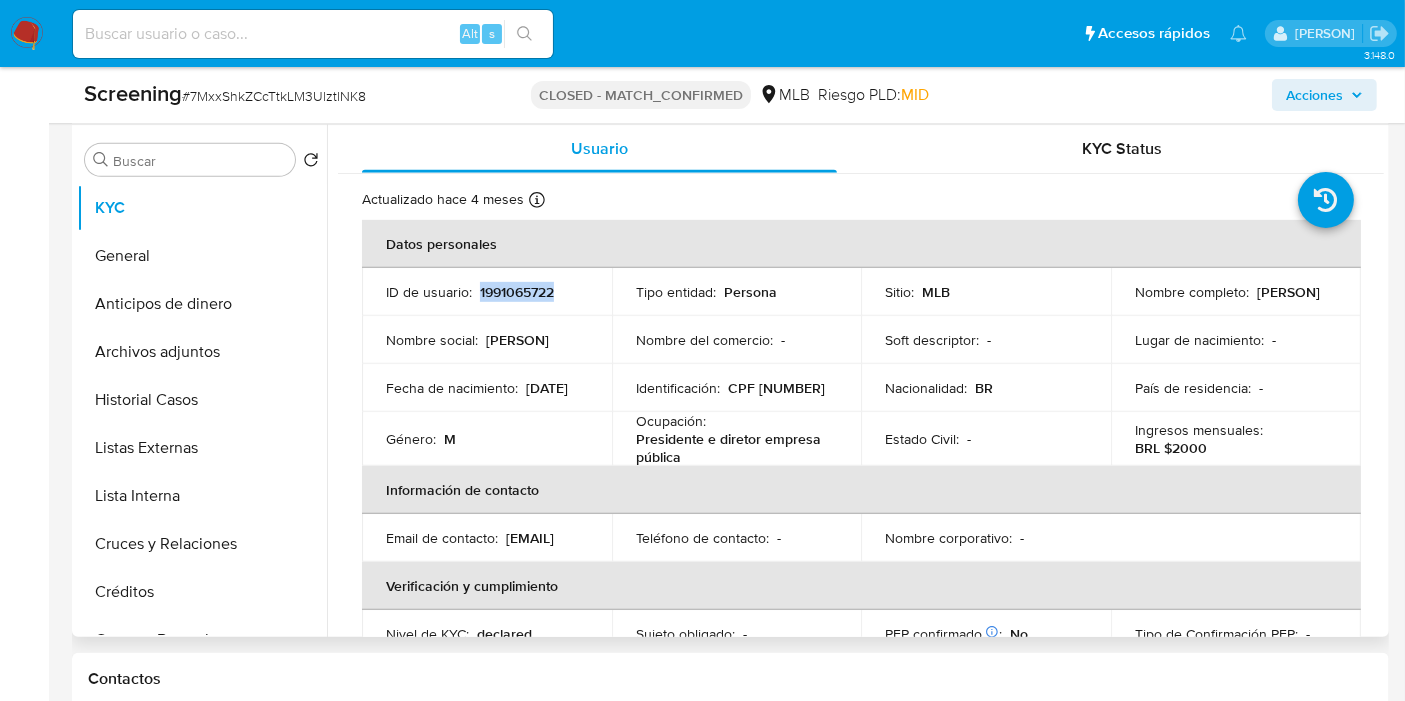 click on "1991065722" at bounding box center [517, 292] 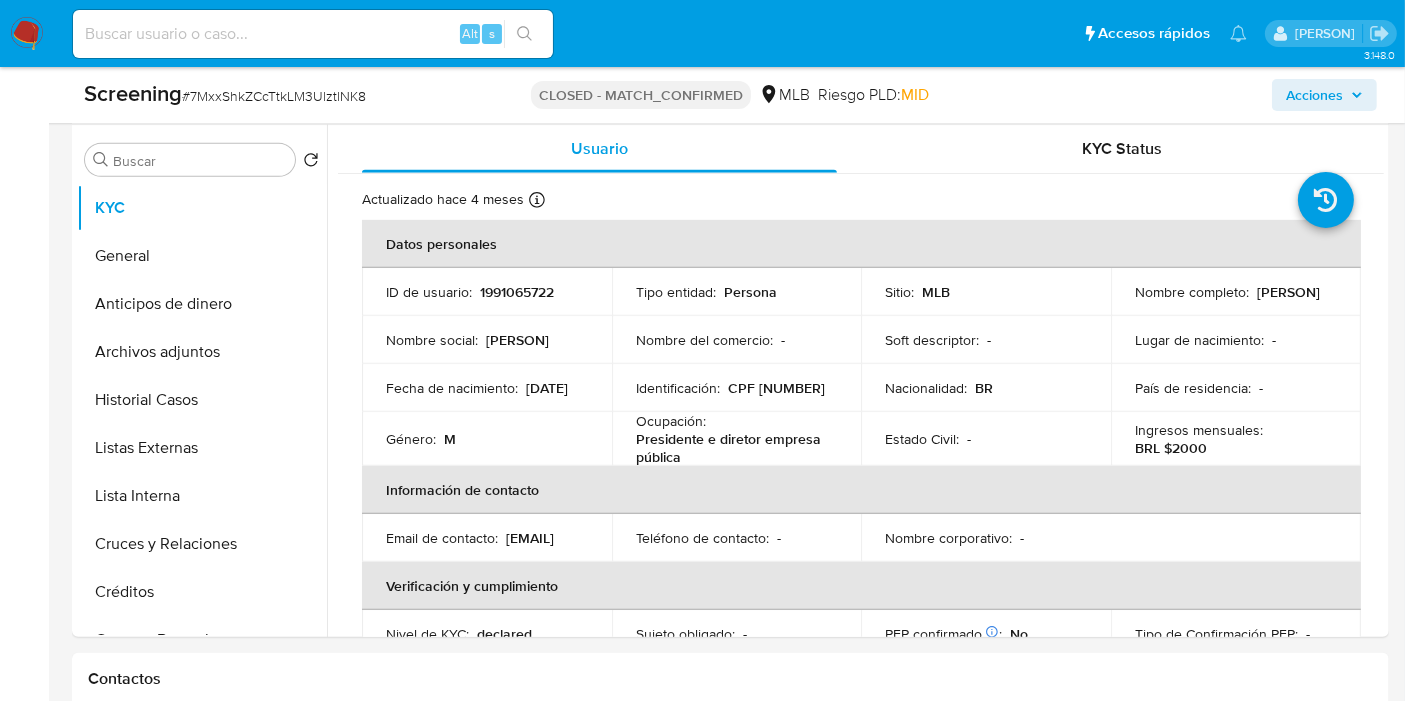click at bounding box center (313, 34) 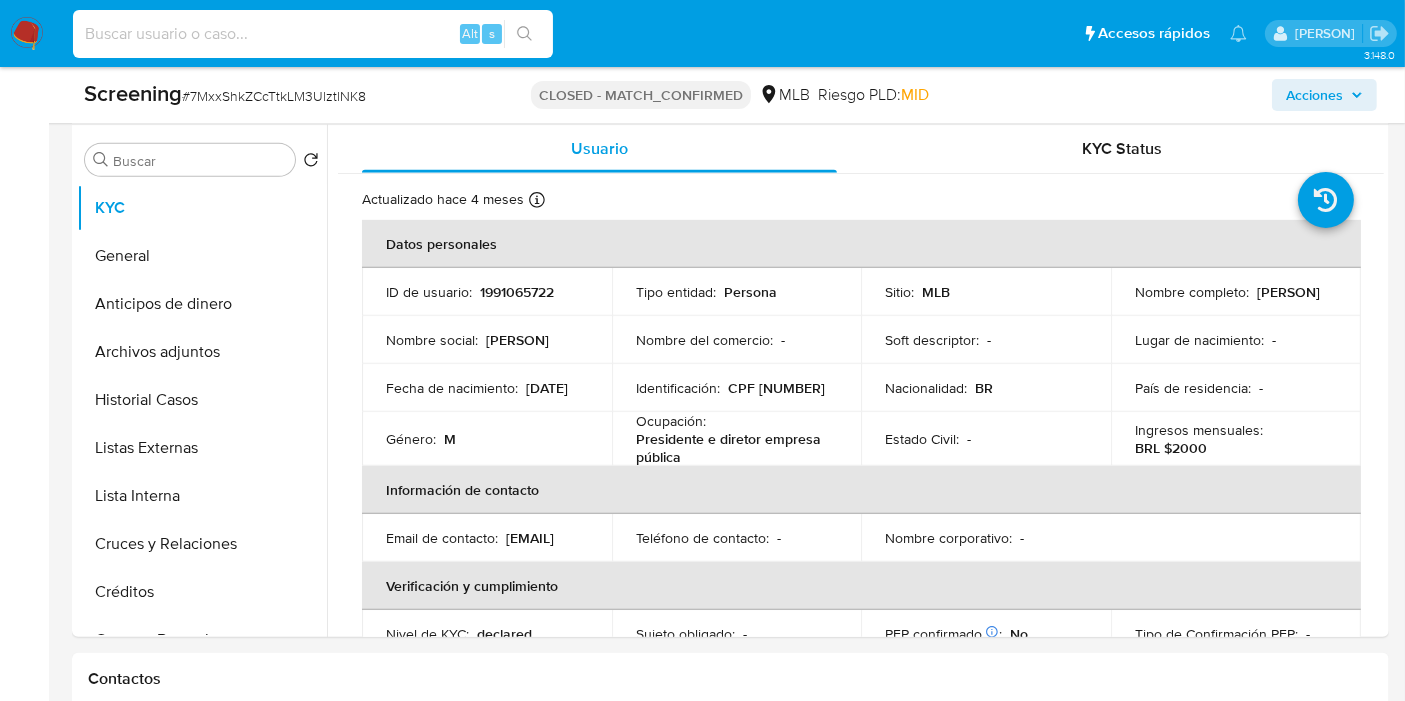 paste on "SFyGbiECKKCqMGD0OIaUxJxI" 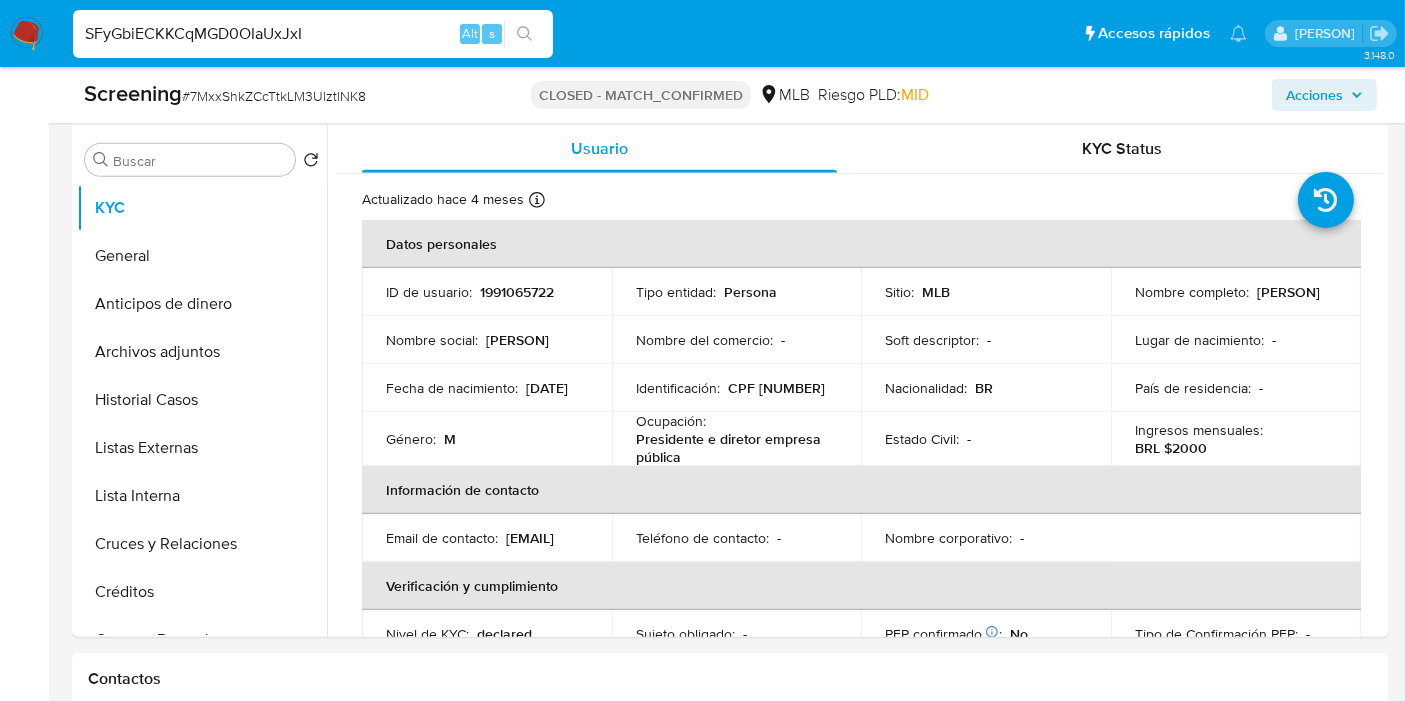 type on "SFyGbiECKKCqMGD0OIaUxJxI" 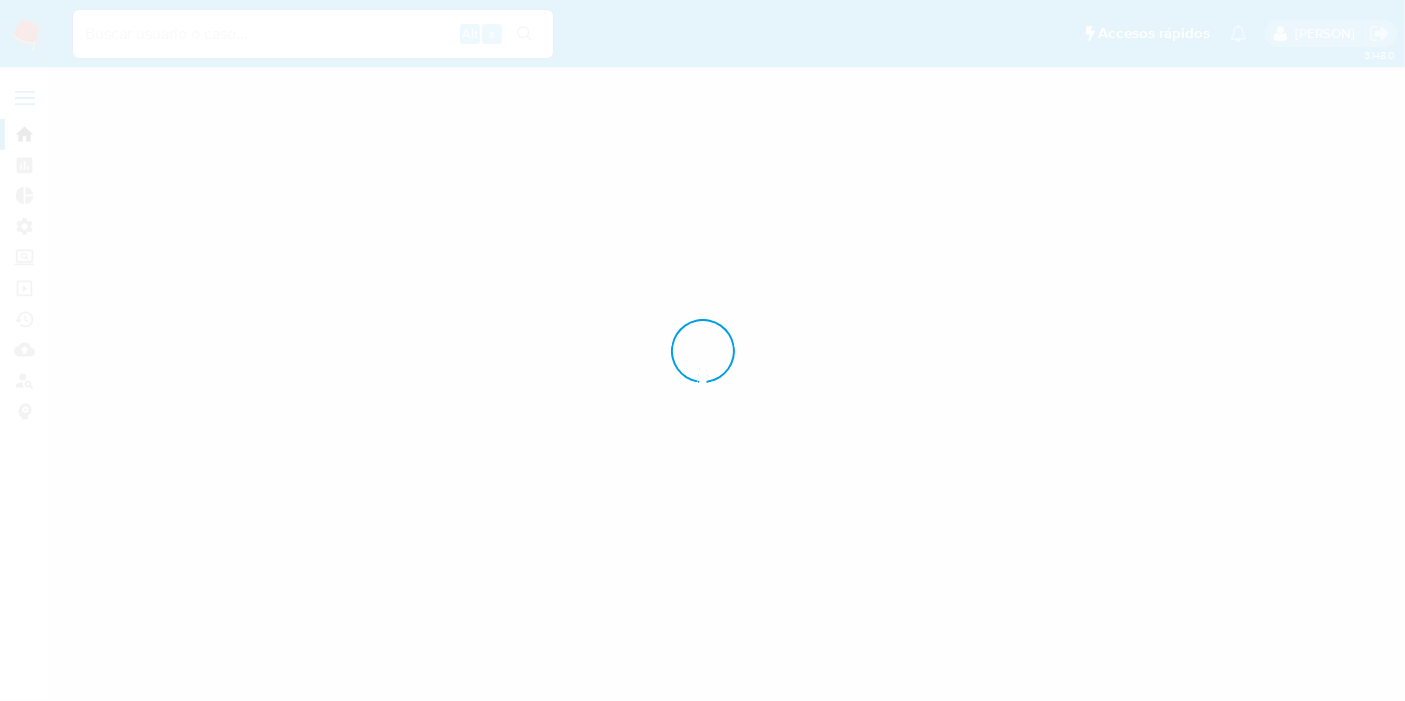 scroll, scrollTop: 0, scrollLeft: 0, axis: both 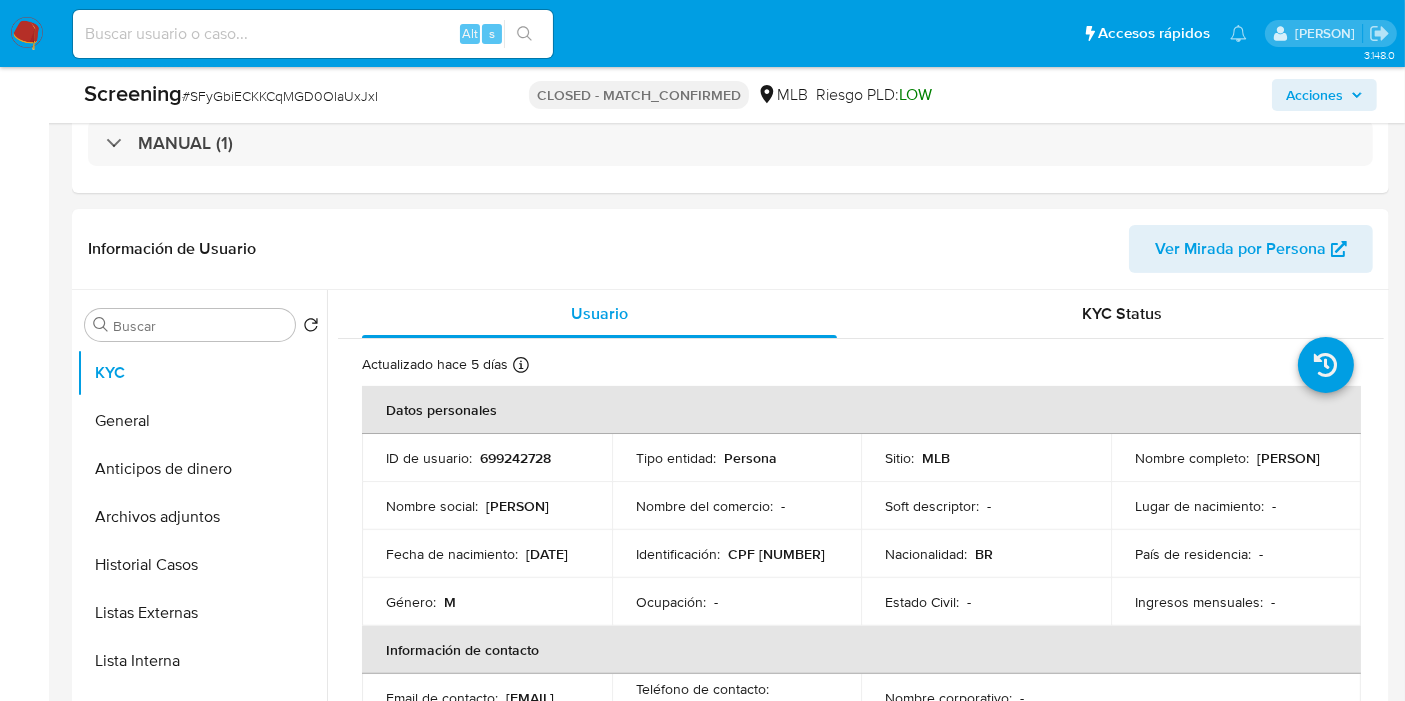 select on "10" 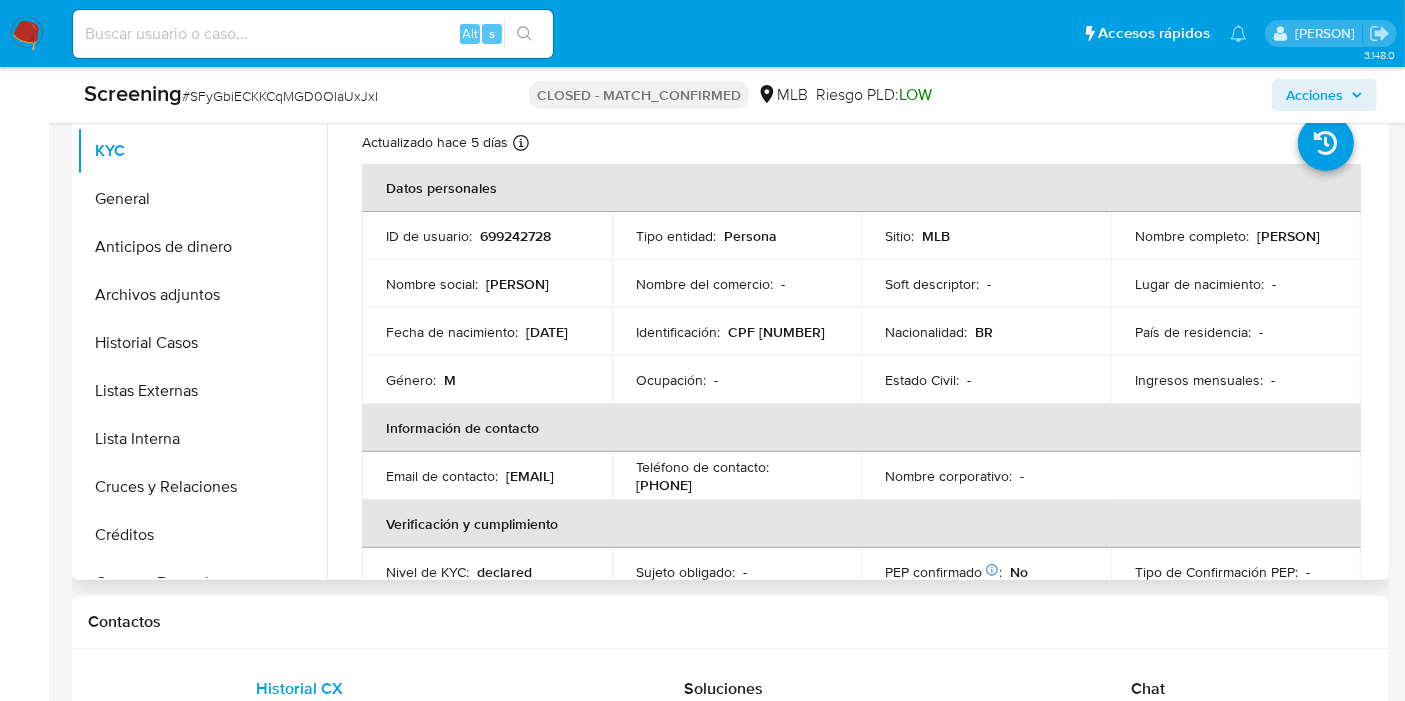 click on "699242728" at bounding box center (515, 236) 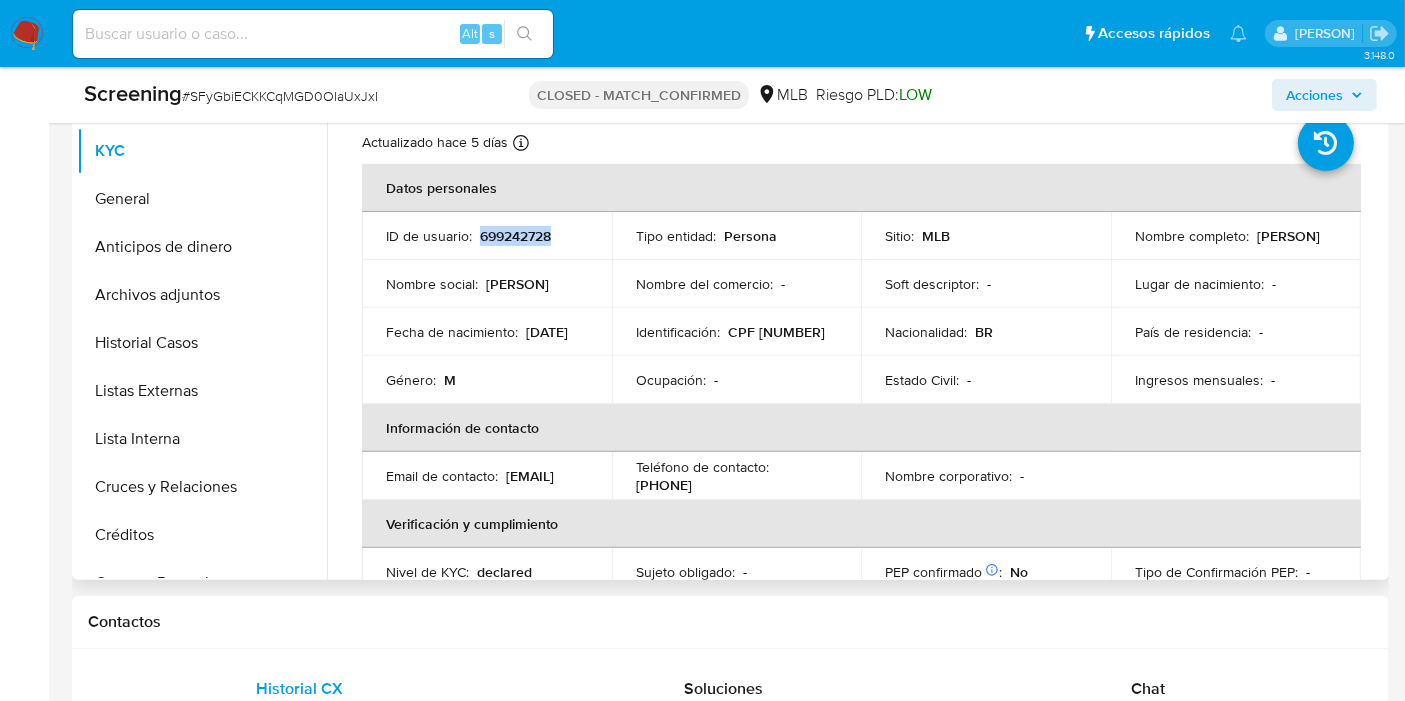 click on "699242728" at bounding box center (515, 236) 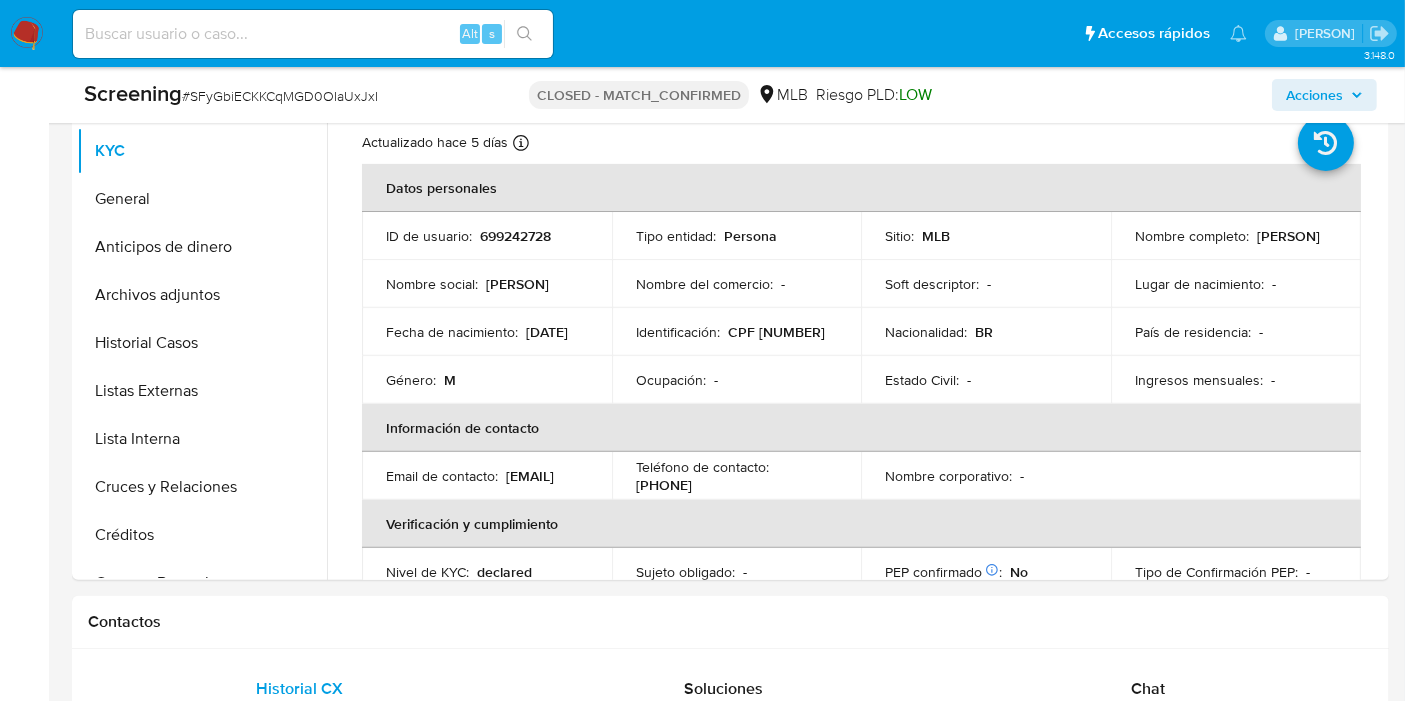 click at bounding box center (313, 34) 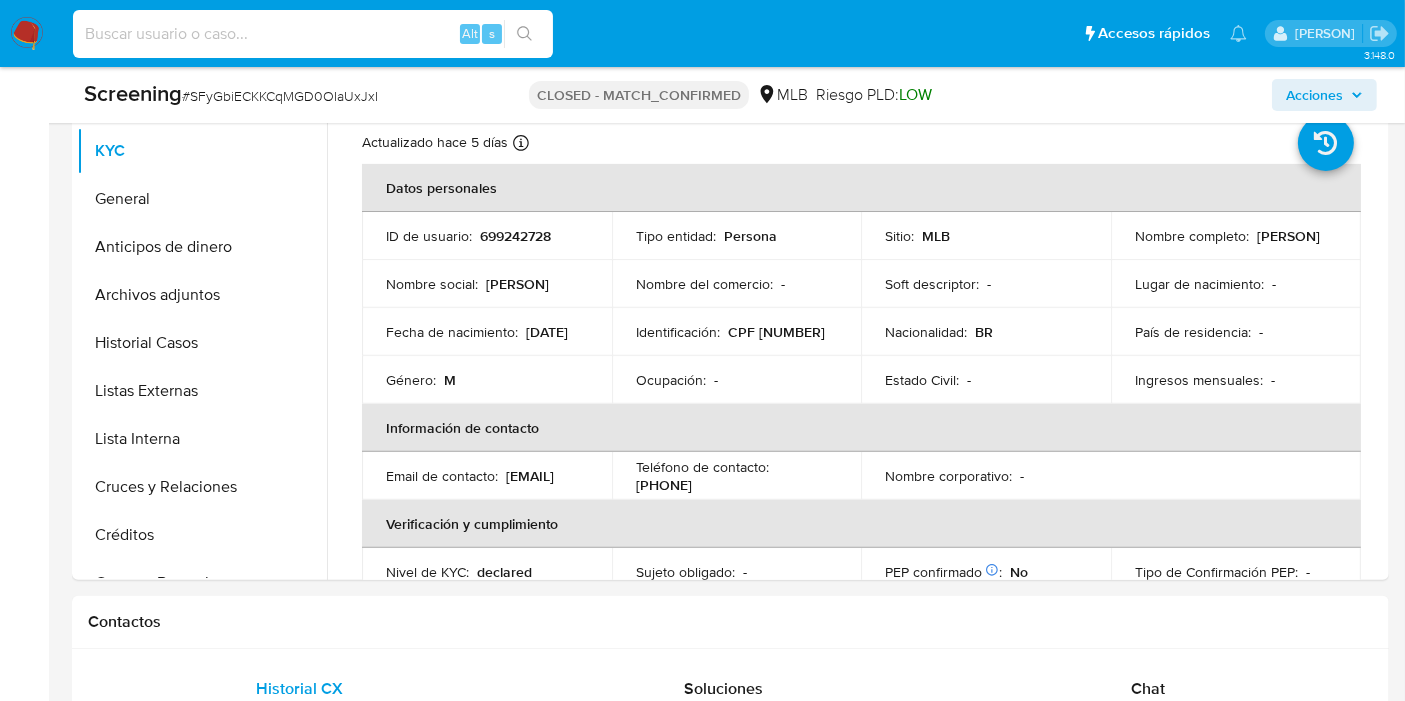 paste on "1920852355" 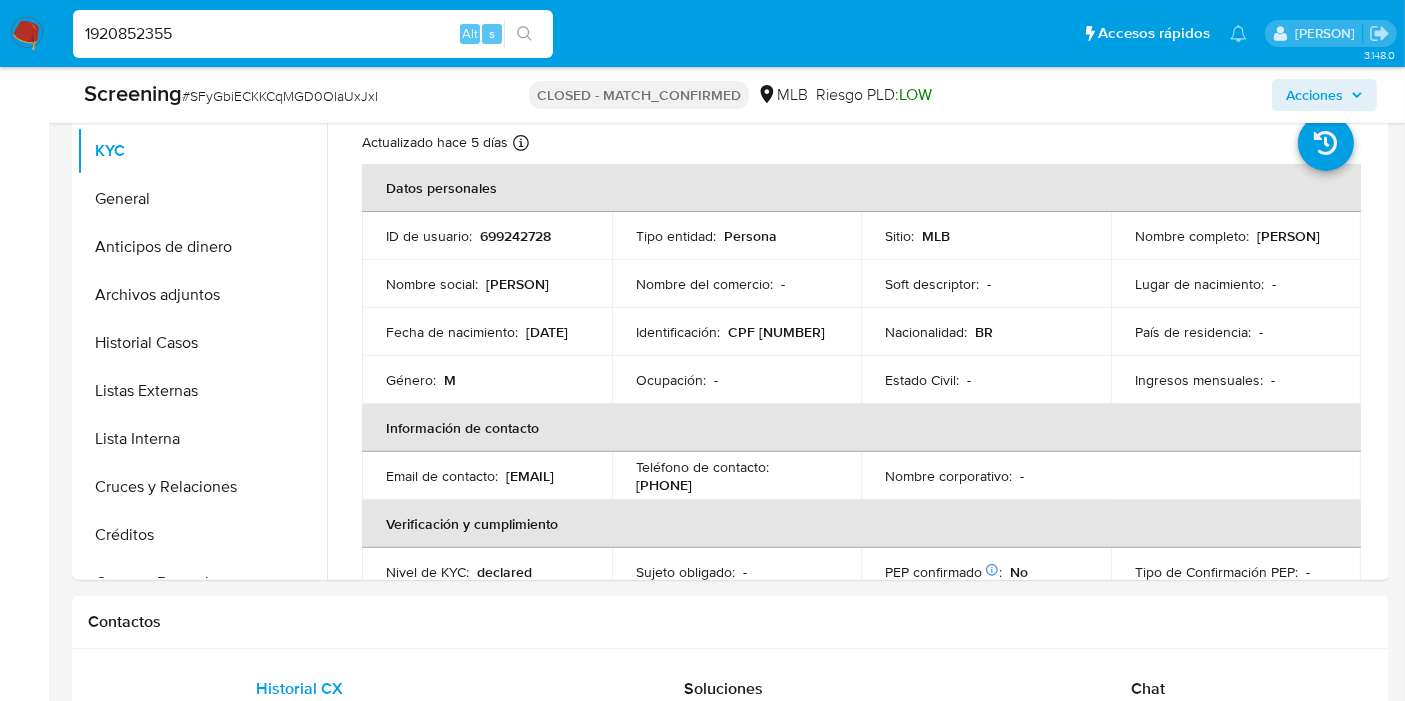 type on "1920852355" 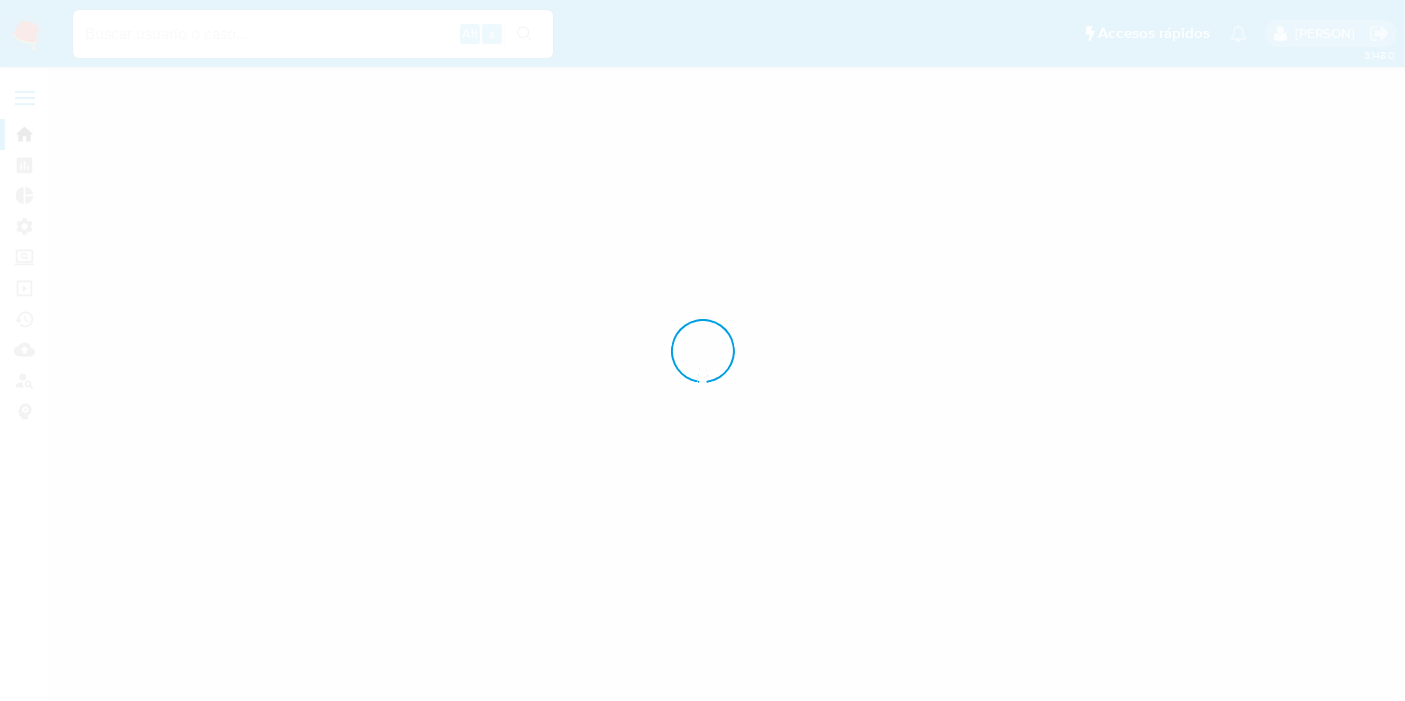 scroll, scrollTop: 0, scrollLeft: 0, axis: both 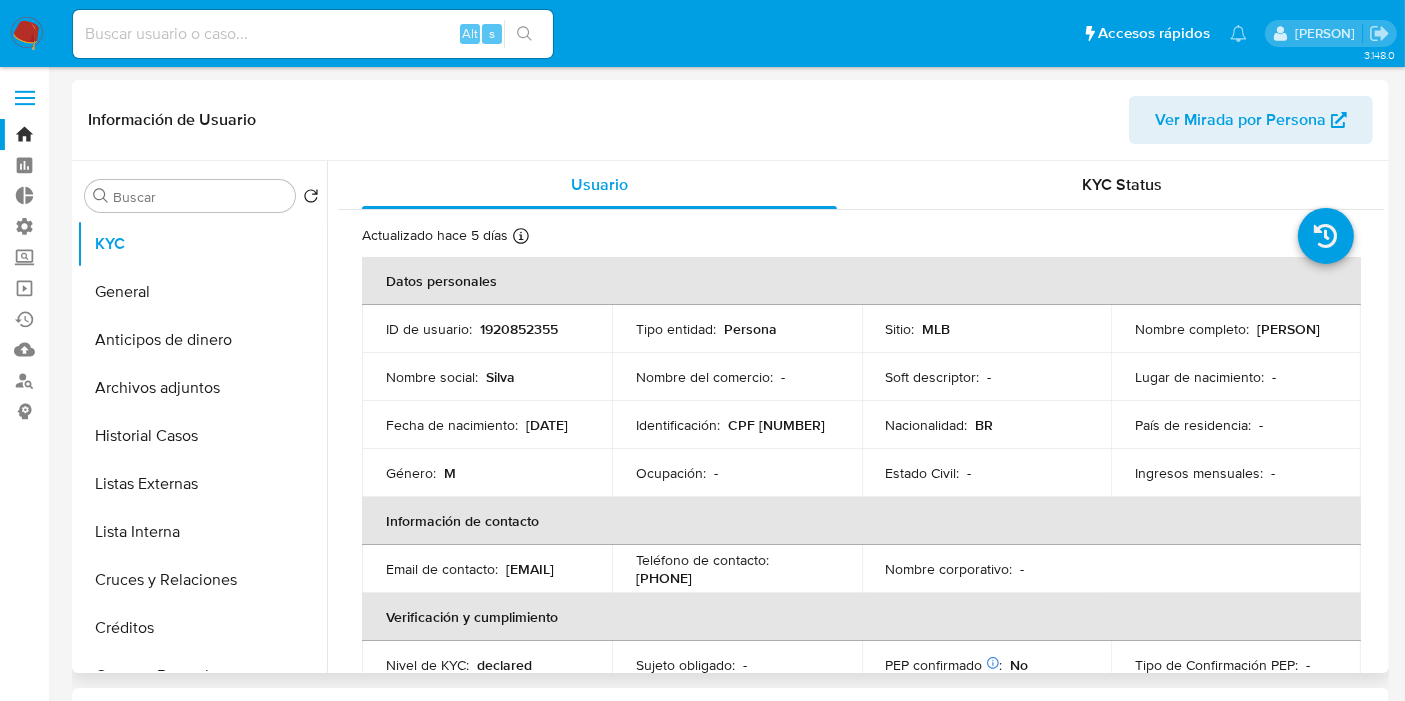 select on "10" 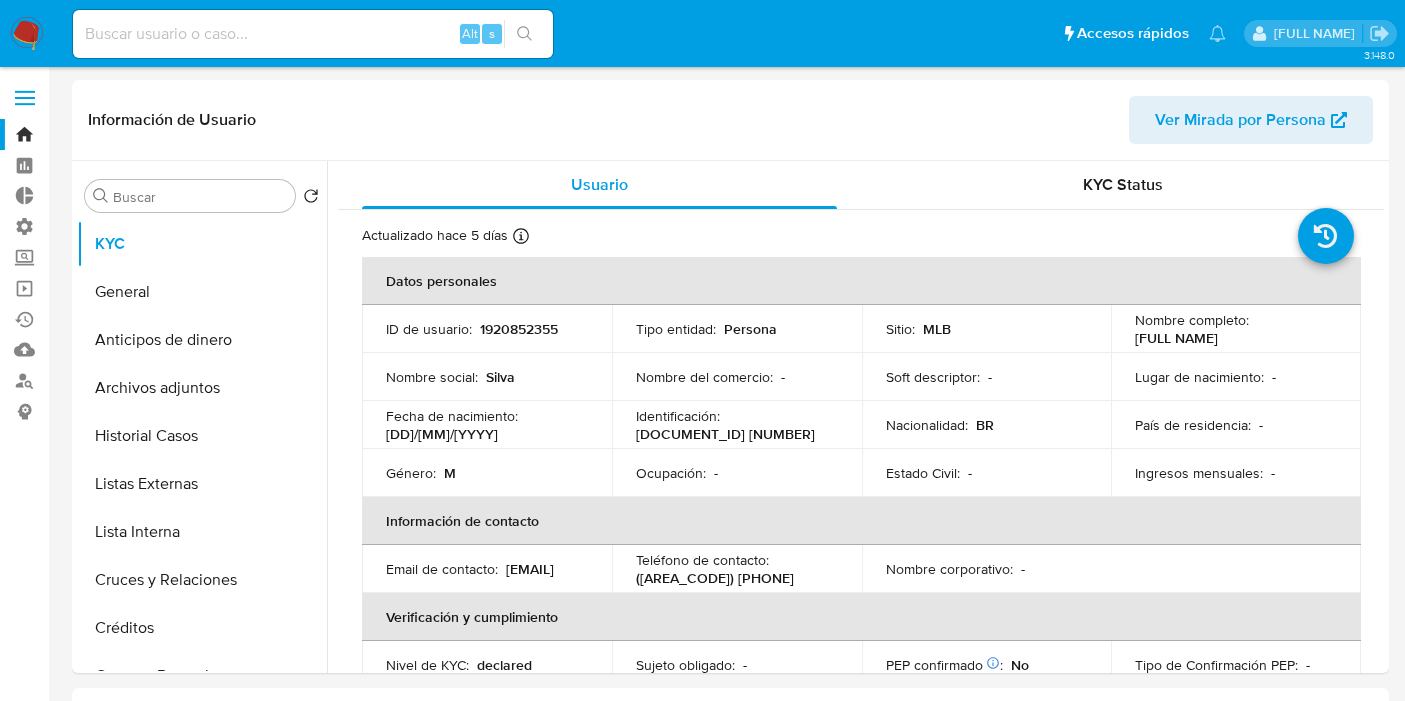 select on "10" 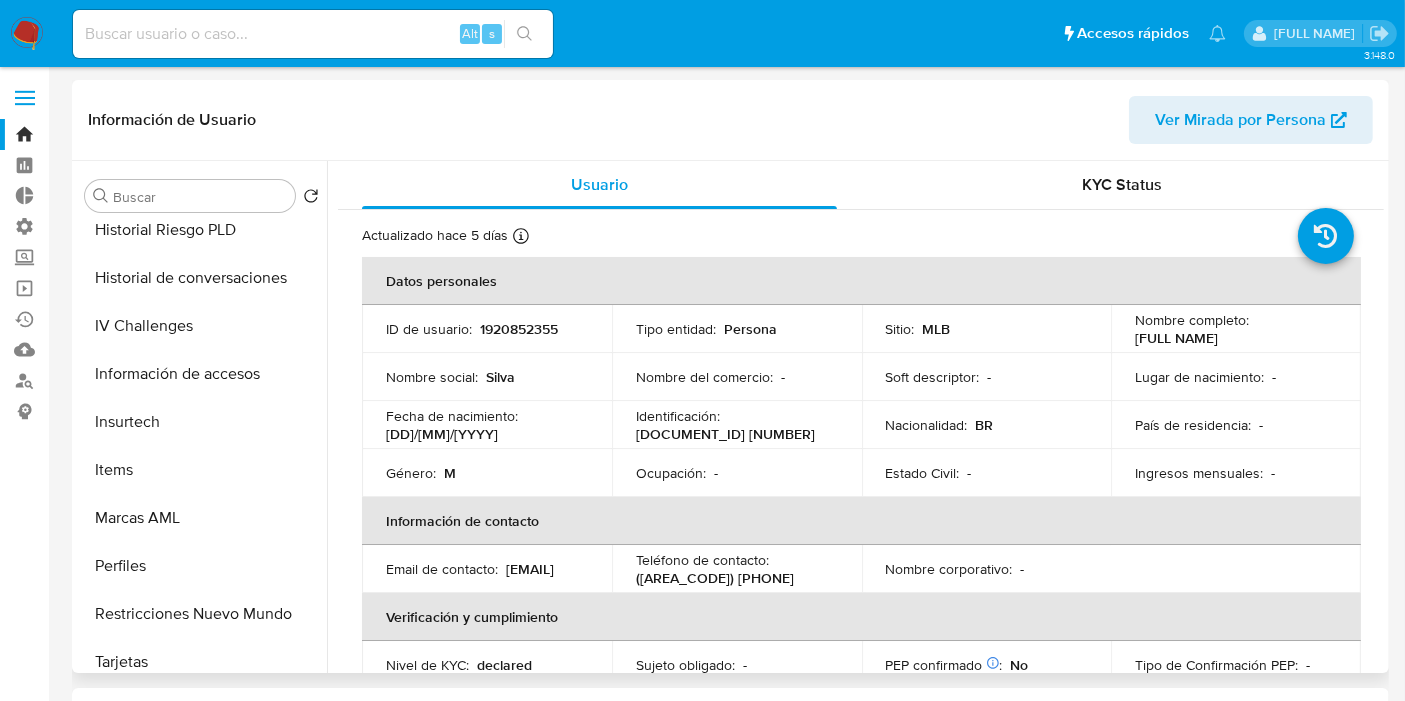 scroll, scrollTop: 844, scrollLeft: 0, axis: vertical 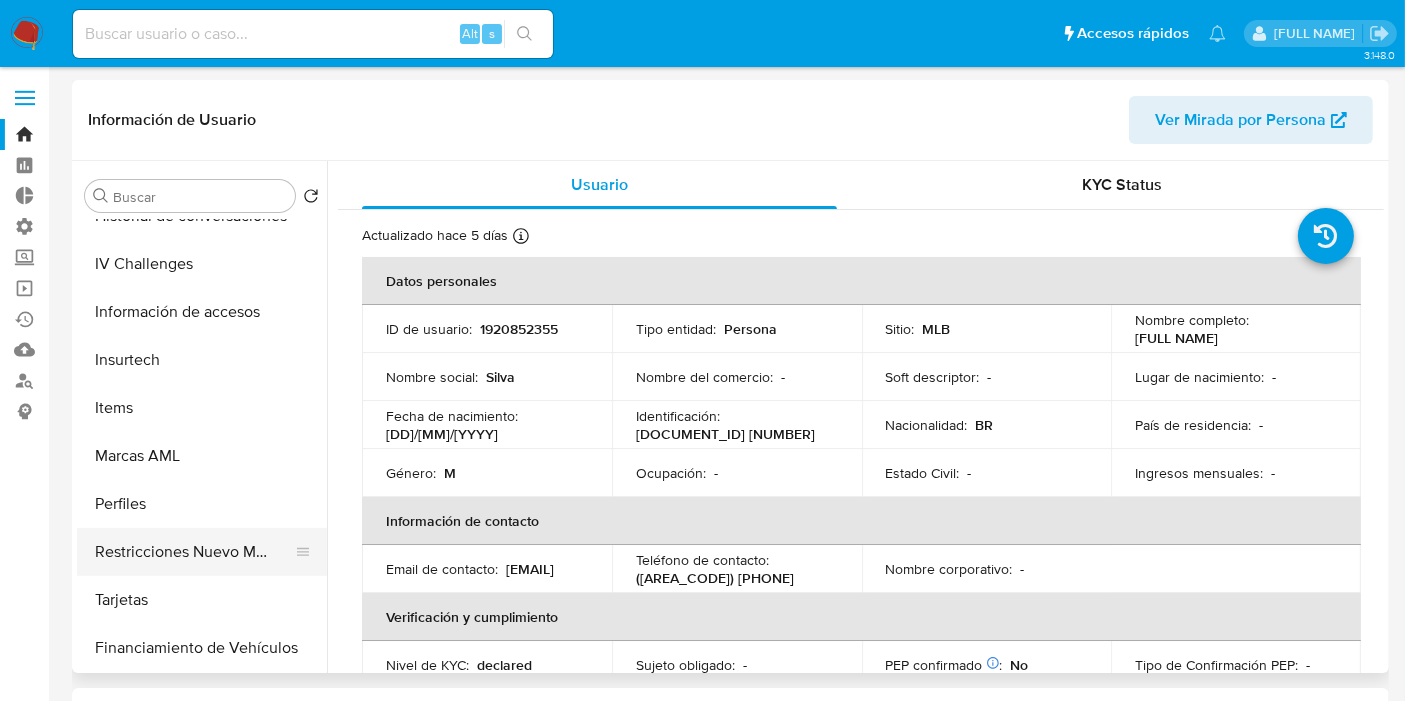 click on "Restricciones Nuevo Mundo" at bounding box center [194, 552] 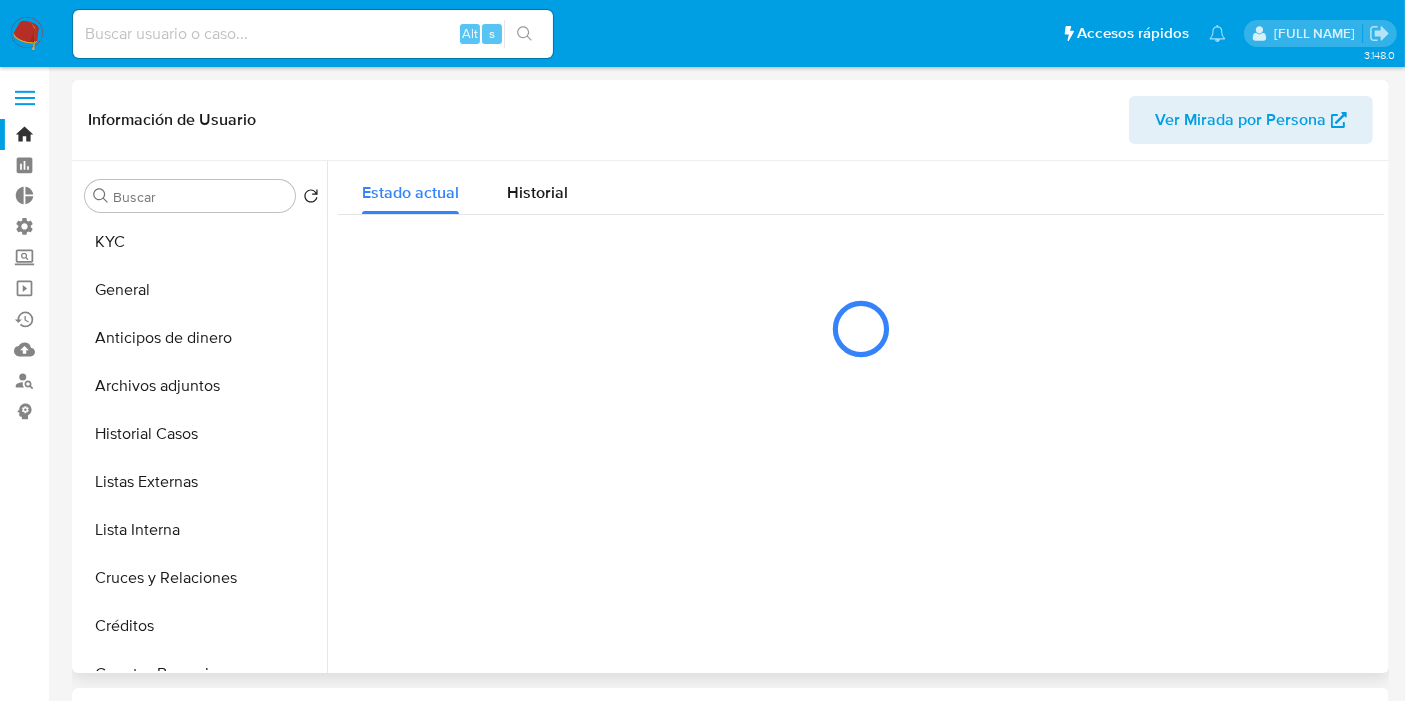 scroll, scrollTop: 0, scrollLeft: 0, axis: both 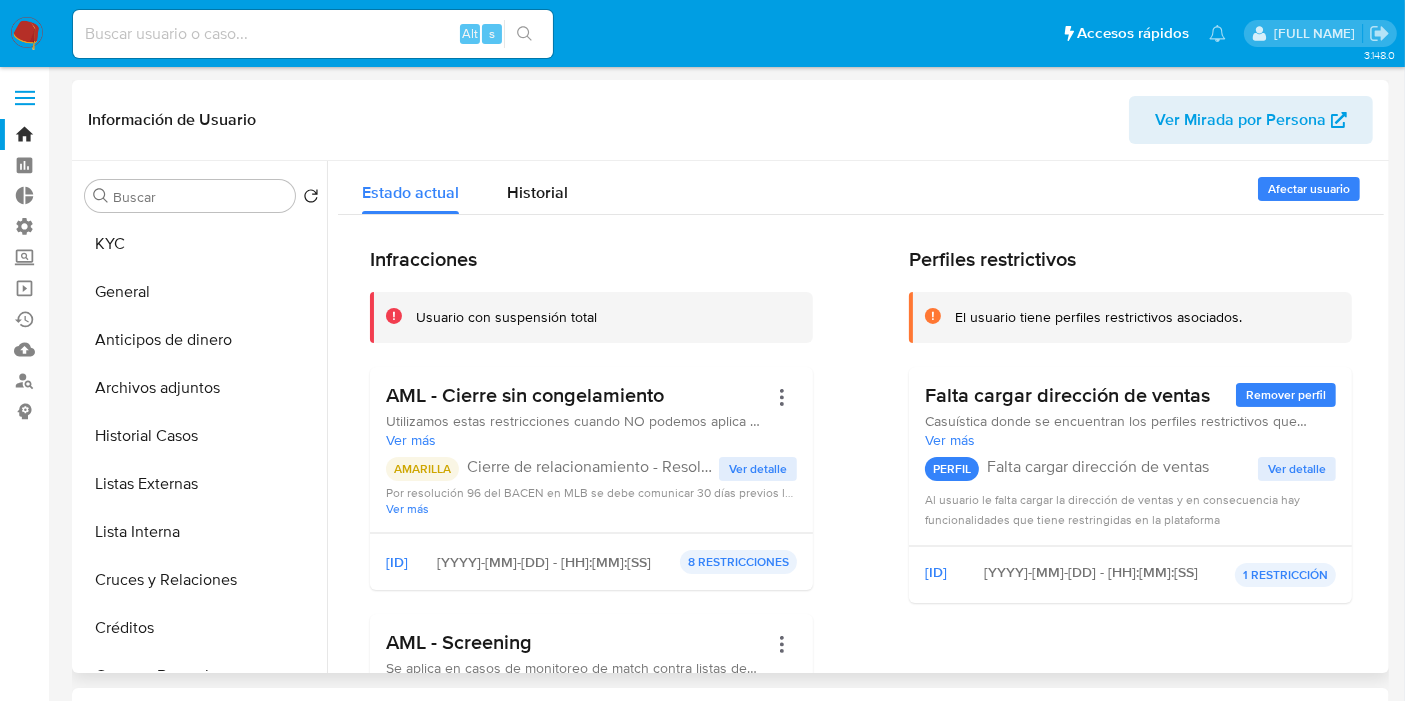 click on "Estado actual Historial" at bounding box center [861, 187] 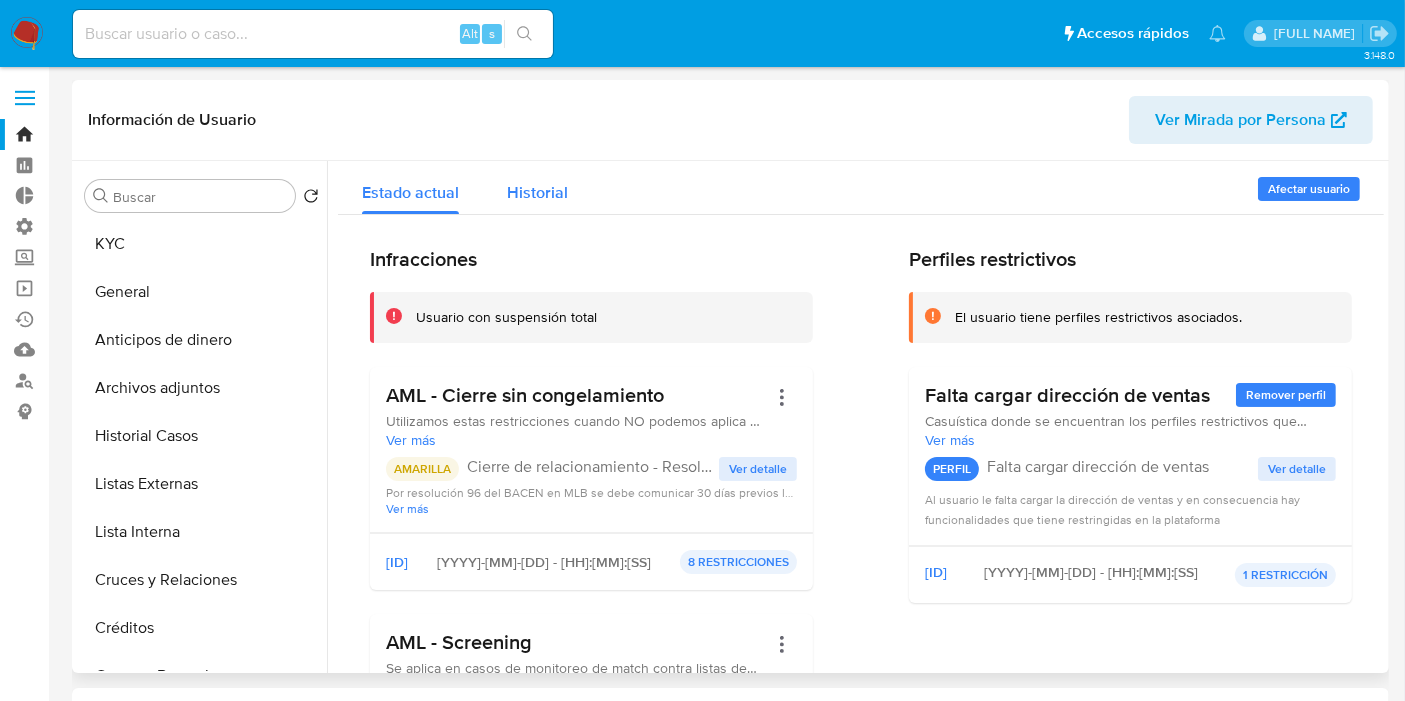 click on "Historial" at bounding box center (537, 192) 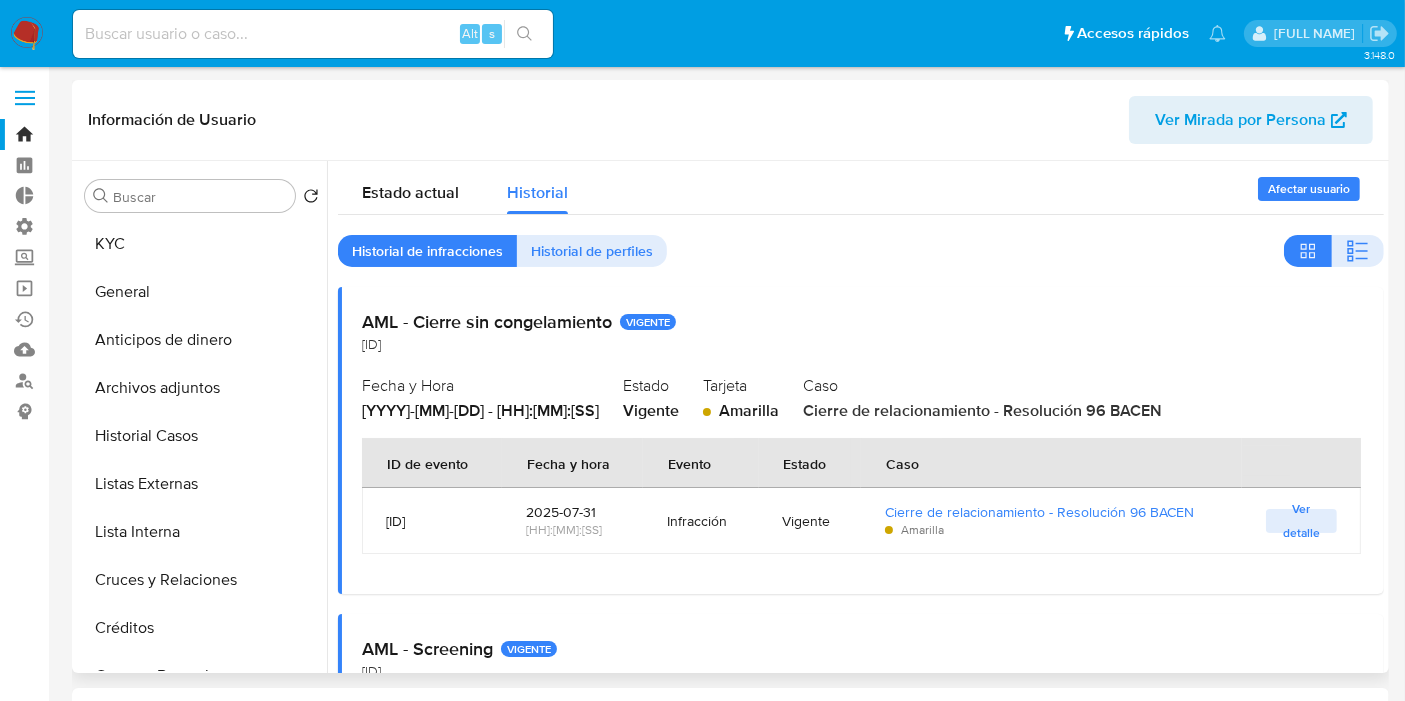 click on "AML - Cierre sin congelamiento VIGENTE" at bounding box center (861, 322) 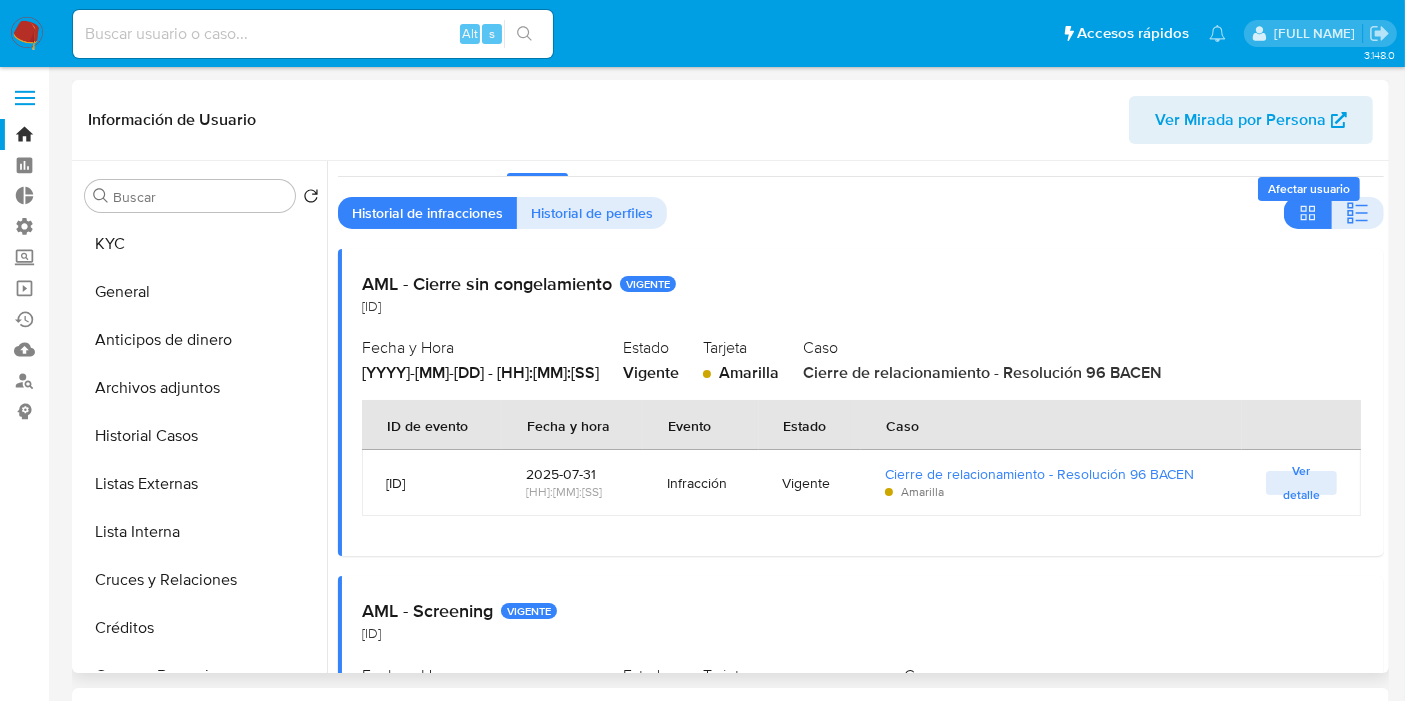 scroll, scrollTop: 0, scrollLeft: 0, axis: both 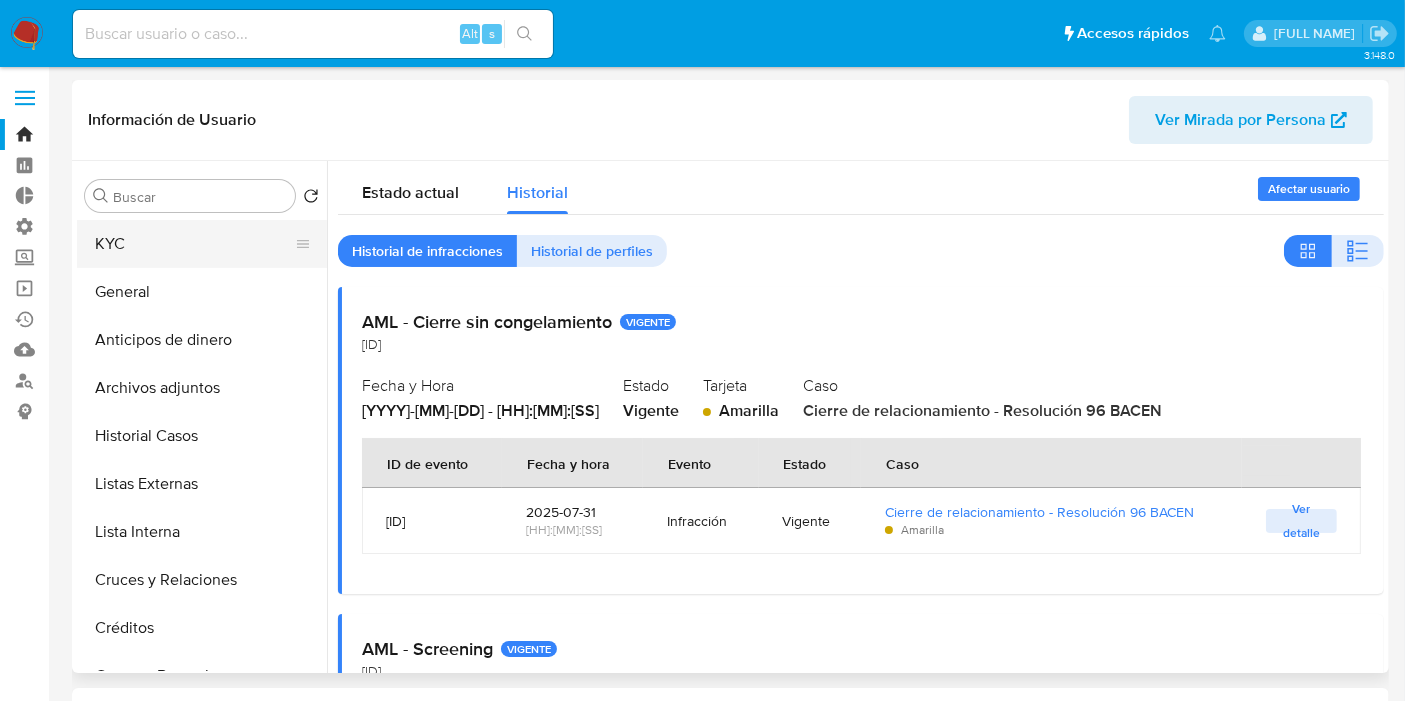 click on "KYC" at bounding box center (194, 244) 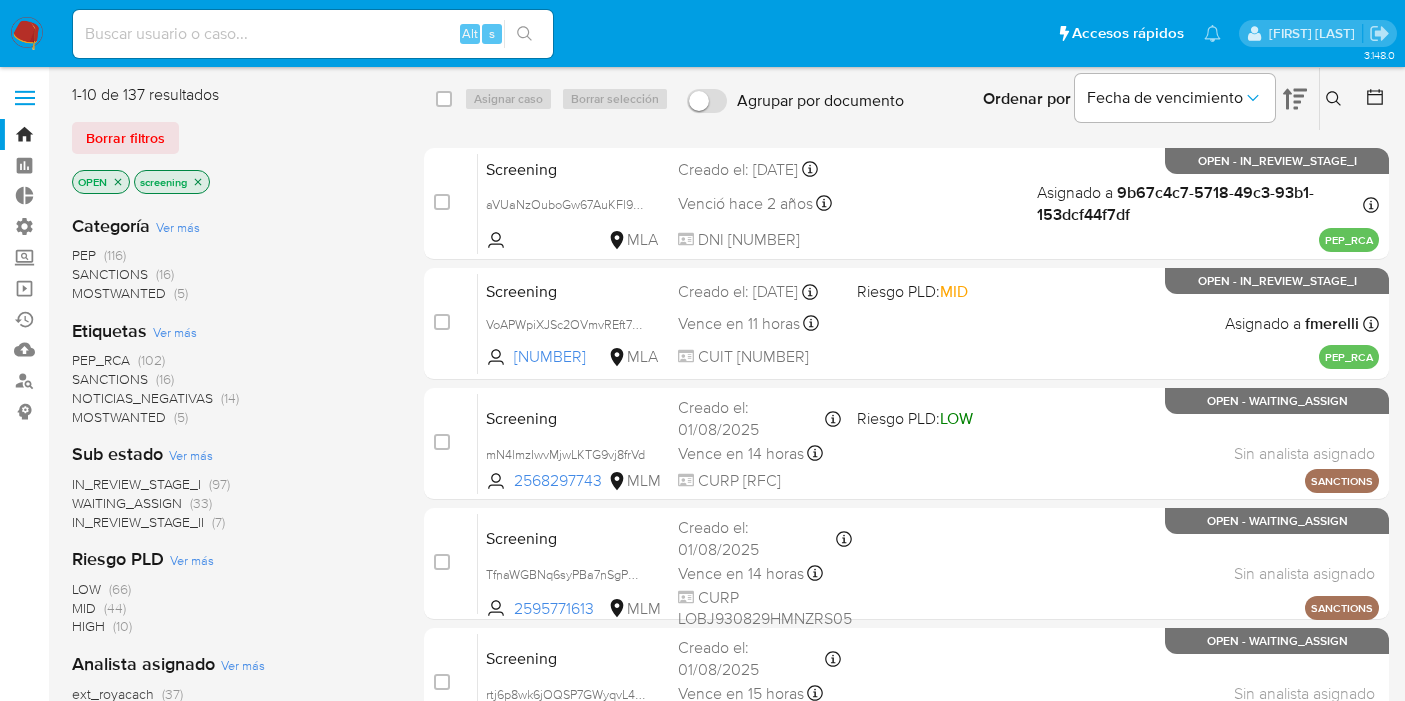 scroll, scrollTop: 0, scrollLeft: 0, axis: both 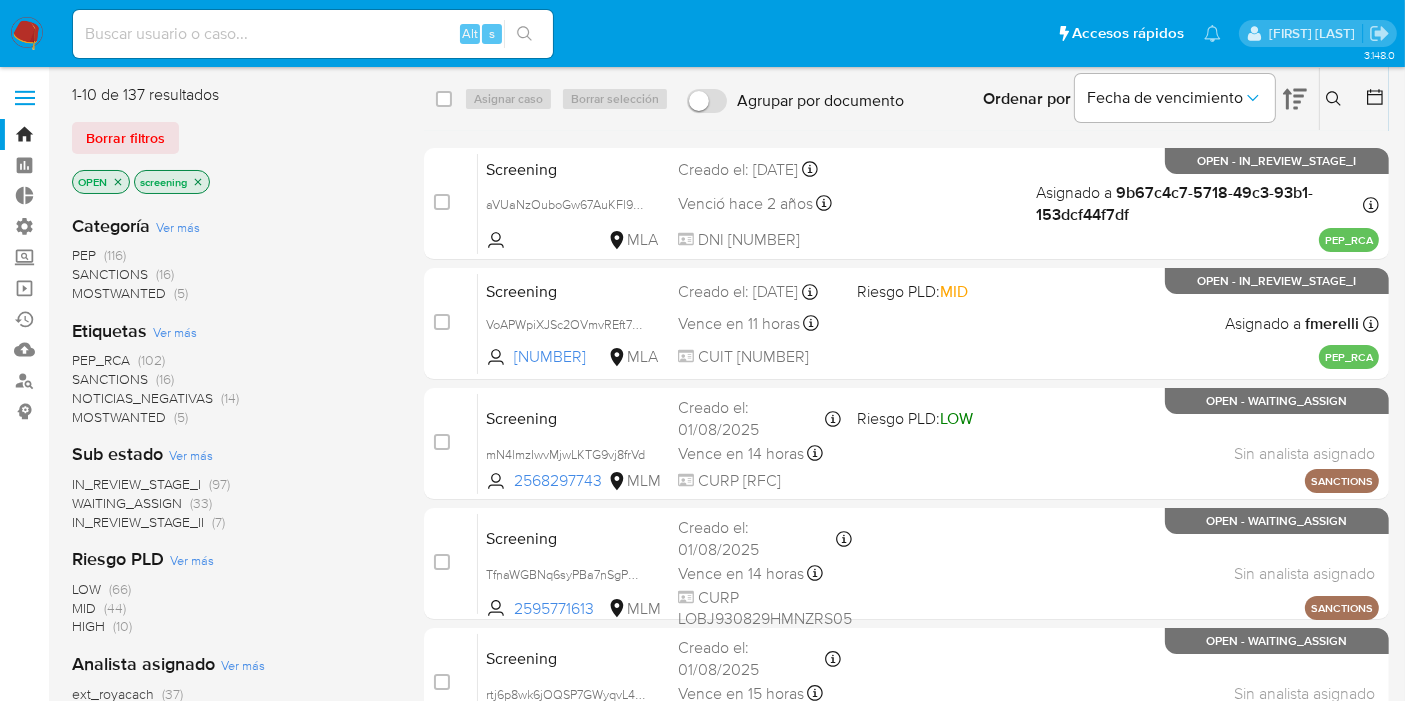 click on "1-10 de 137 resultados" at bounding box center [232, 95] 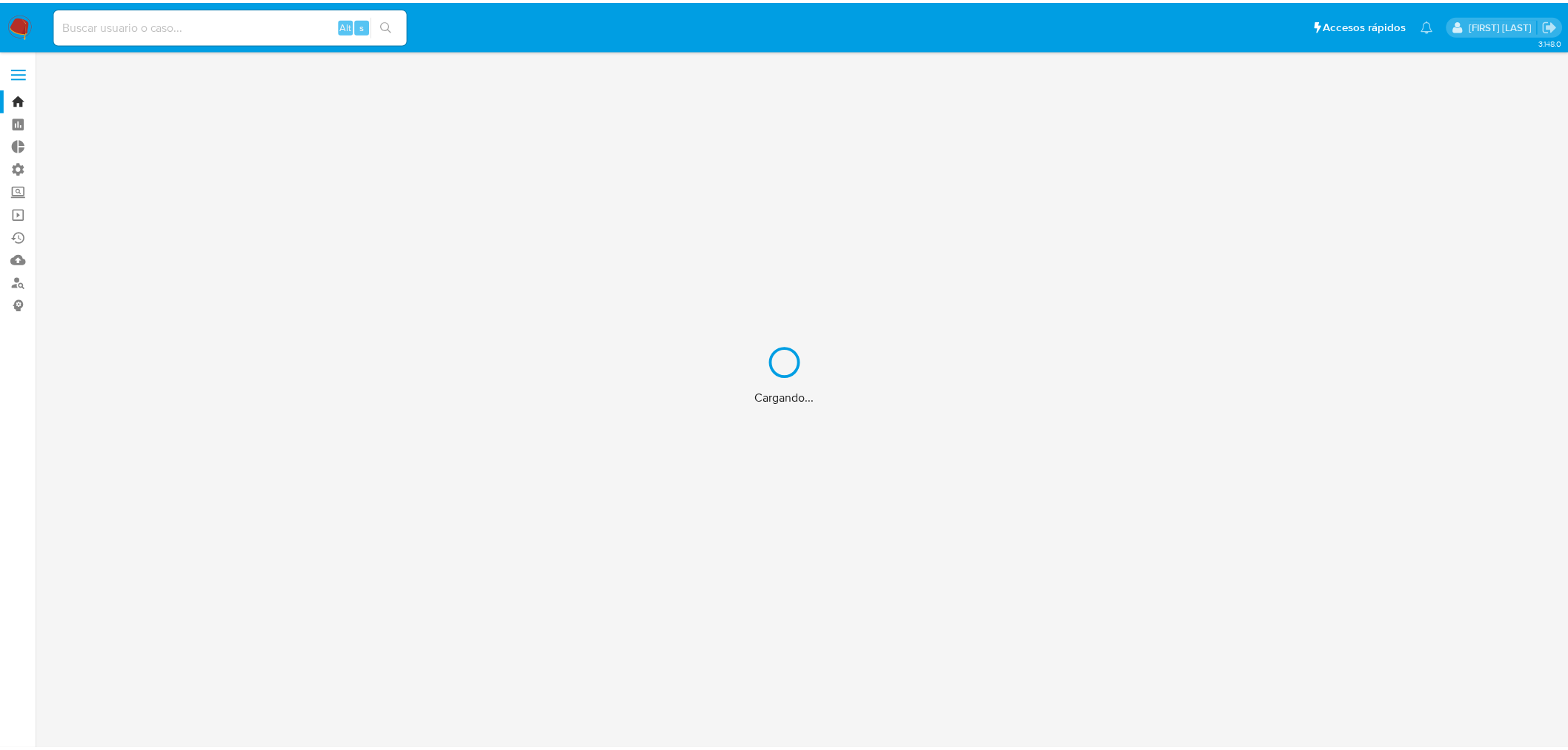 scroll, scrollTop: 0, scrollLeft: 0, axis: both 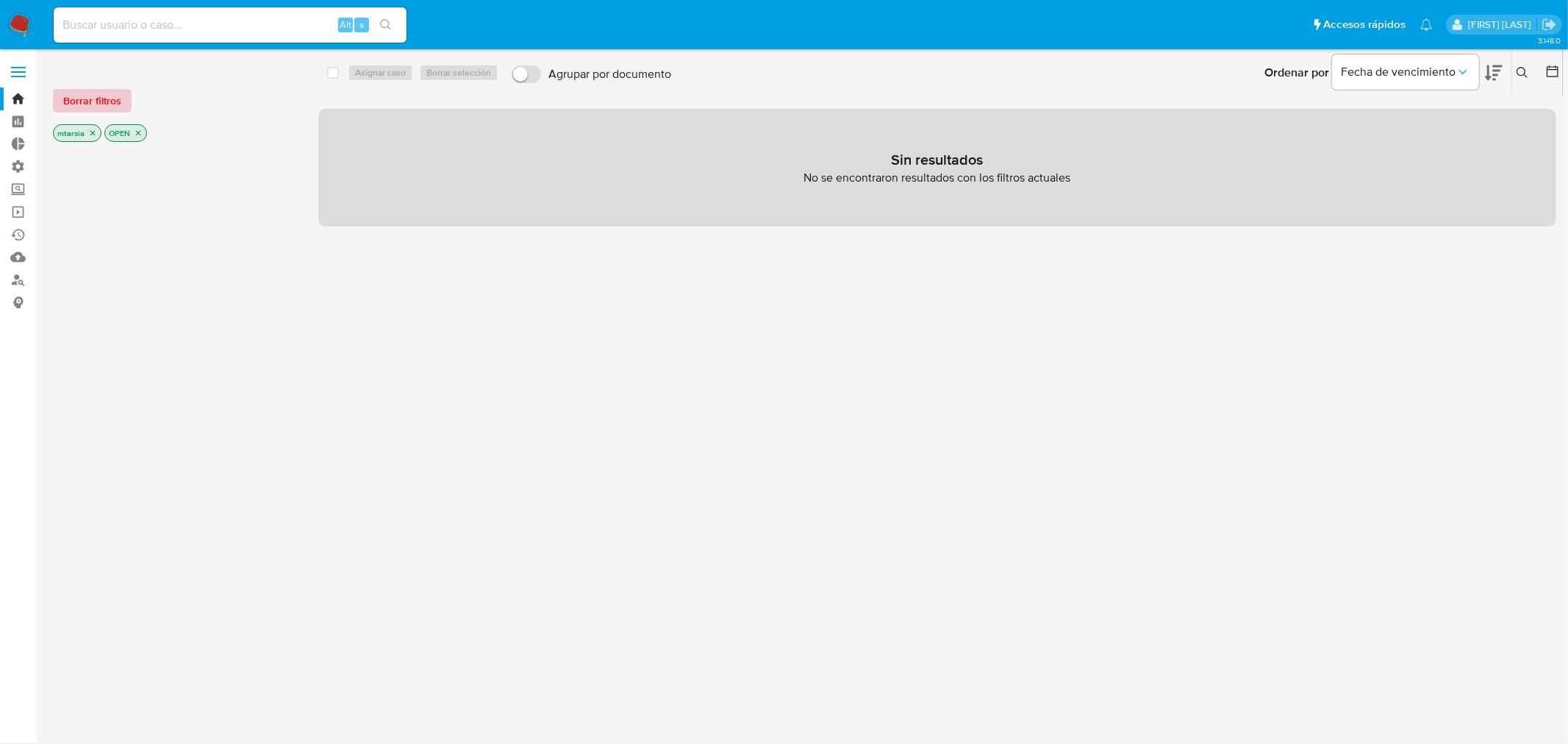 click on "Borrar filtros" at bounding box center [92, 101] 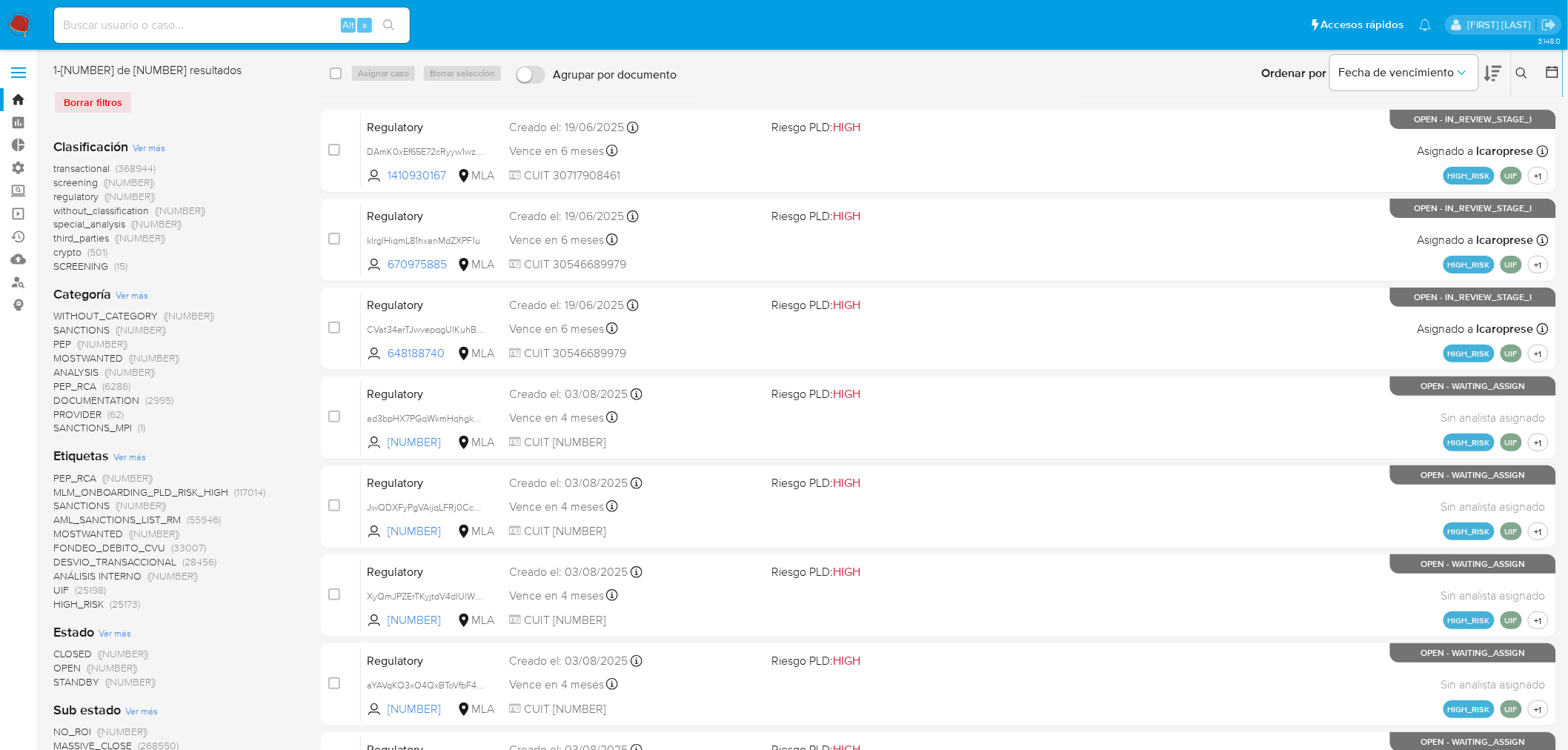 click on "3.148.0" at bounding box center [784, 782] 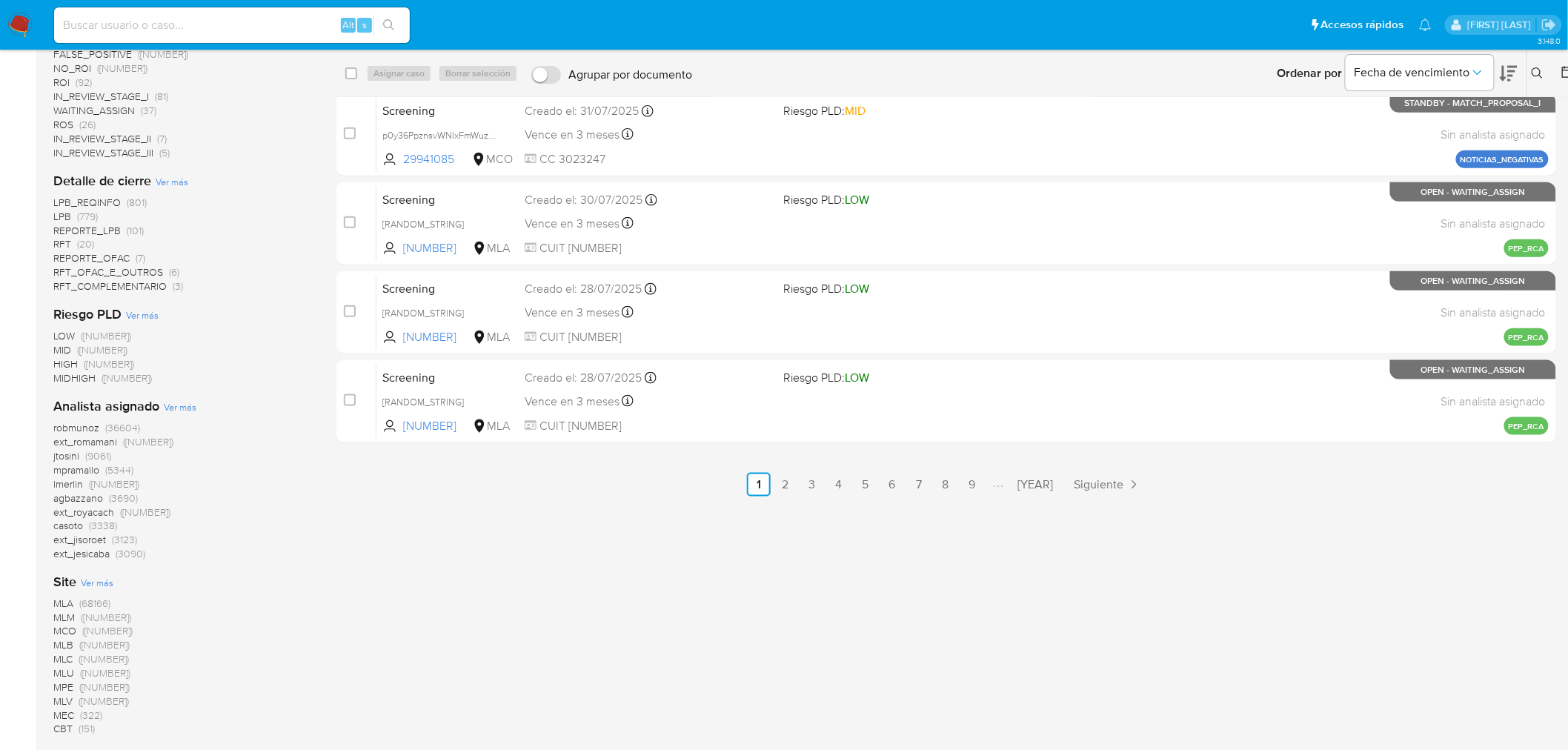scroll, scrollTop: 617, scrollLeft: 0, axis: vertical 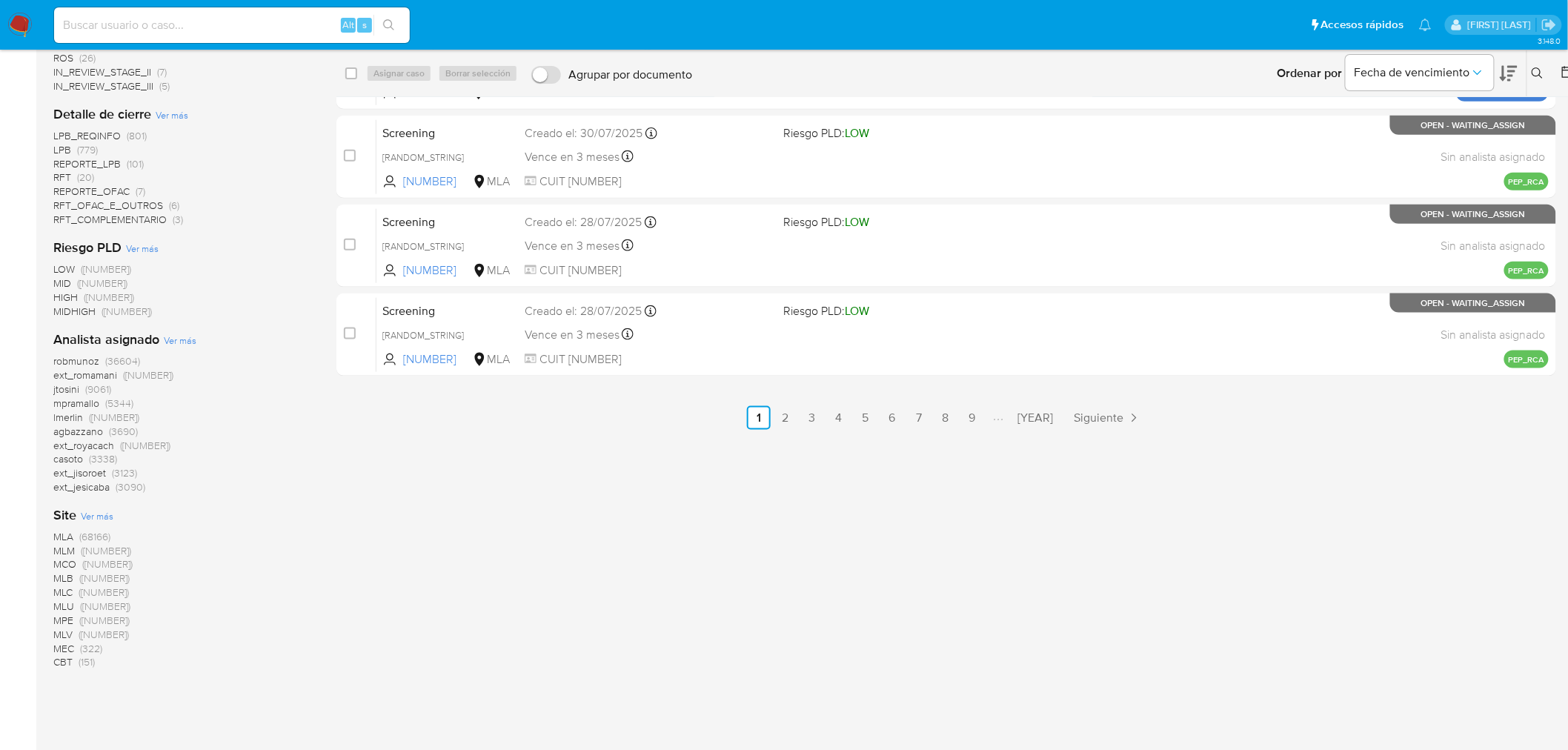 click on "CBT" at bounding box center (63, 663) 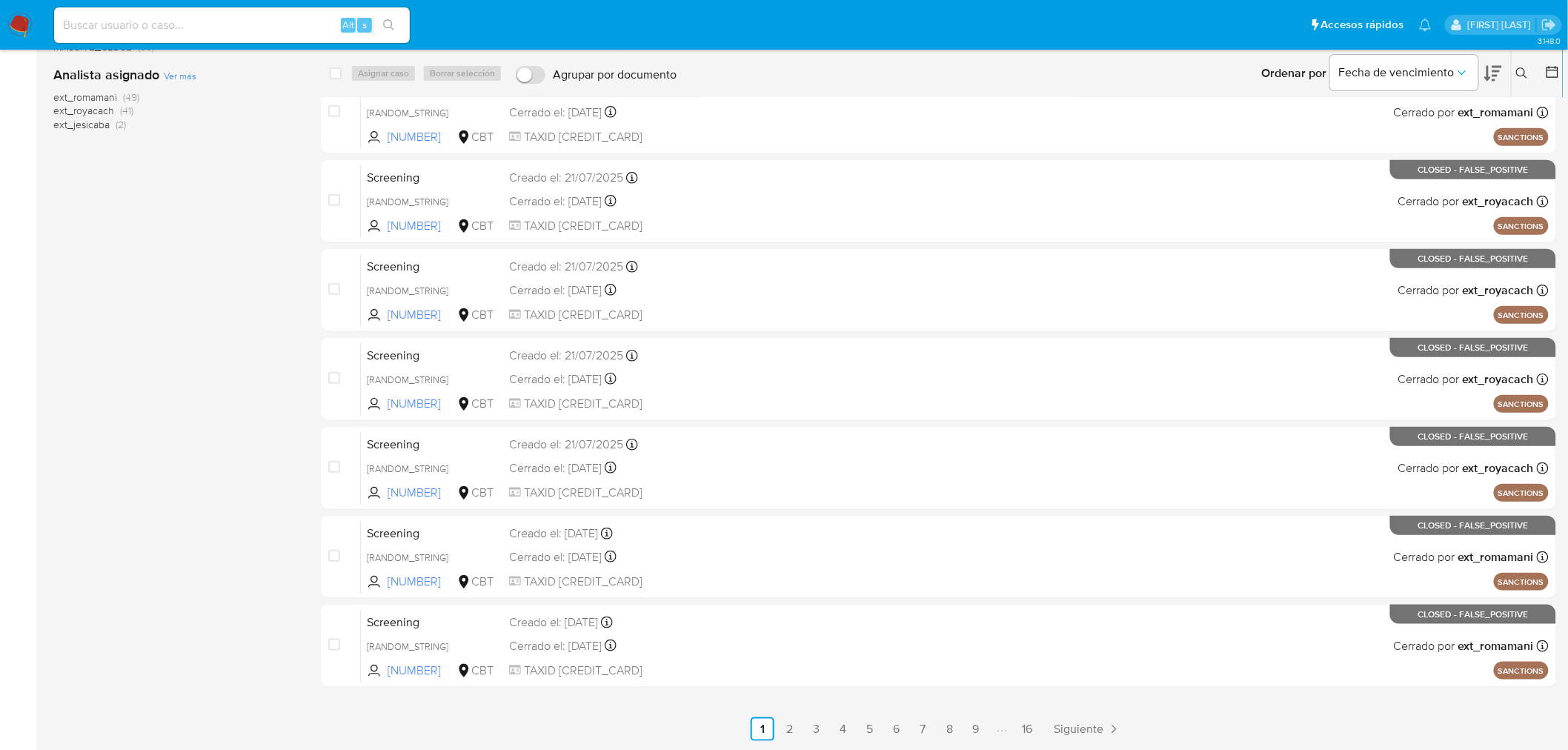 scroll, scrollTop: 0, scrollLeft: 0, axis: both 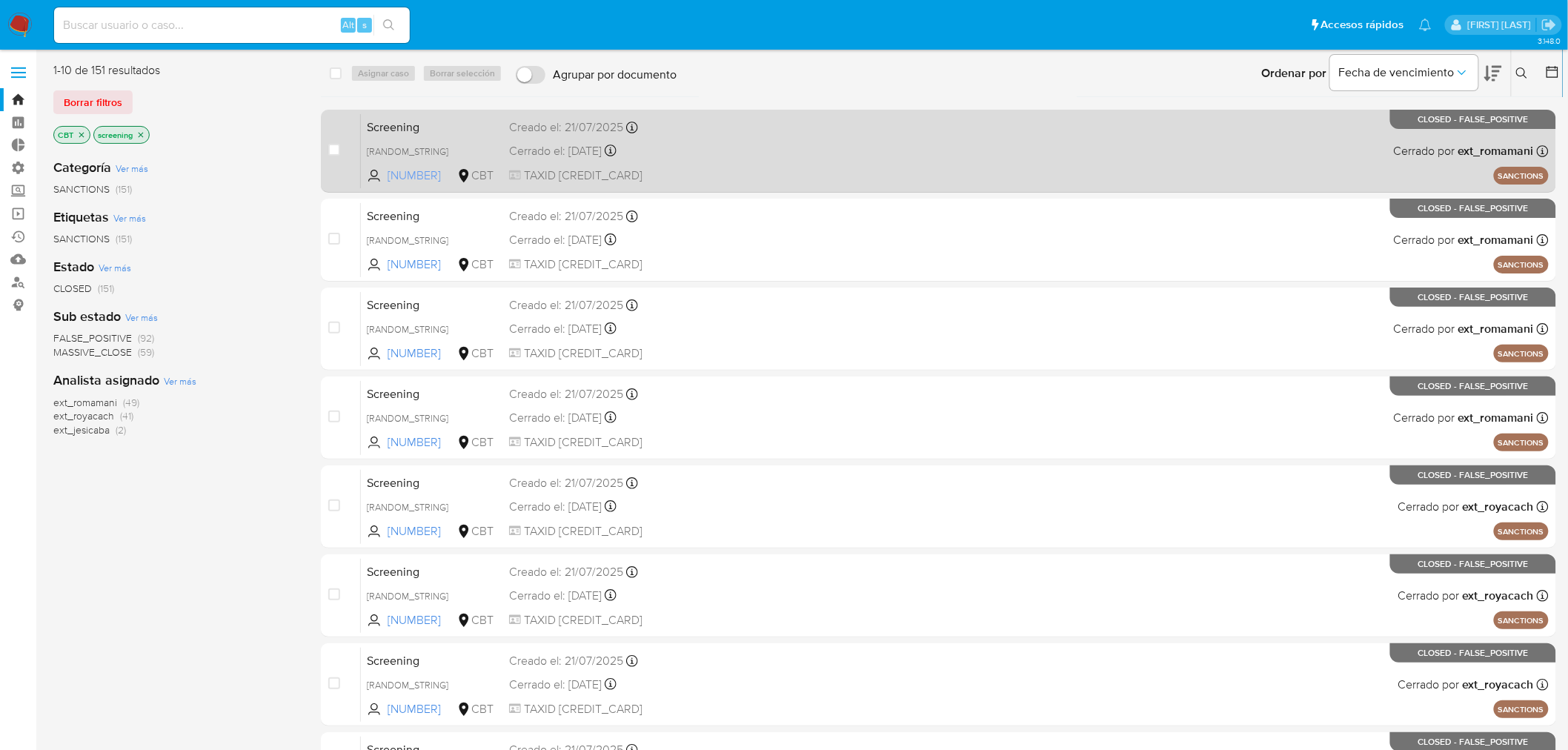 drag, startPoint x: 385, startPoint y: 176, endPoint x: 457, endPoint y: 176, distance: 72 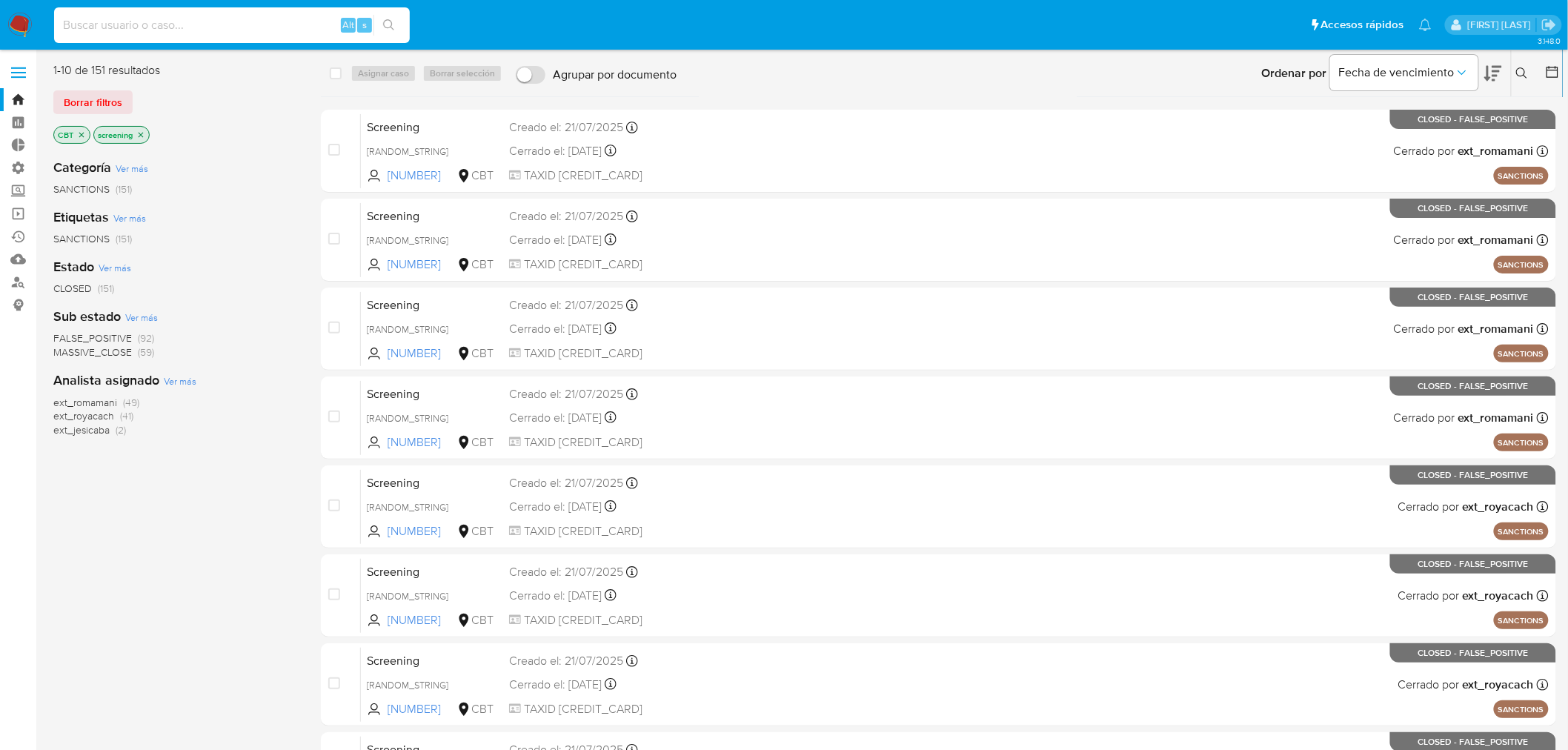click at bounding box center [232, 25] 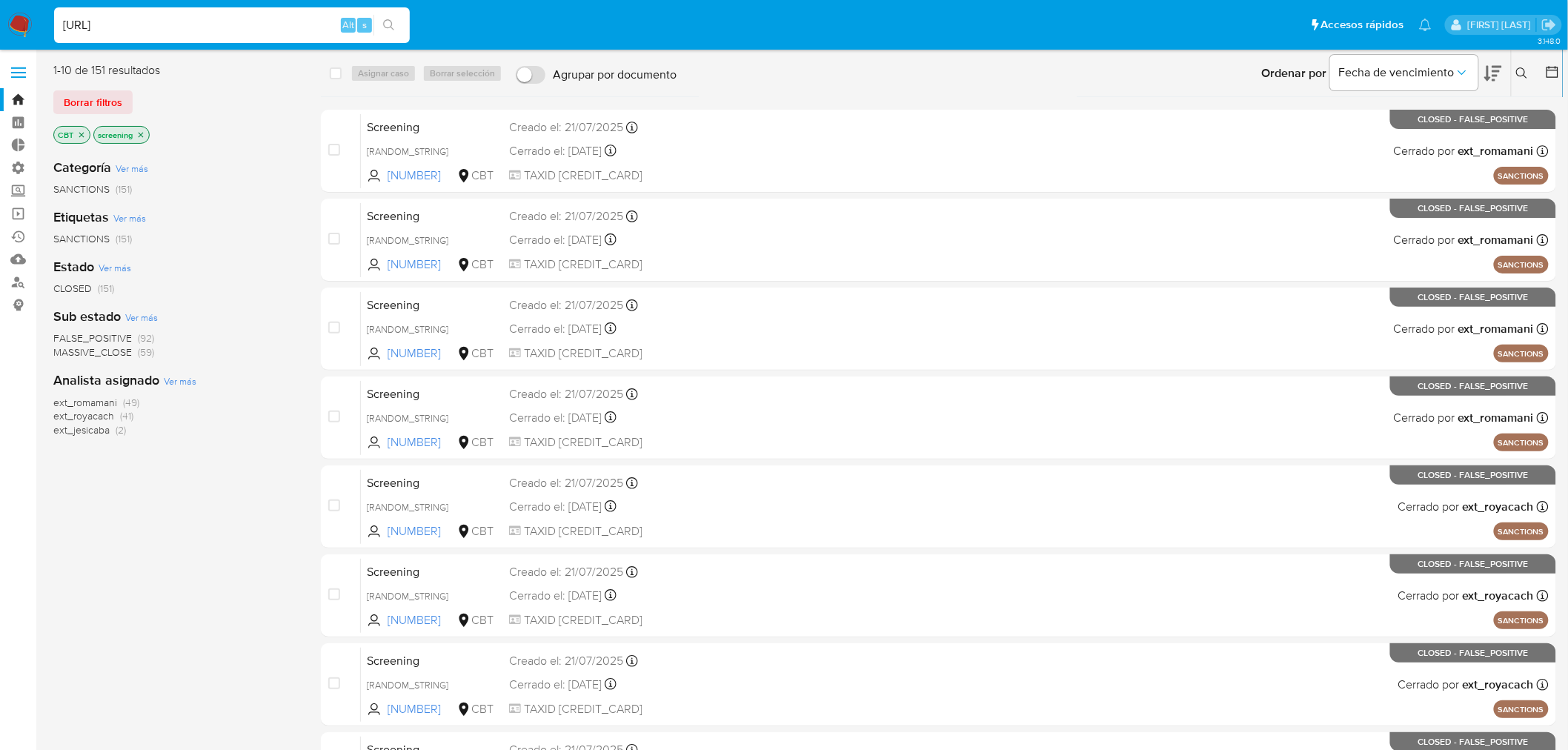 scroll, scrollTop: 0, scrollLeft: 225, axis: horizontal 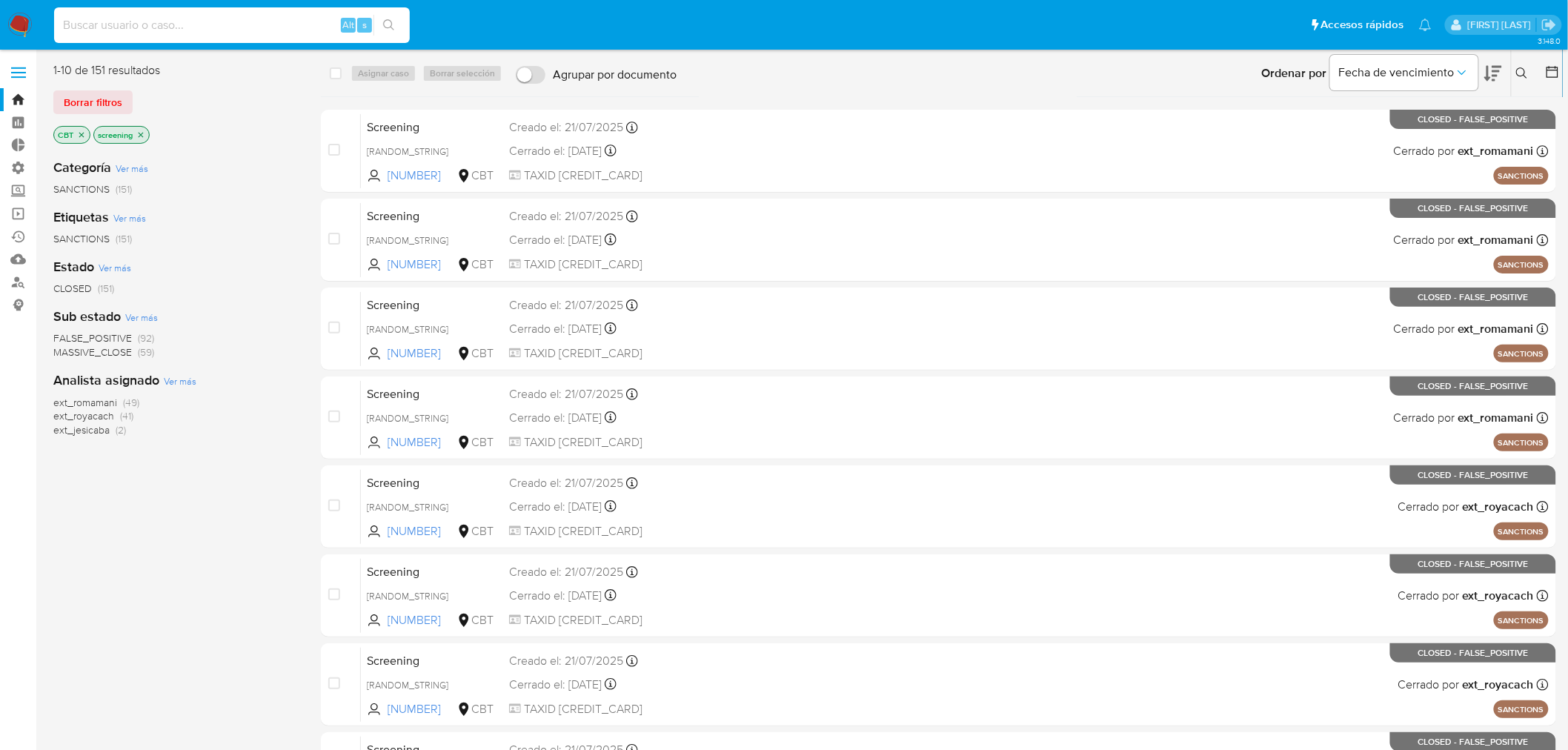 click at bounding box center (232, 25) 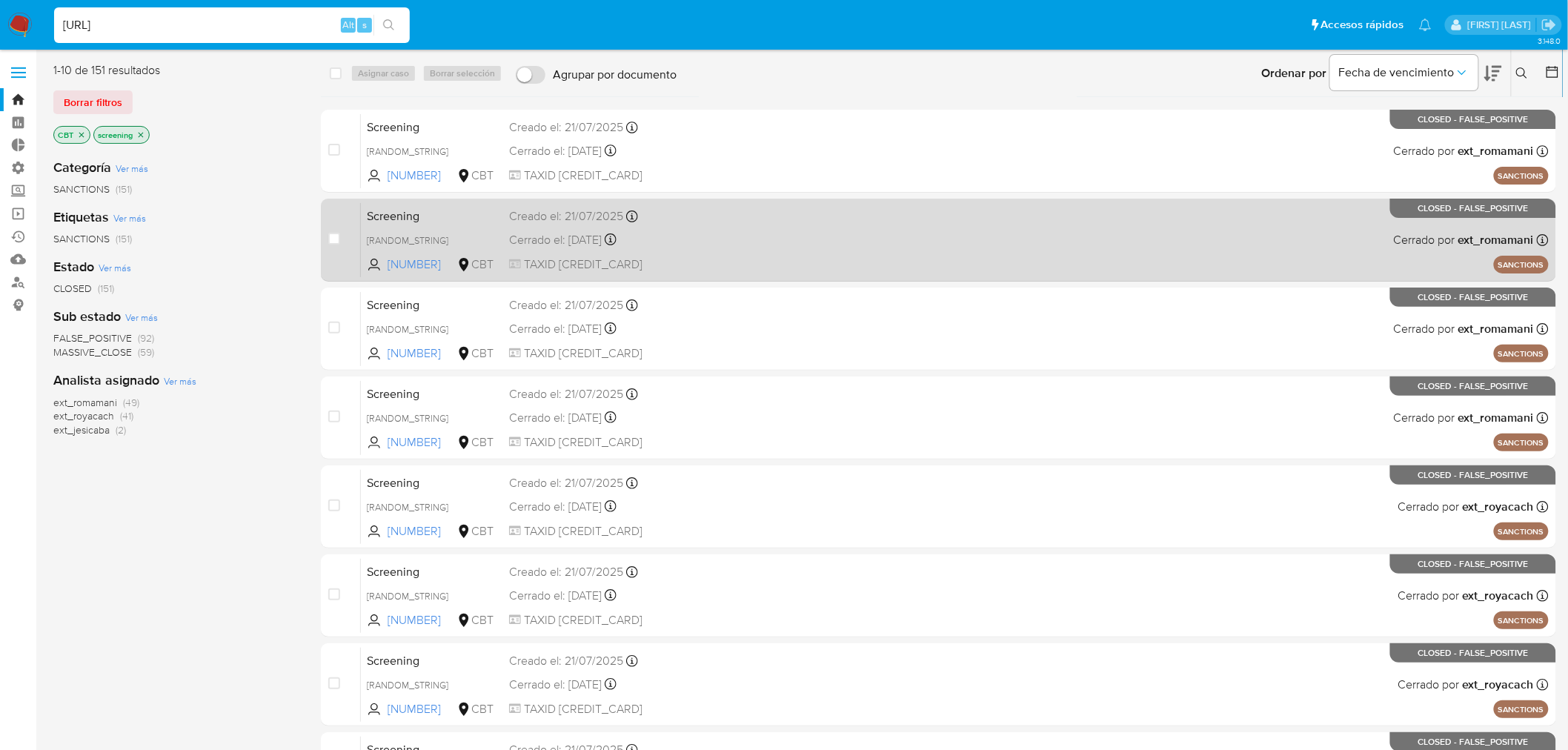 scroll, scrollTop: 0, scrollLeft: 225, axis: horizontal 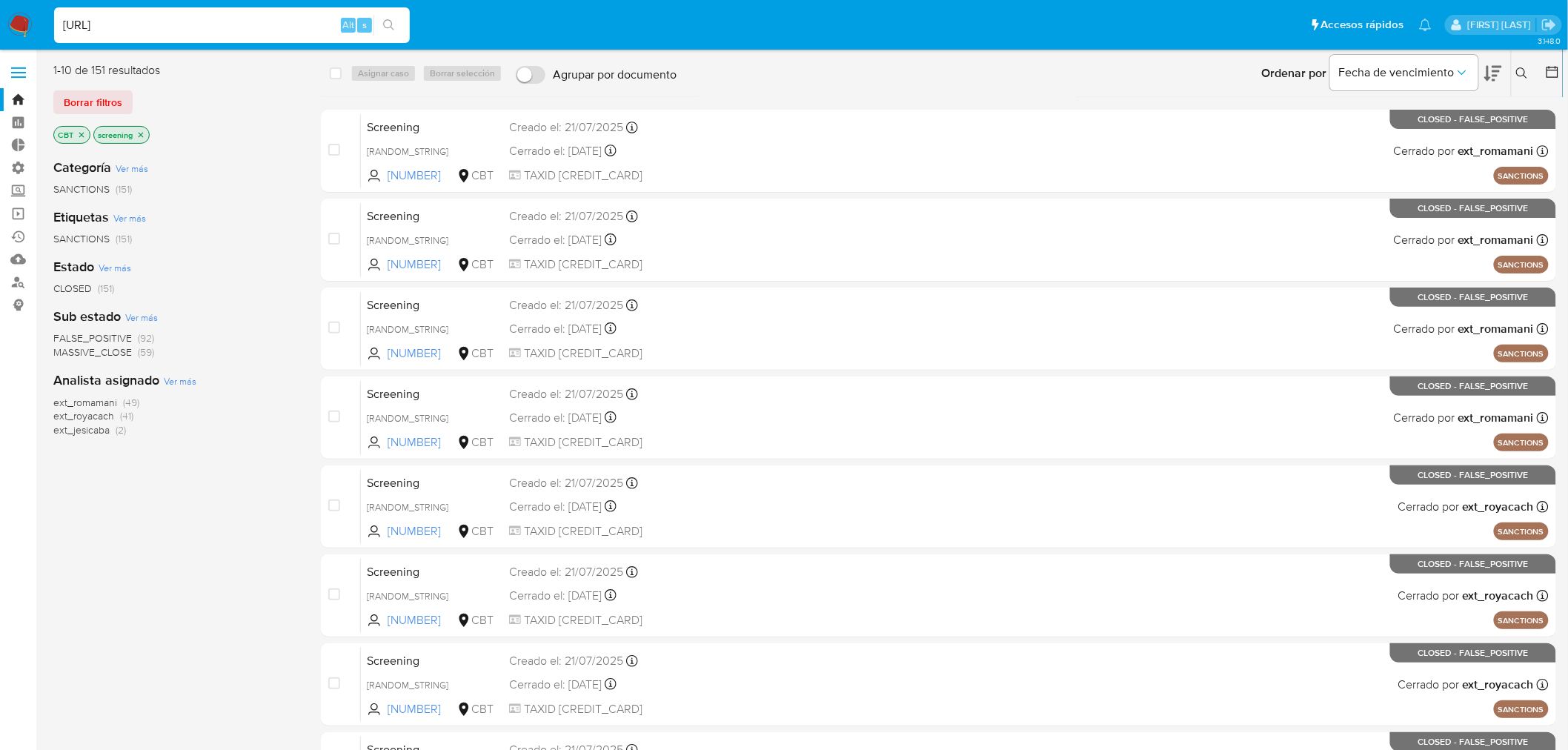 drag, startPoint x: 124, startPoint y: 33, endPoint x: -87, endPoint y: 17, distance: 211.60577 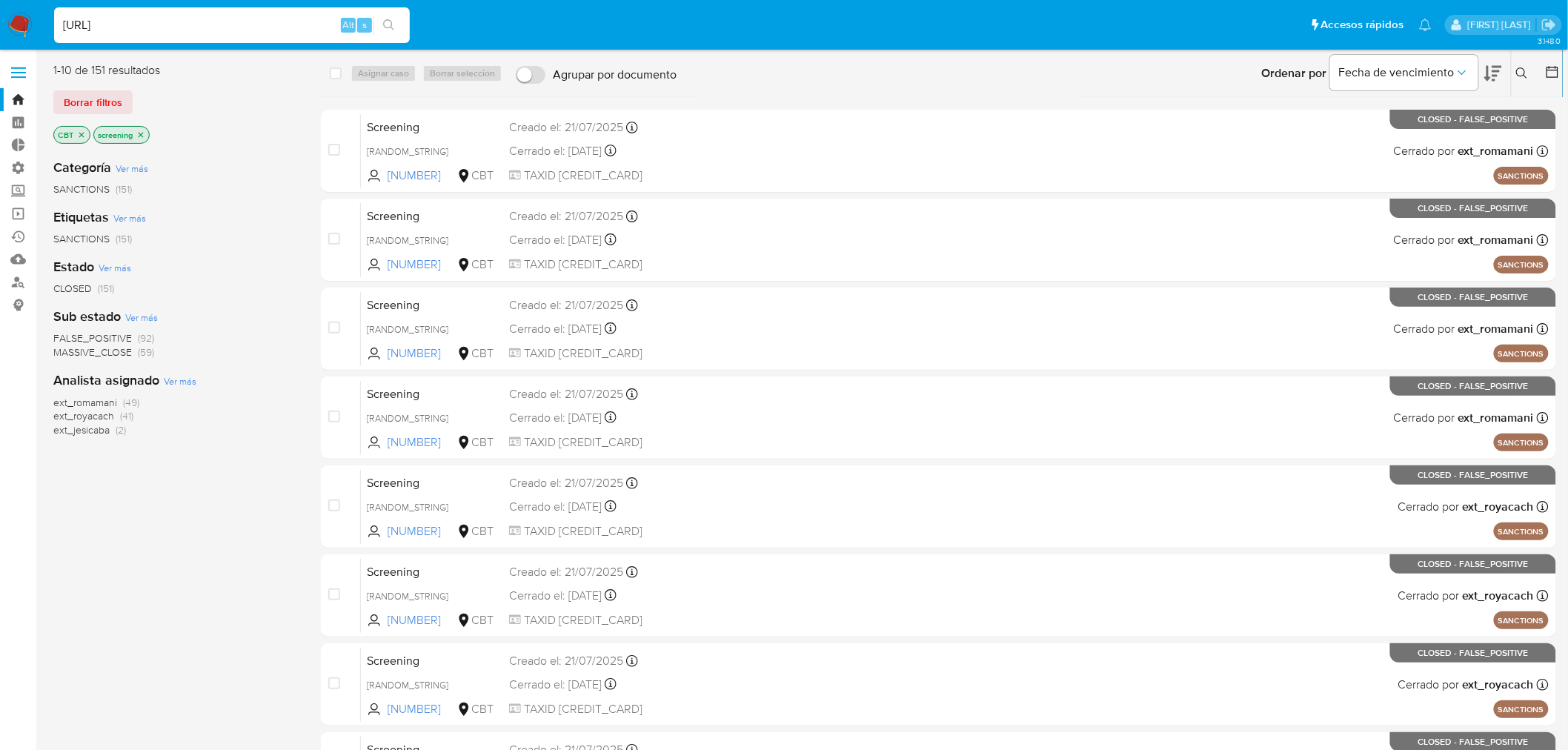 type on "O6dc9eFeF-36SoPJlusnIjrBpeuHO8/edit?tab=t.0" 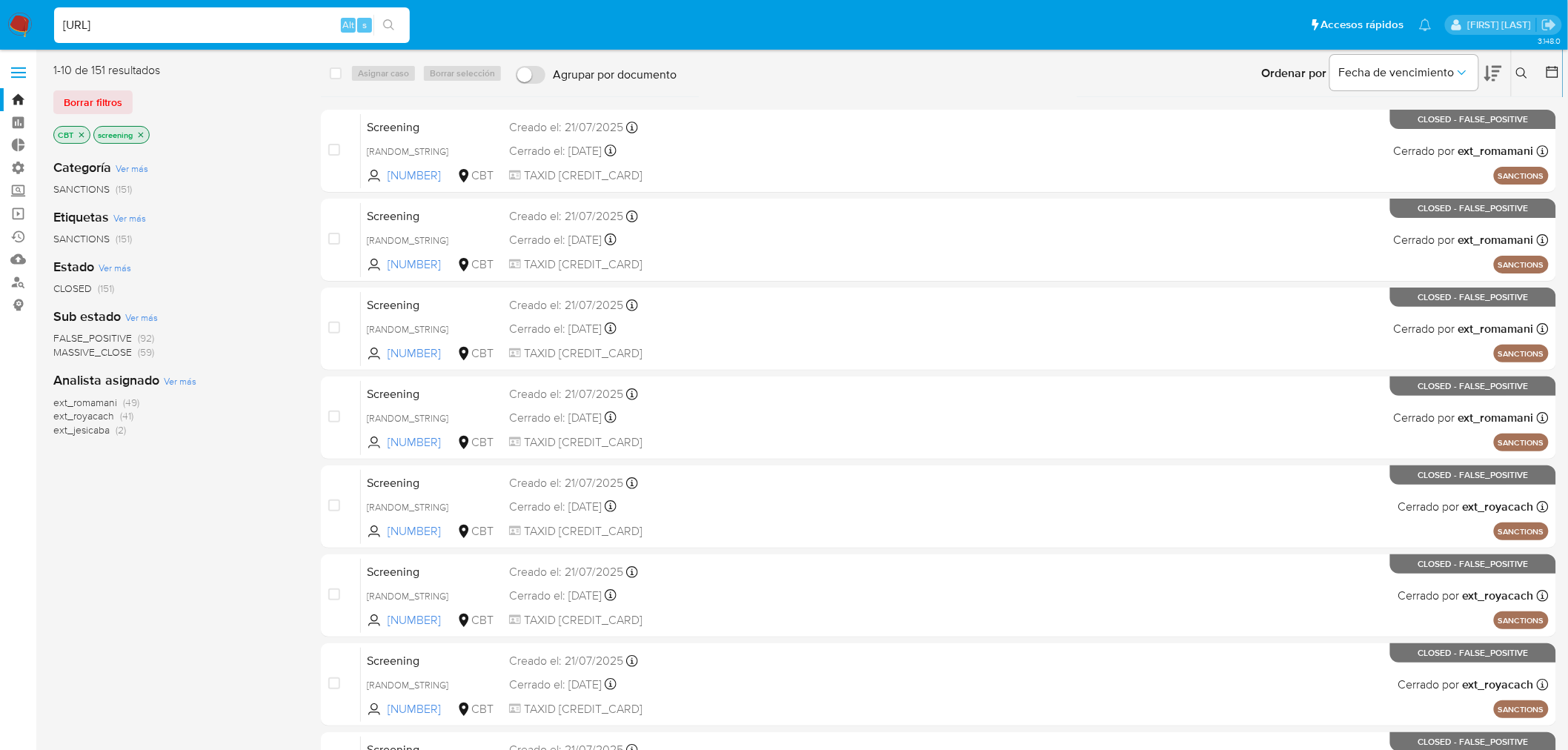 click on "O6dc9eFeF-36SoPJlusnIjrBpeuHO8/edit?tab=t.0" at bounding box center [232, 25] 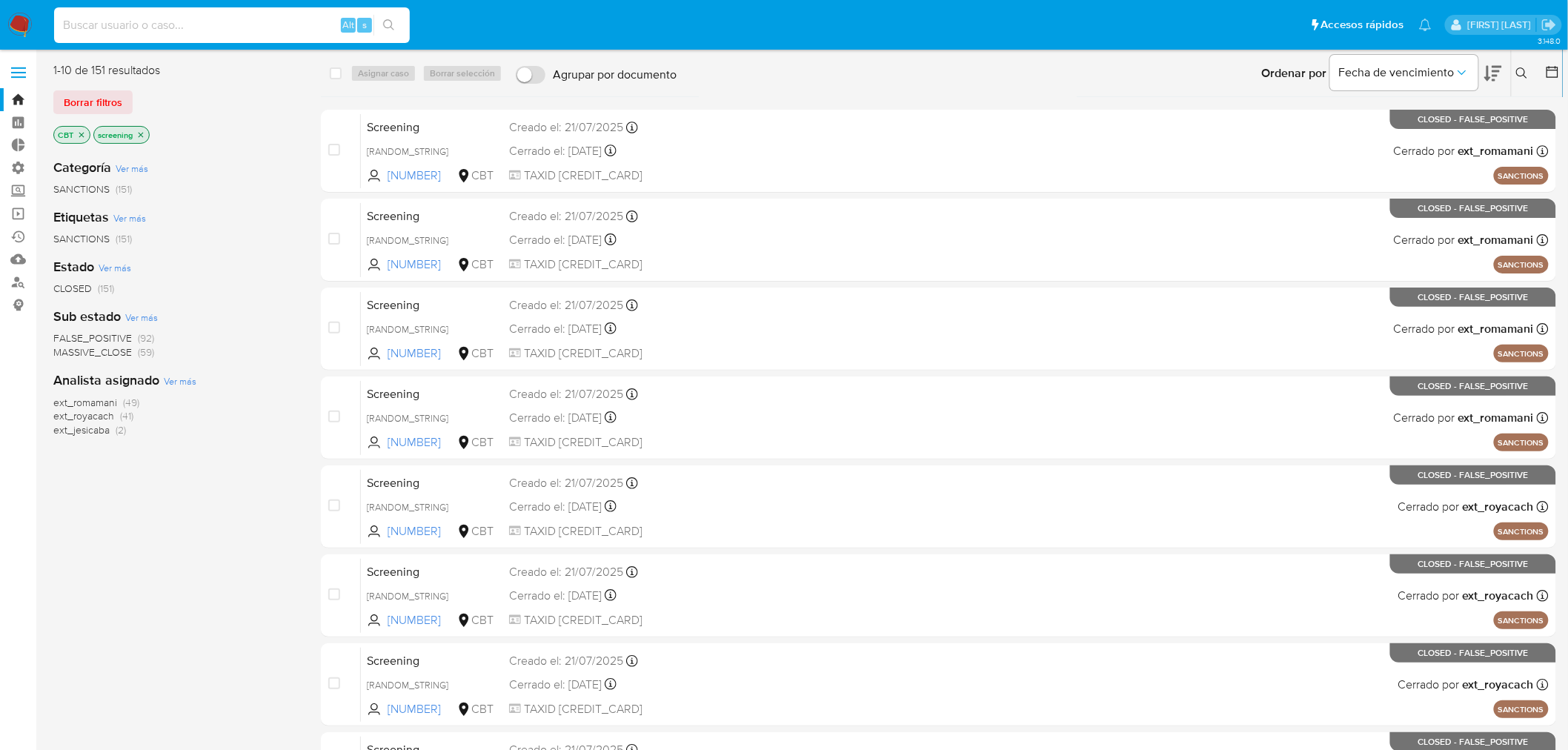 paste on "https://docs.google.com/document/d/1JoxHuu9anLO93O6dc9eFeF-36SoPJlusnIjrBpeuHO8/edit?tab=t.0" 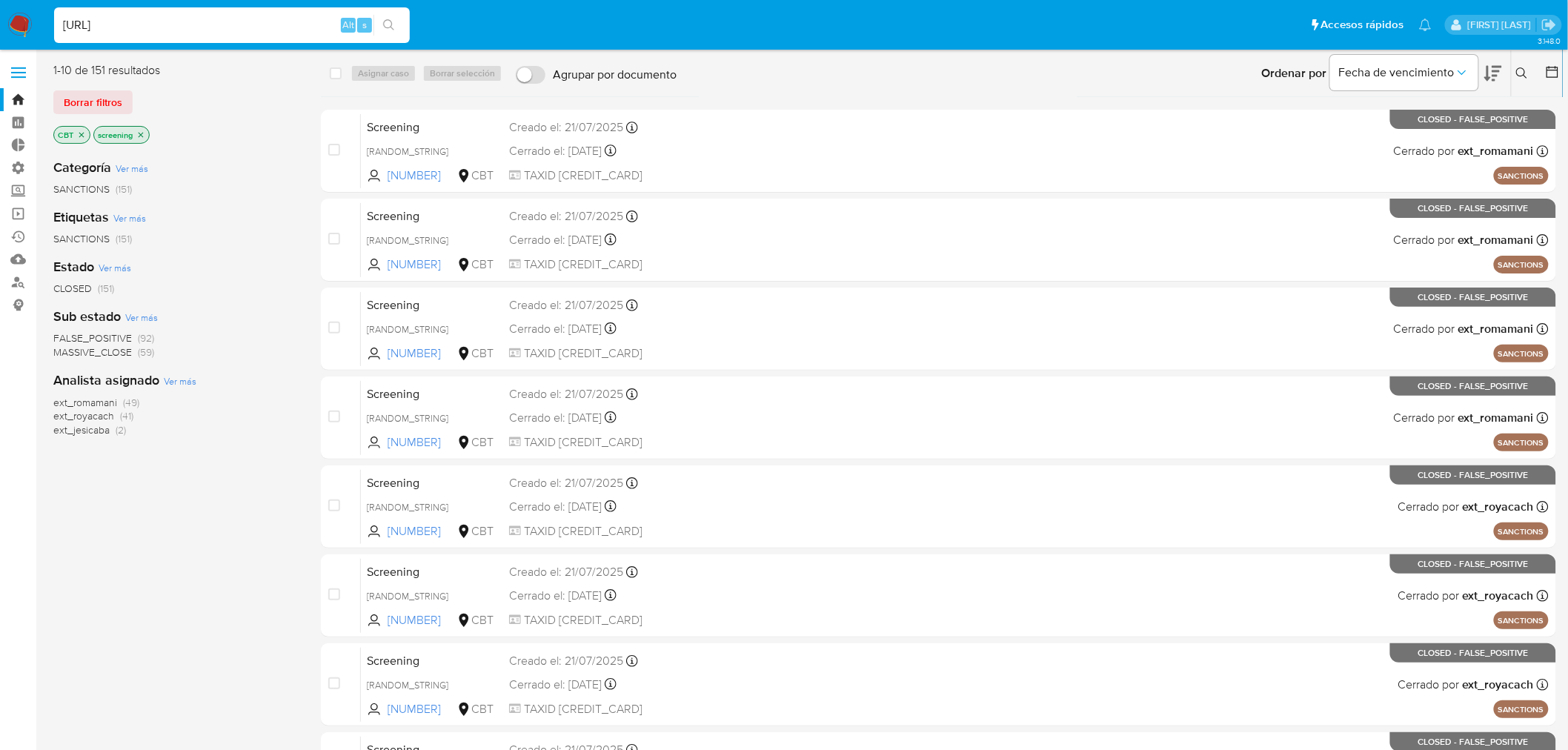 scroll, scrollTop: 0, scrollLeft: 225, axis: horizontal 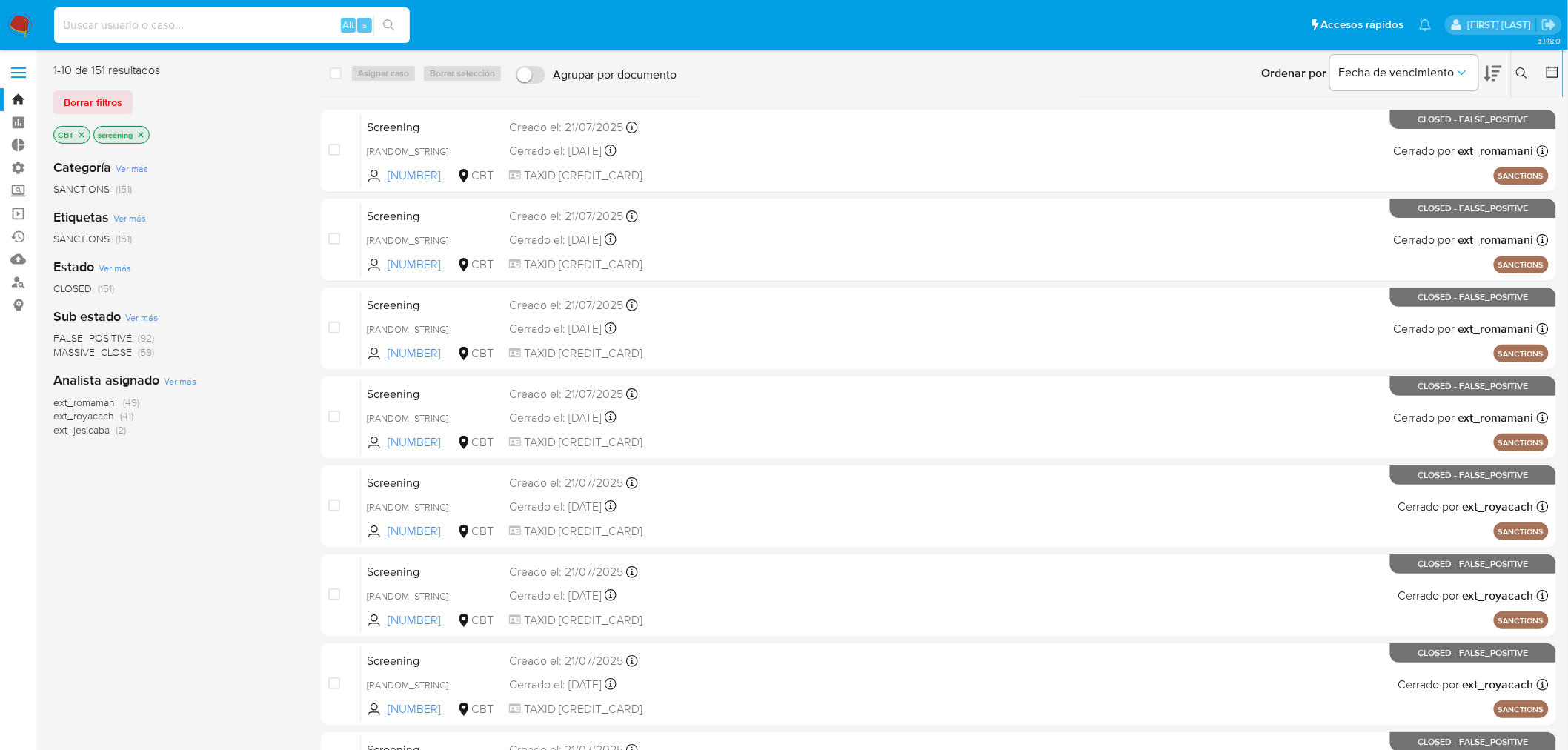 click at bounding box center (232, 25) 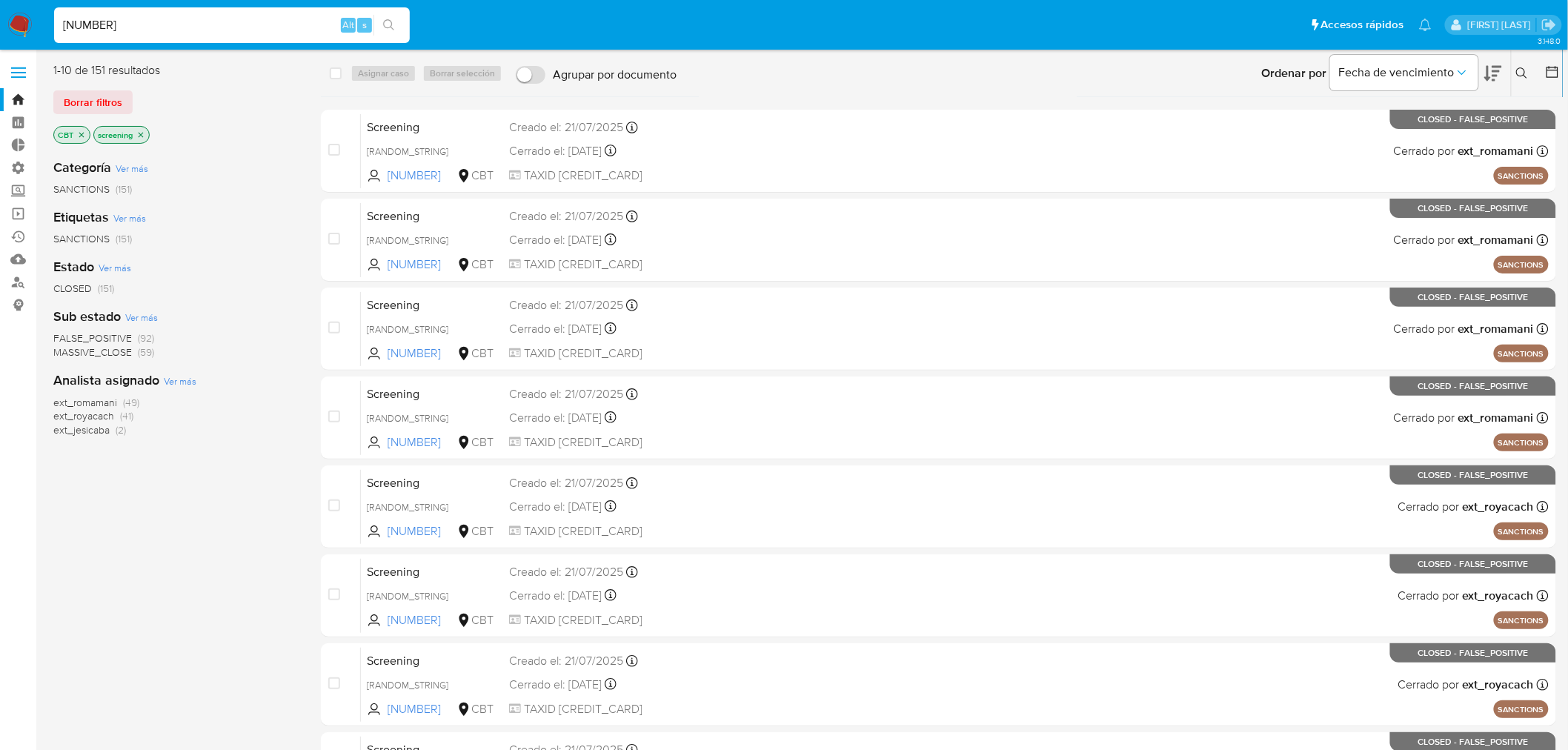 type on "2542632298" 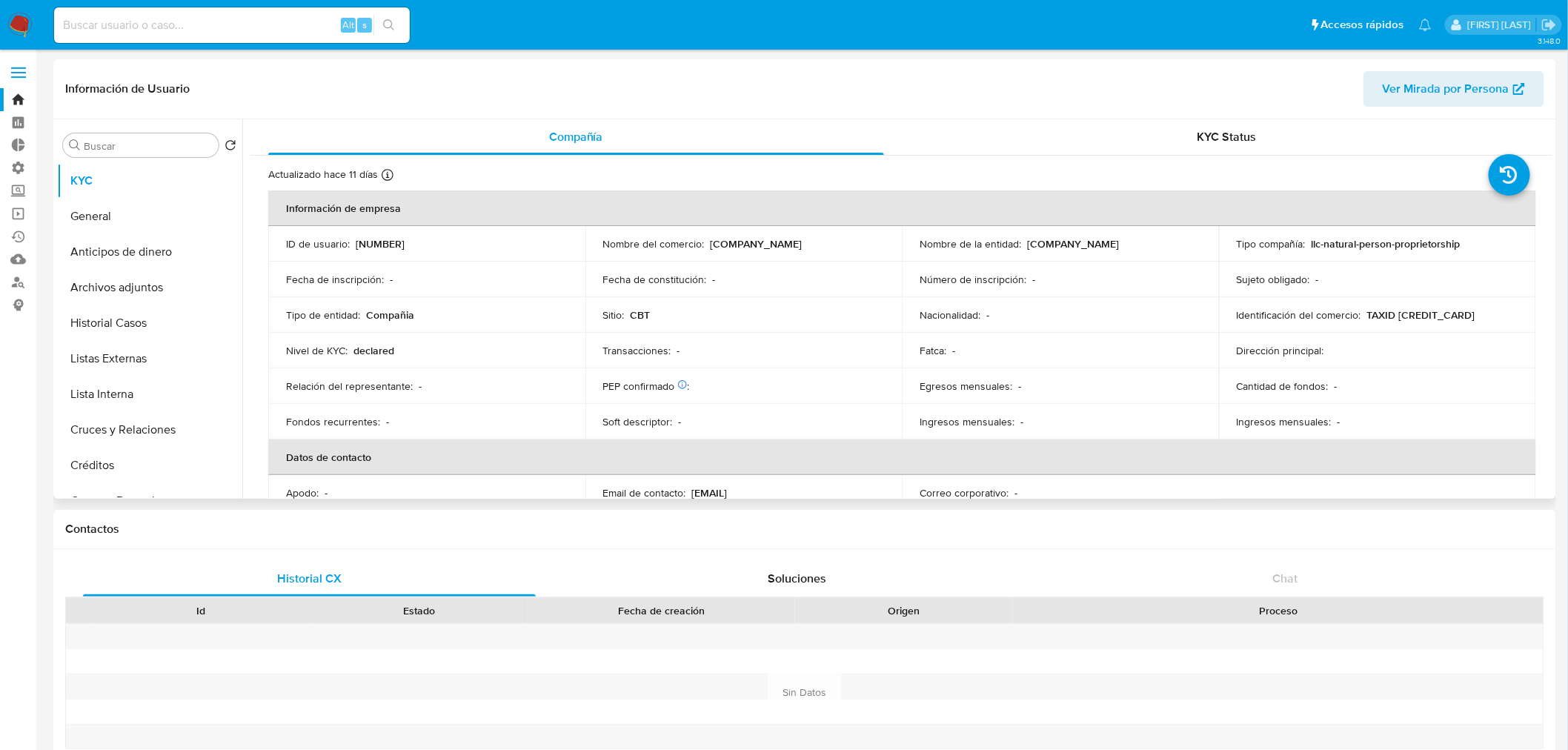 select on "10" 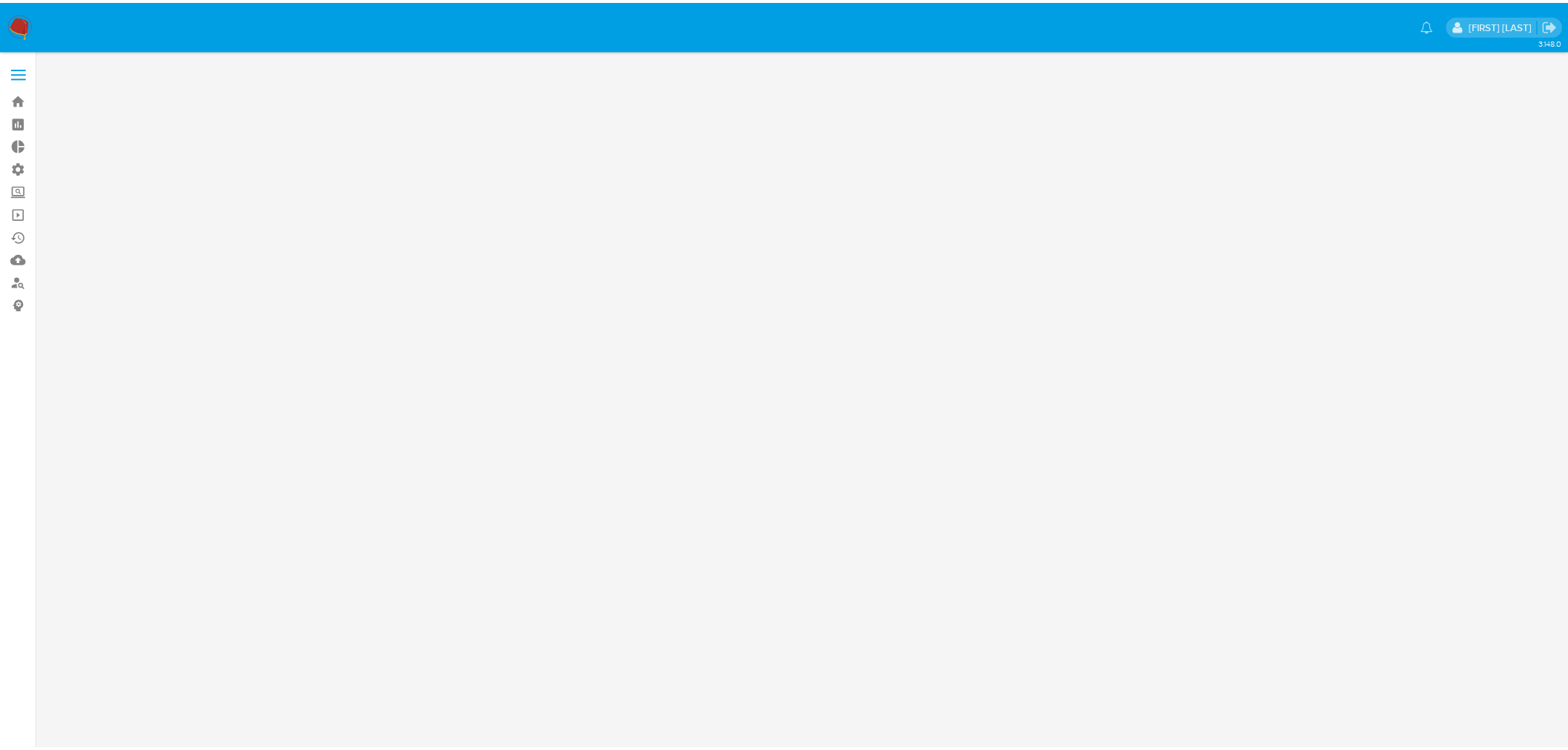 scroll, scrollTop: 0, scrollLeft: 0, axis: both 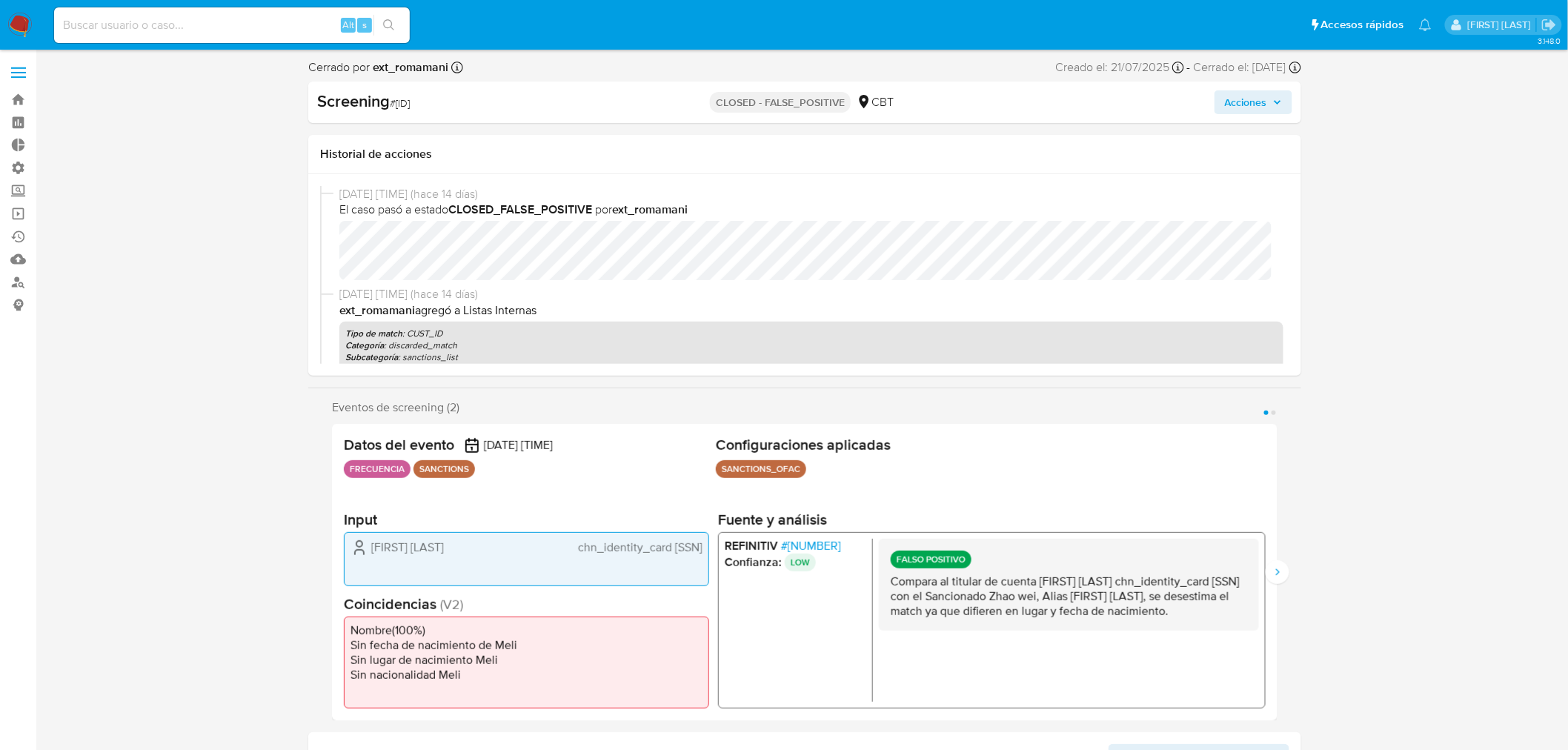 select on "10" 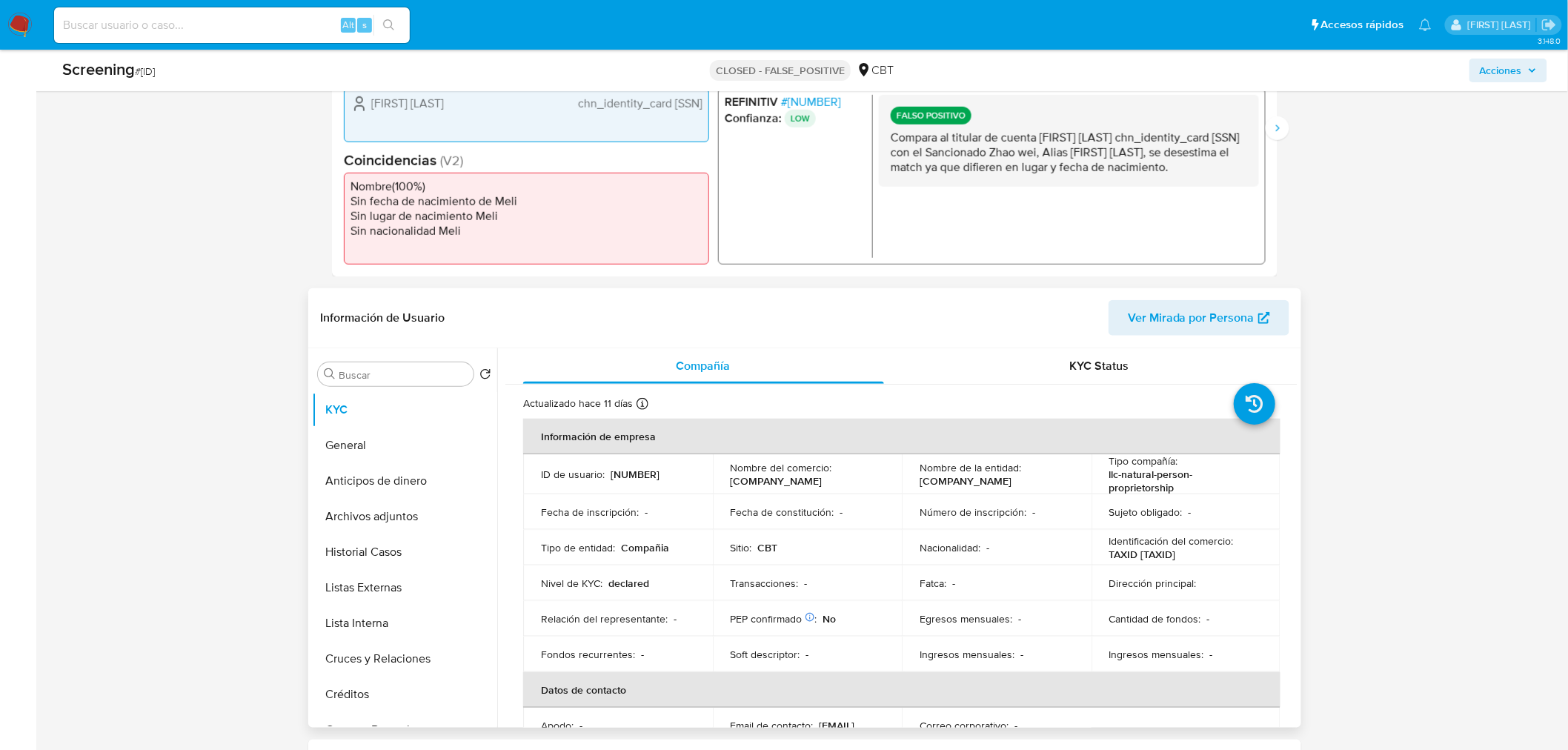 scroll, scrollTop: 411, scrollLeft: 0, axis: vertical 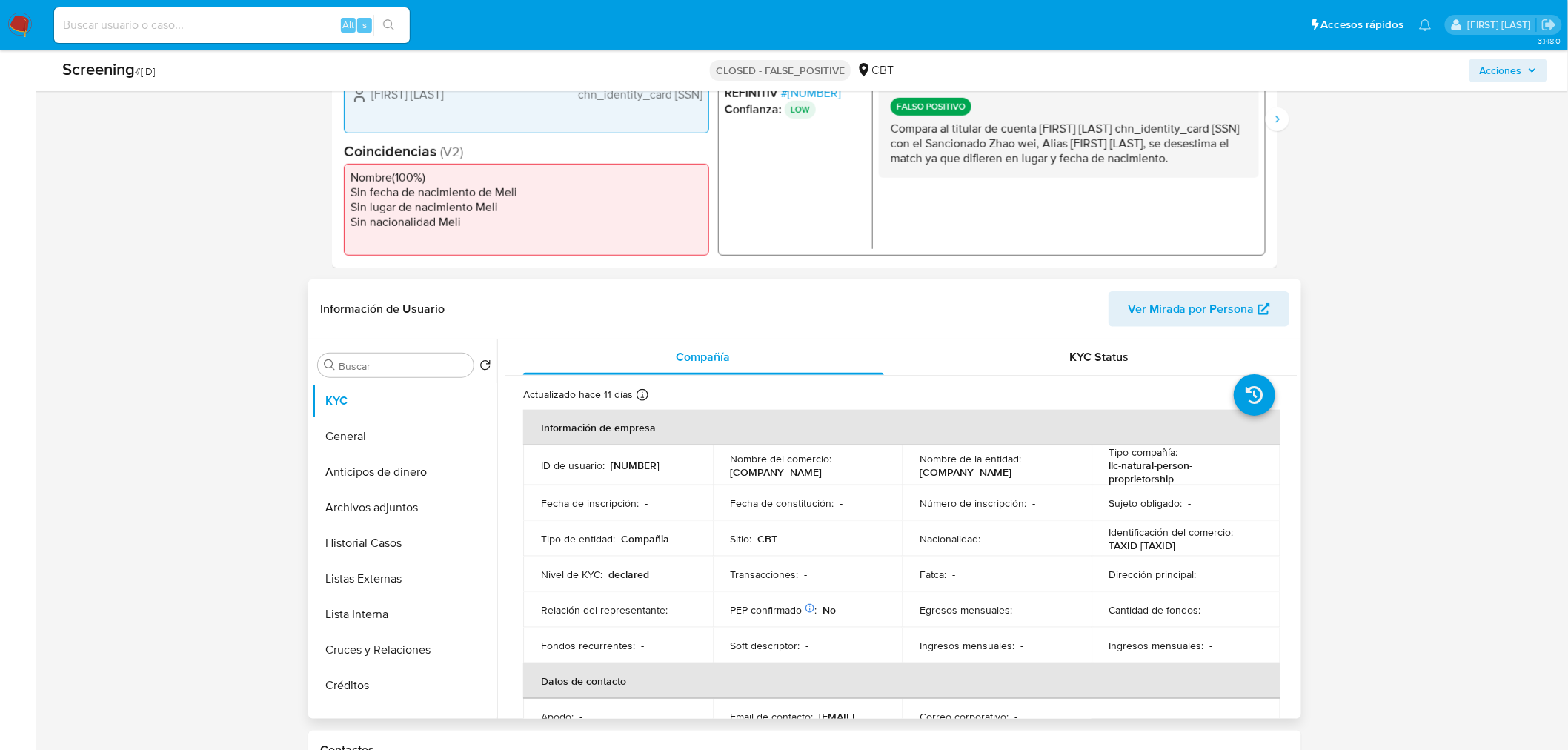 click on "[NUMBER]" at bounding box center (635, 465) 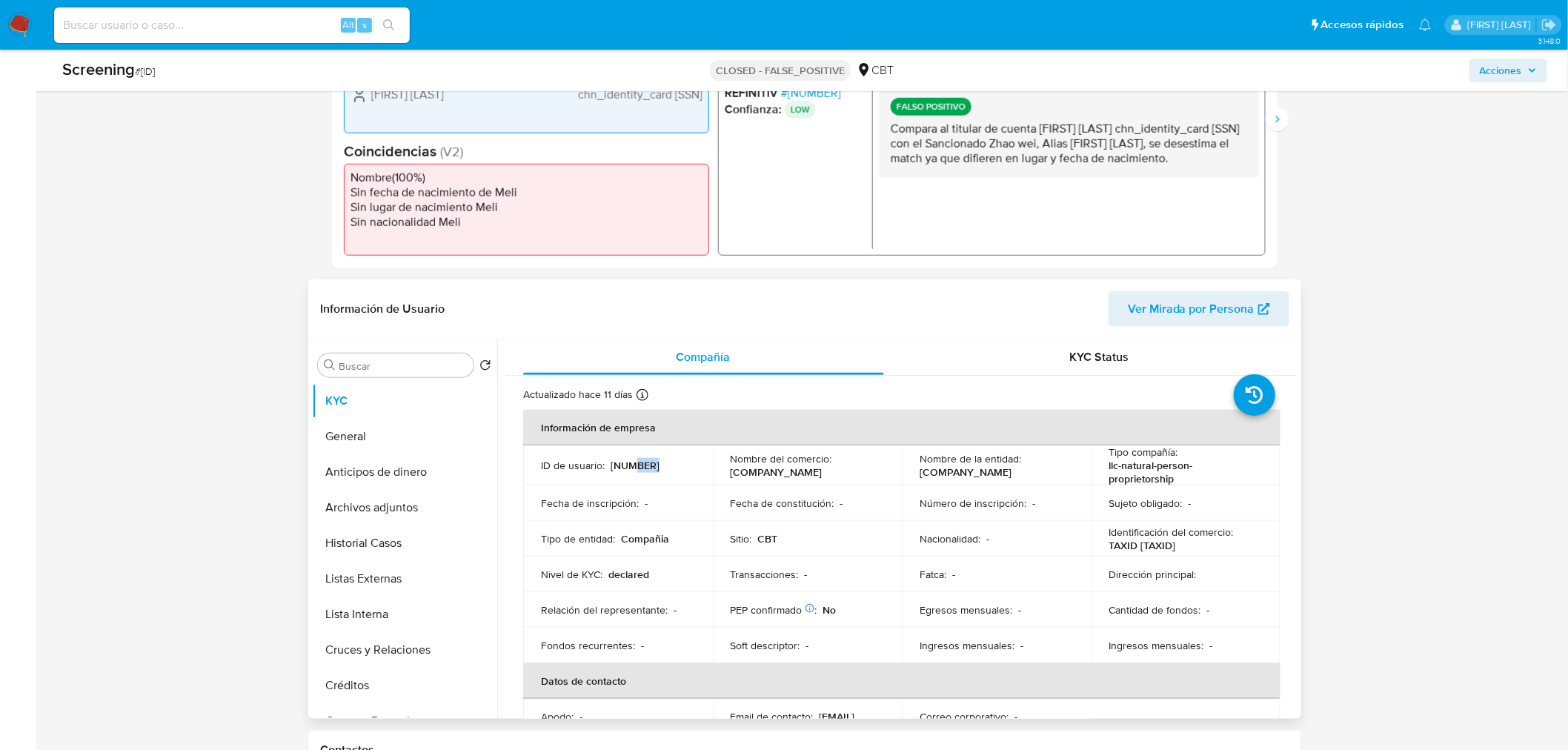 drag, startPoint x: 633, startPoint y: 467, endPoint x: 656, endPoint y: 465, distance: 23.086793 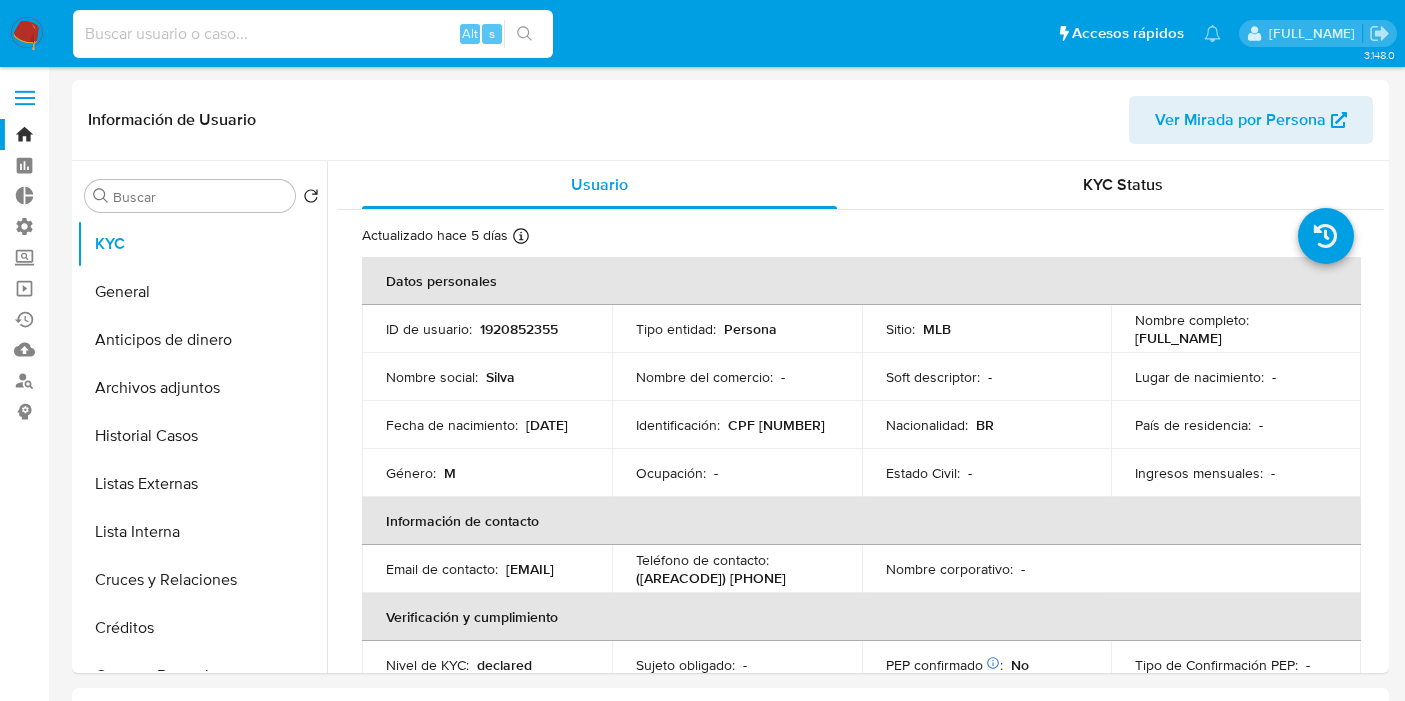 select on "10" 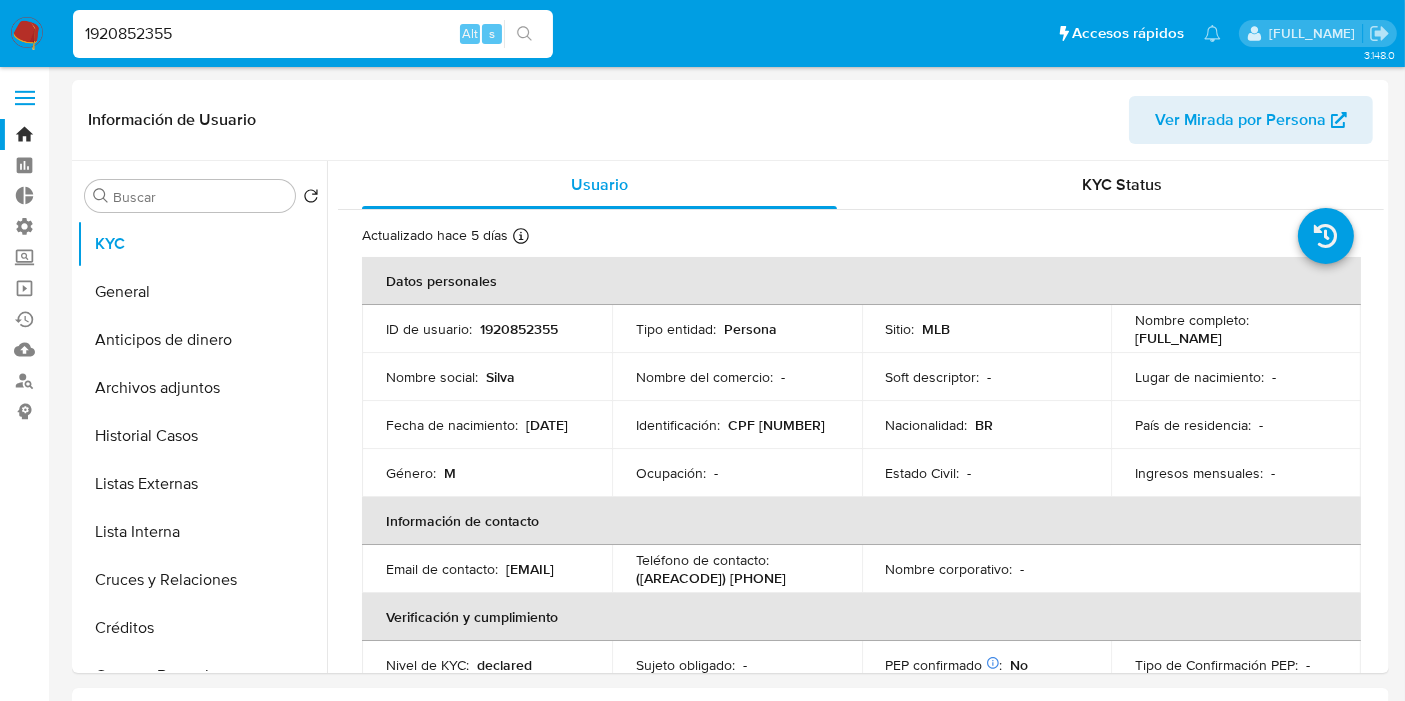 type on "1920852355" 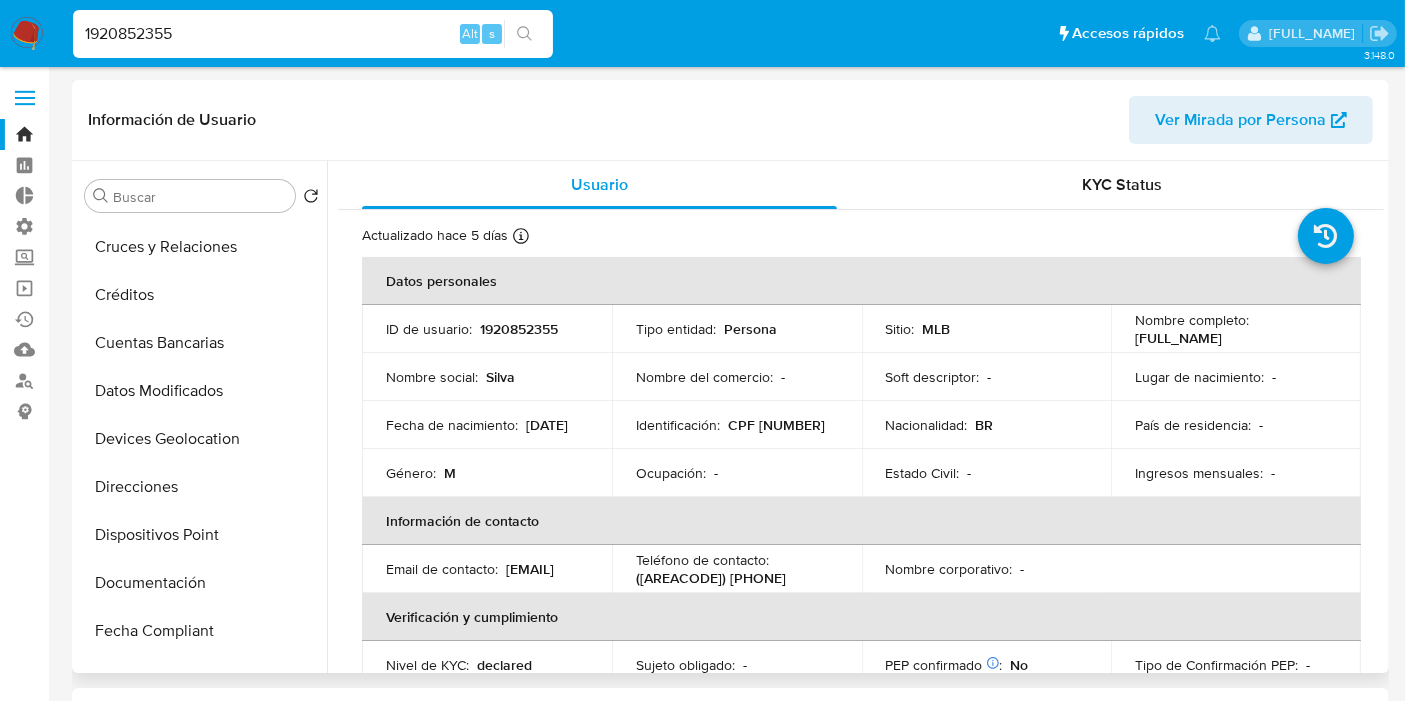 scroll, scrollTop: 444, scrollLeft: 0, axis: vertical 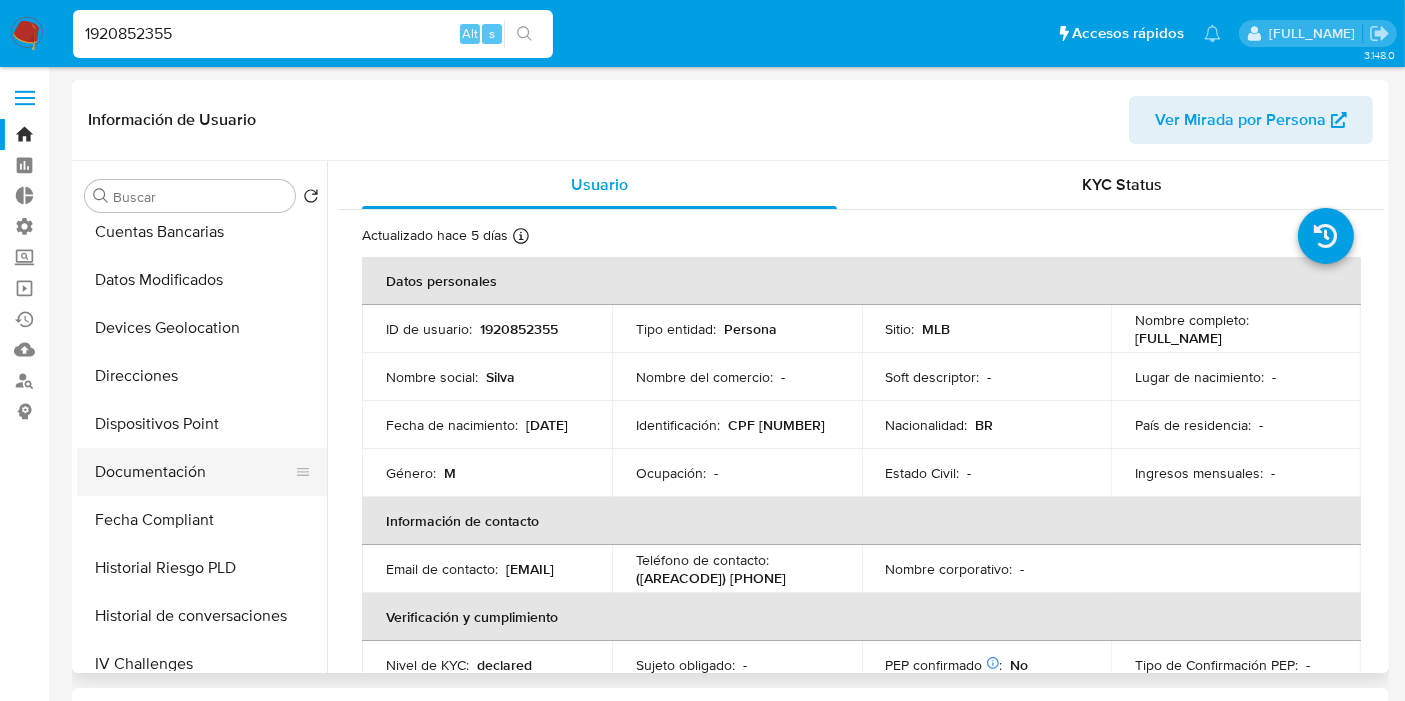 click on "Documentación" at bounding box center (194, 472) 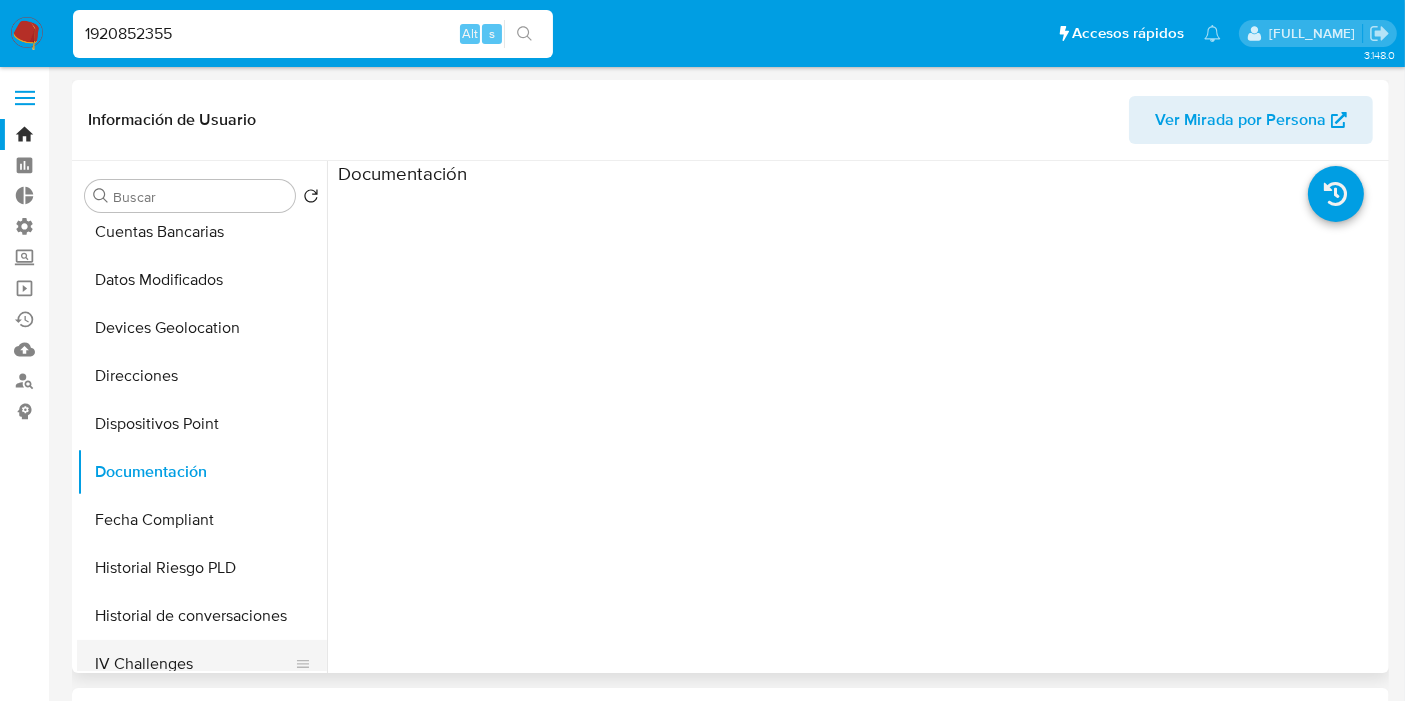 click on "IV Challenges" at bounding box center [194, 664] 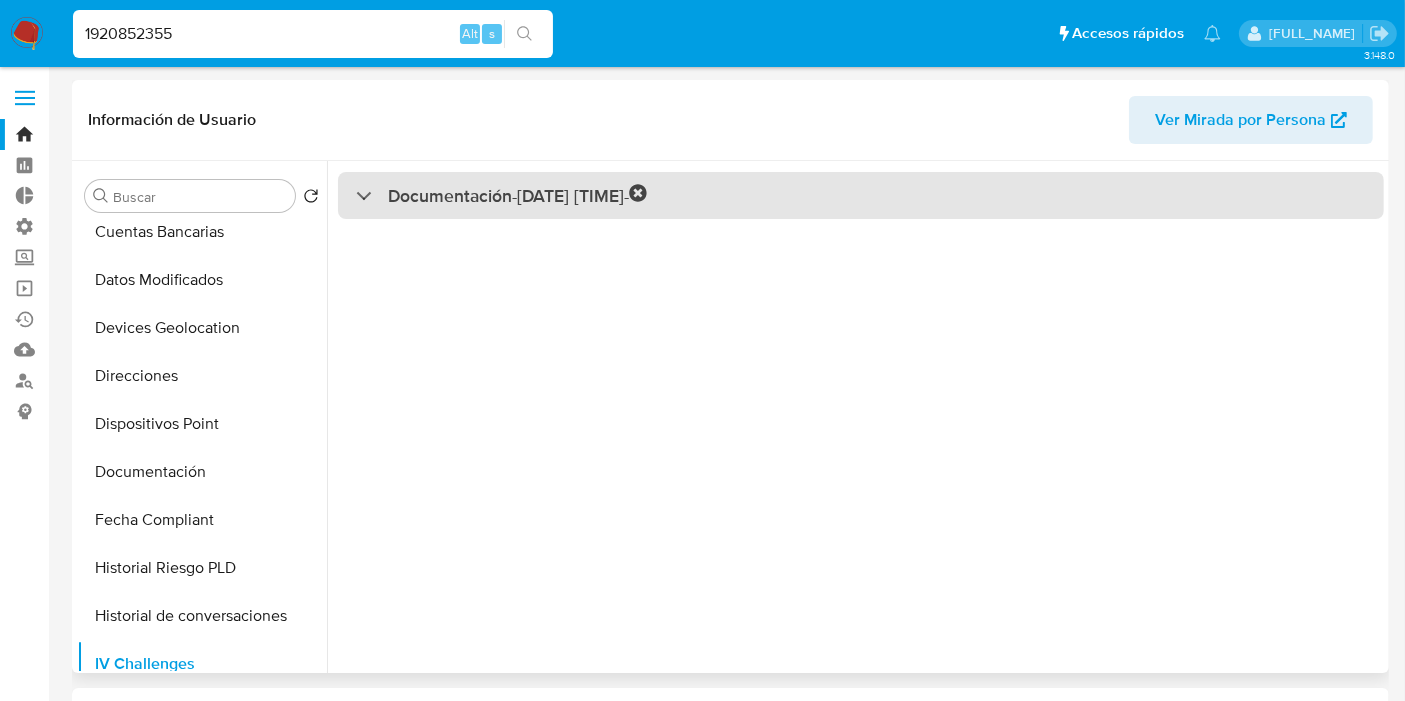 click on "Documentación  -  [DATE] [TIME]  -" at bounding box center (861, 195) 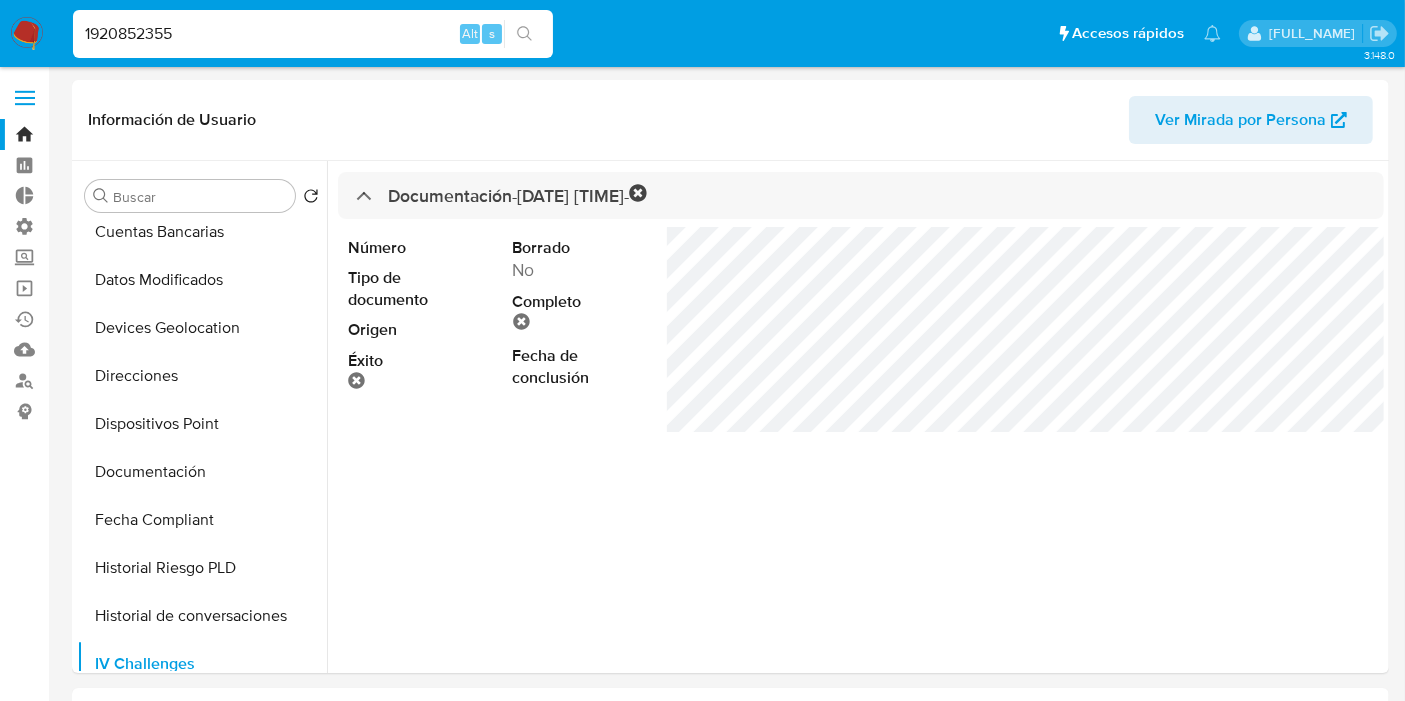 click on "Pausado Ver notificaciones 1920852355 Alt s Accesos rápidos   Presiona las siguientes teclas para acceder a algunas de las funciones Buscar caso o usuario Alt s Volver al home Alt h Agregar un archivo adjunto Alt a" at bounding box center (647, 33) 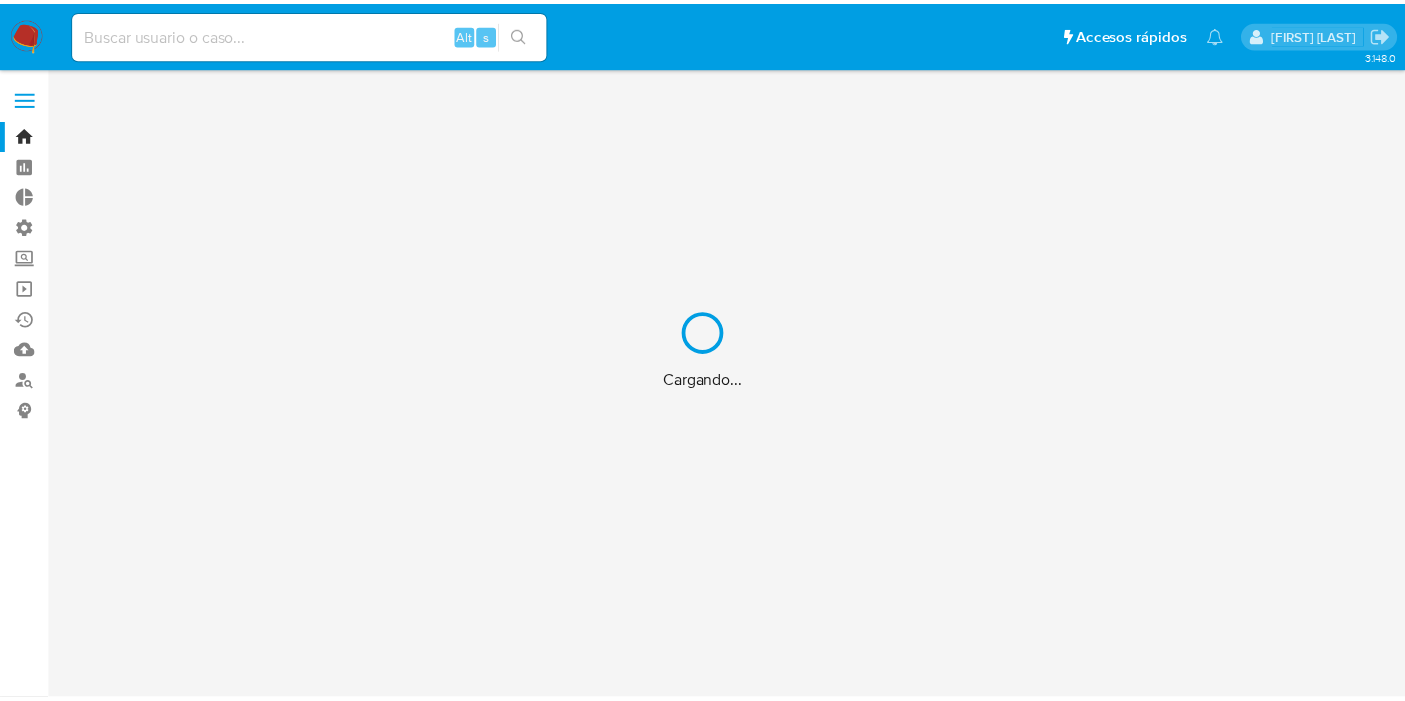 scroll, scrollTop: 0, scrollLeft: 0, axis: both 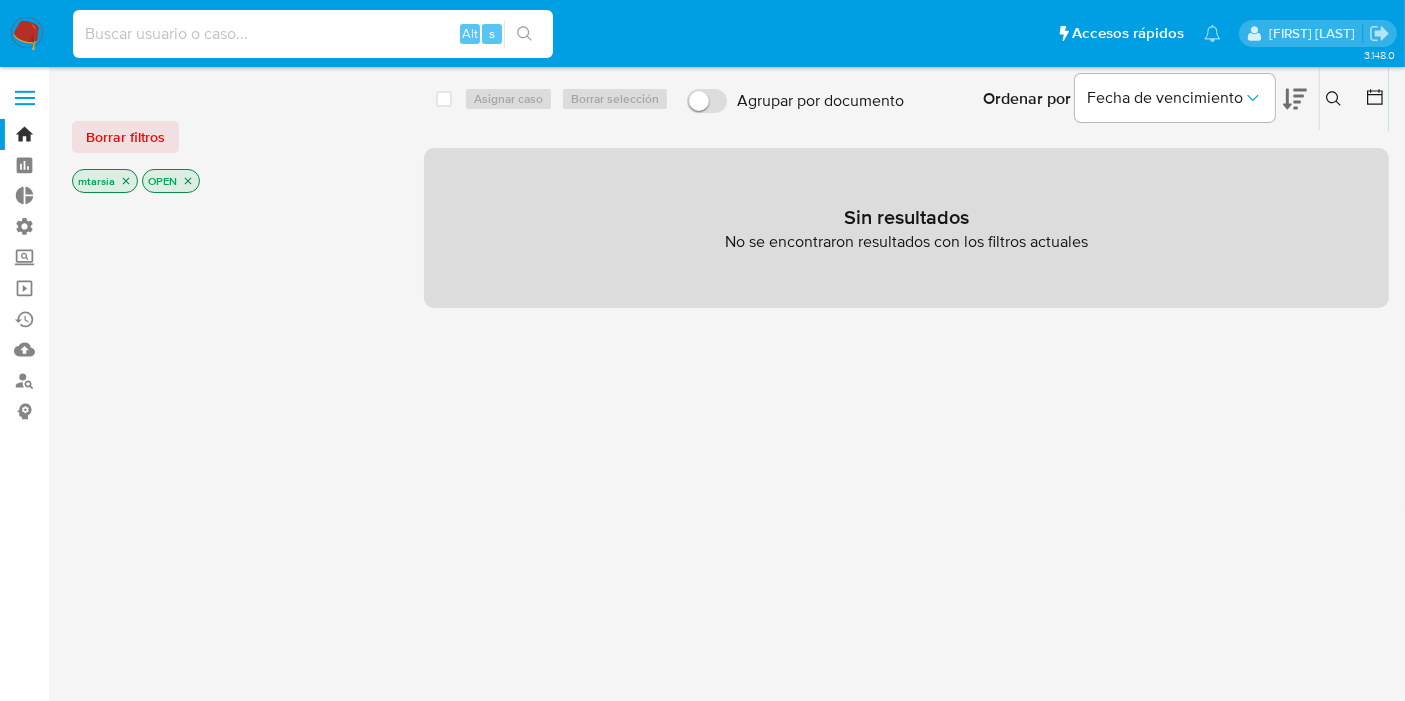 click at bounding box center (313, 34) 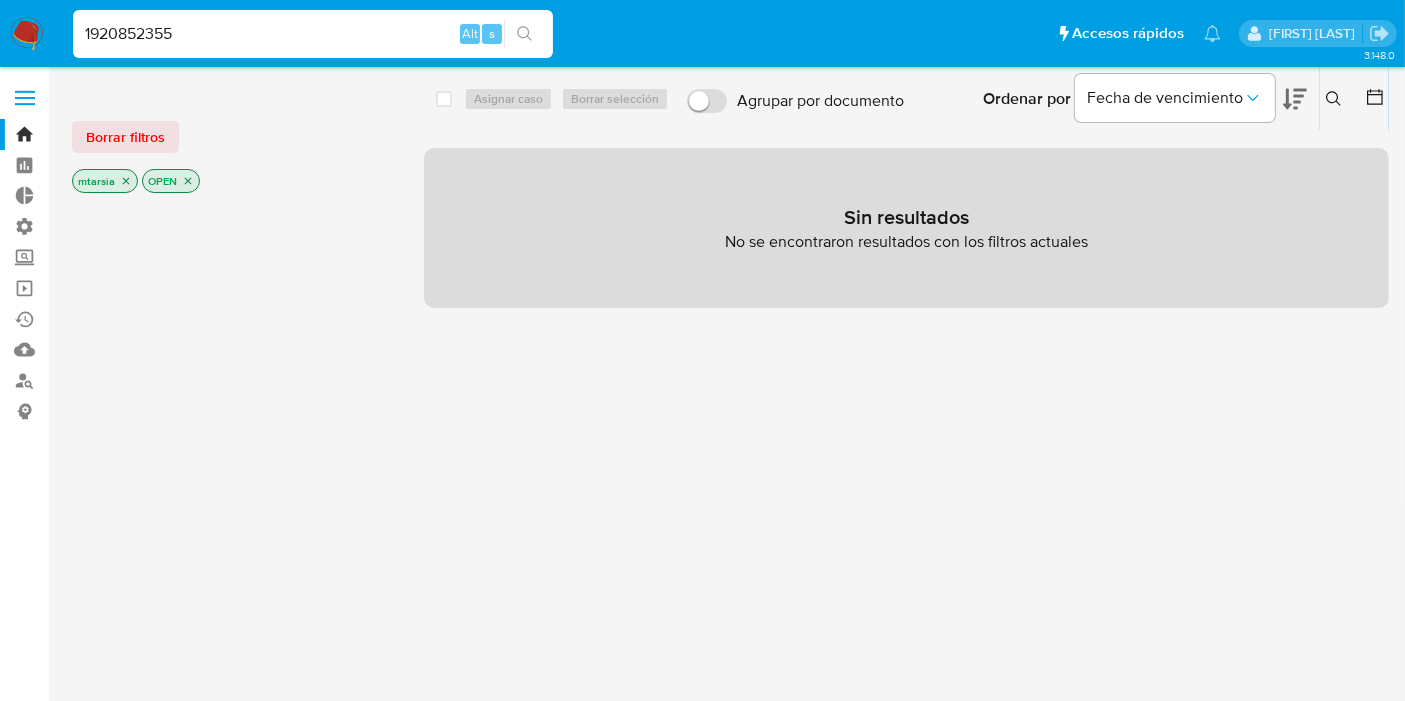 type on "1920852355" 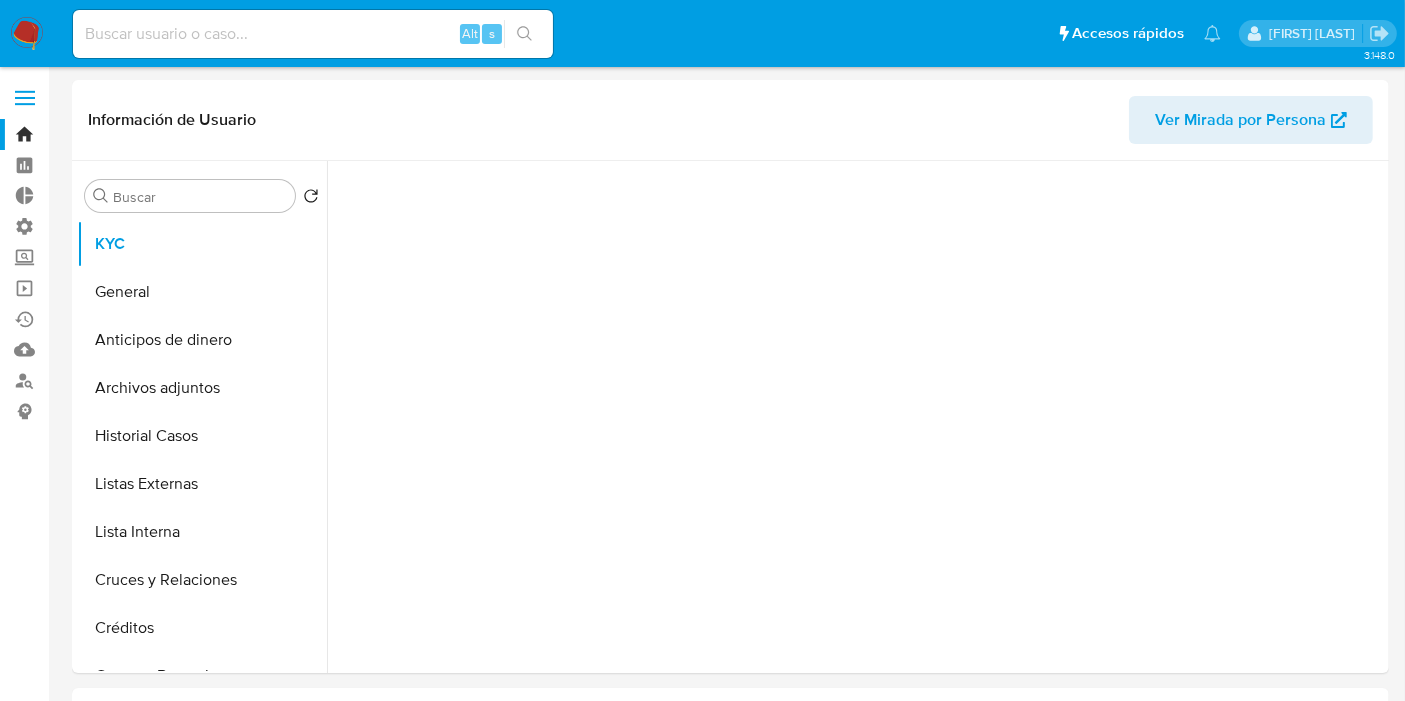 click on "Pausado Ver notificaciones Alt s Accesos rápidos Presiona las siguientes teclas para acceder a algunas de las funciones Buscar caso o usuario Alt s Volver al home Alt h Agregar un archivo adjunto Alt a" at bounding box center (647, 33) 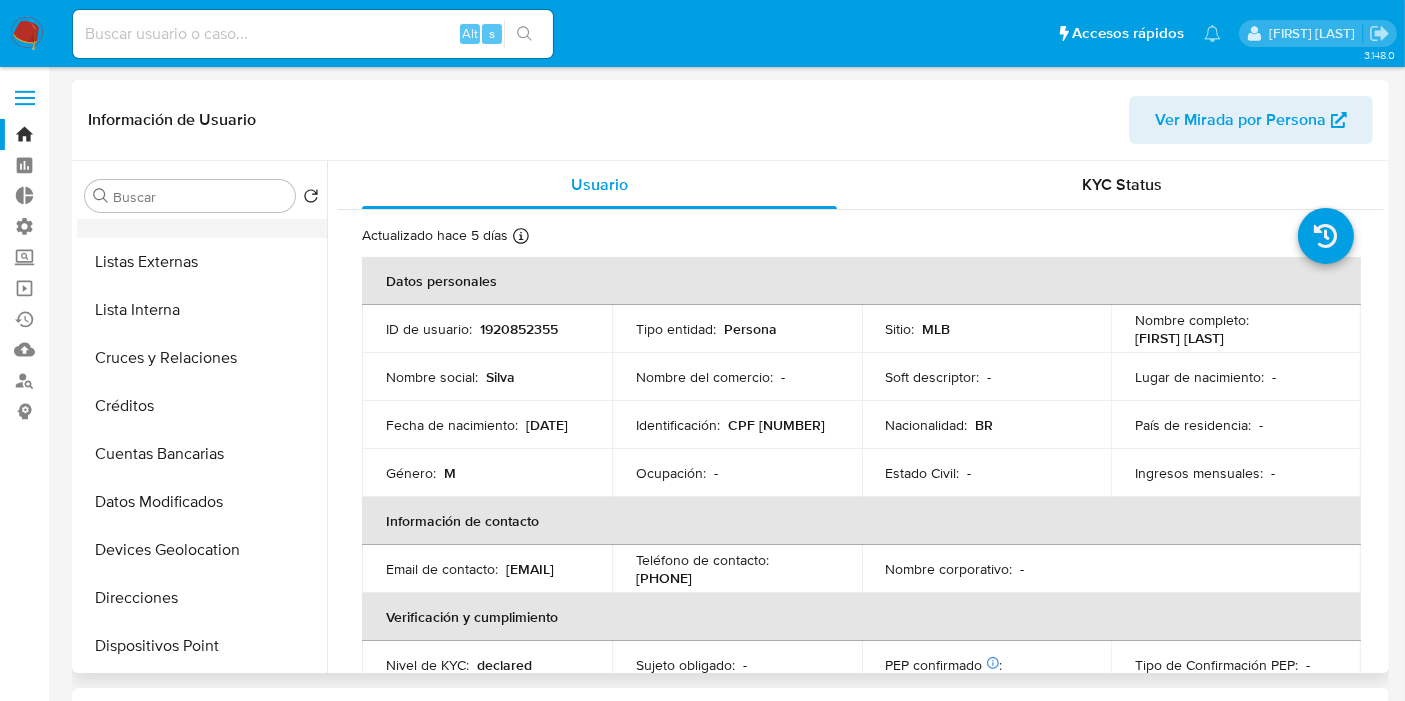 select on "10" 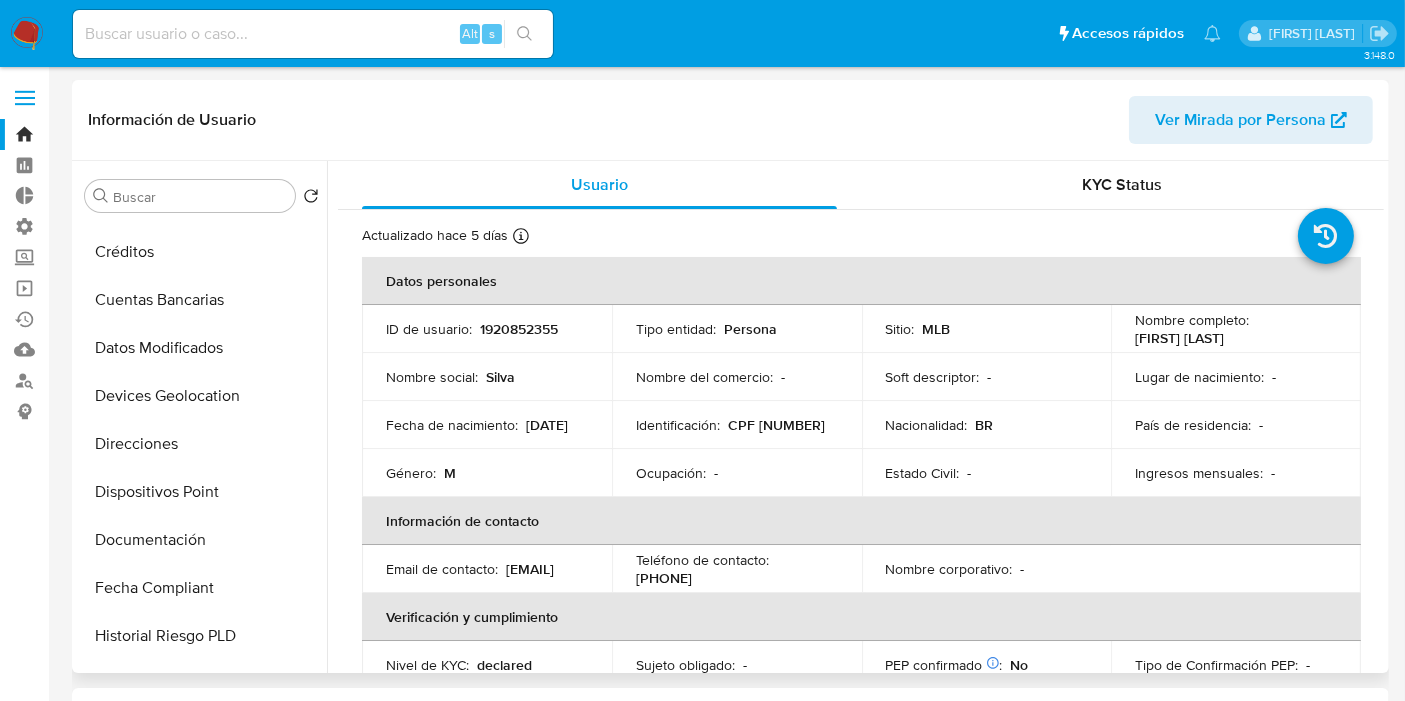 scroll, scrollTop: 444, scrollLeft: 0, axis: vertical 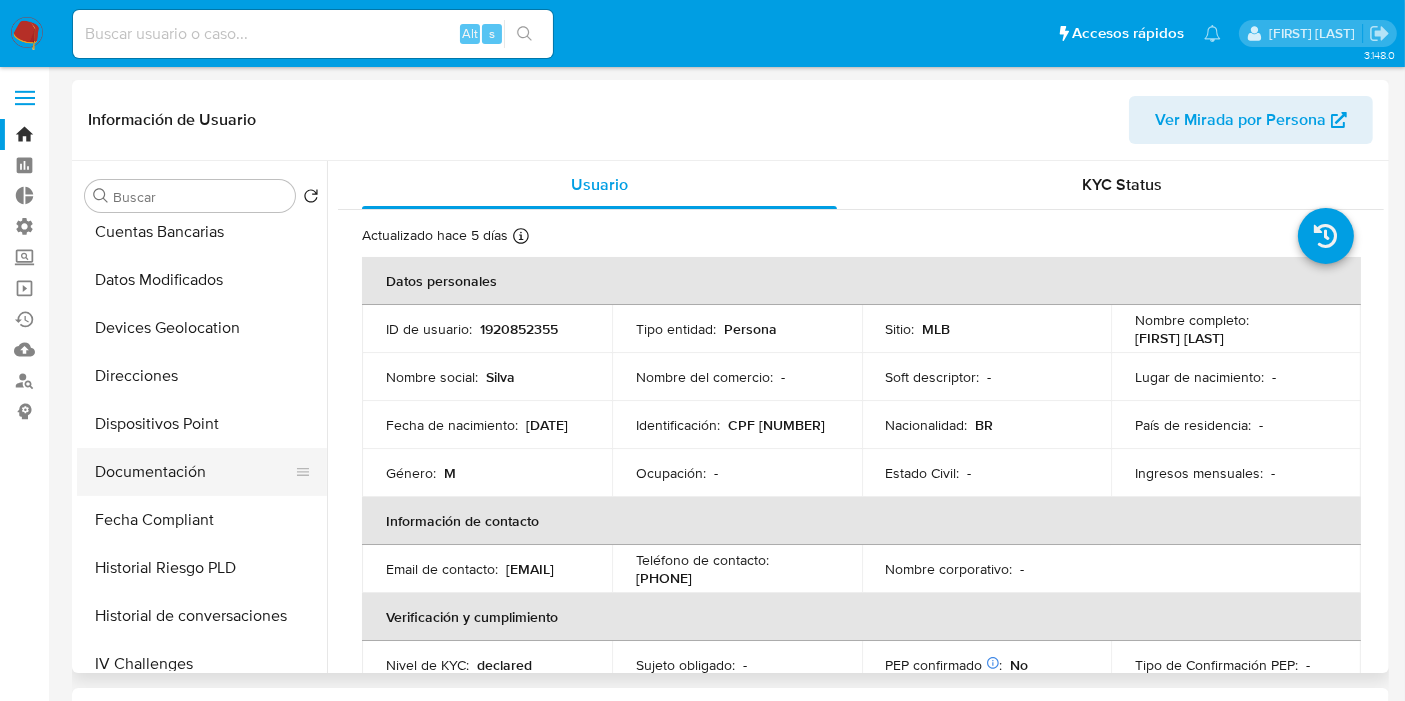 click on "Documentación" at bounding box center (194, 472) 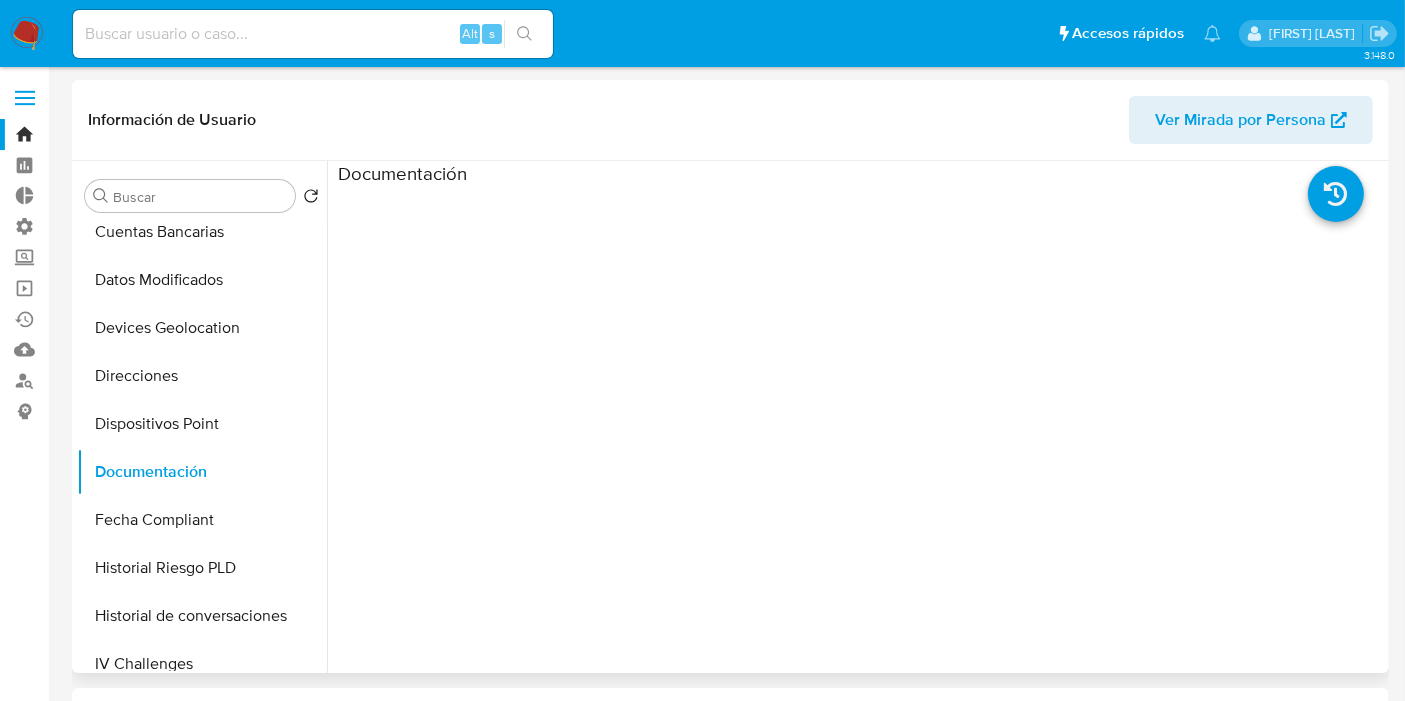 click on "Documentación" at bounding box center (861, 173) 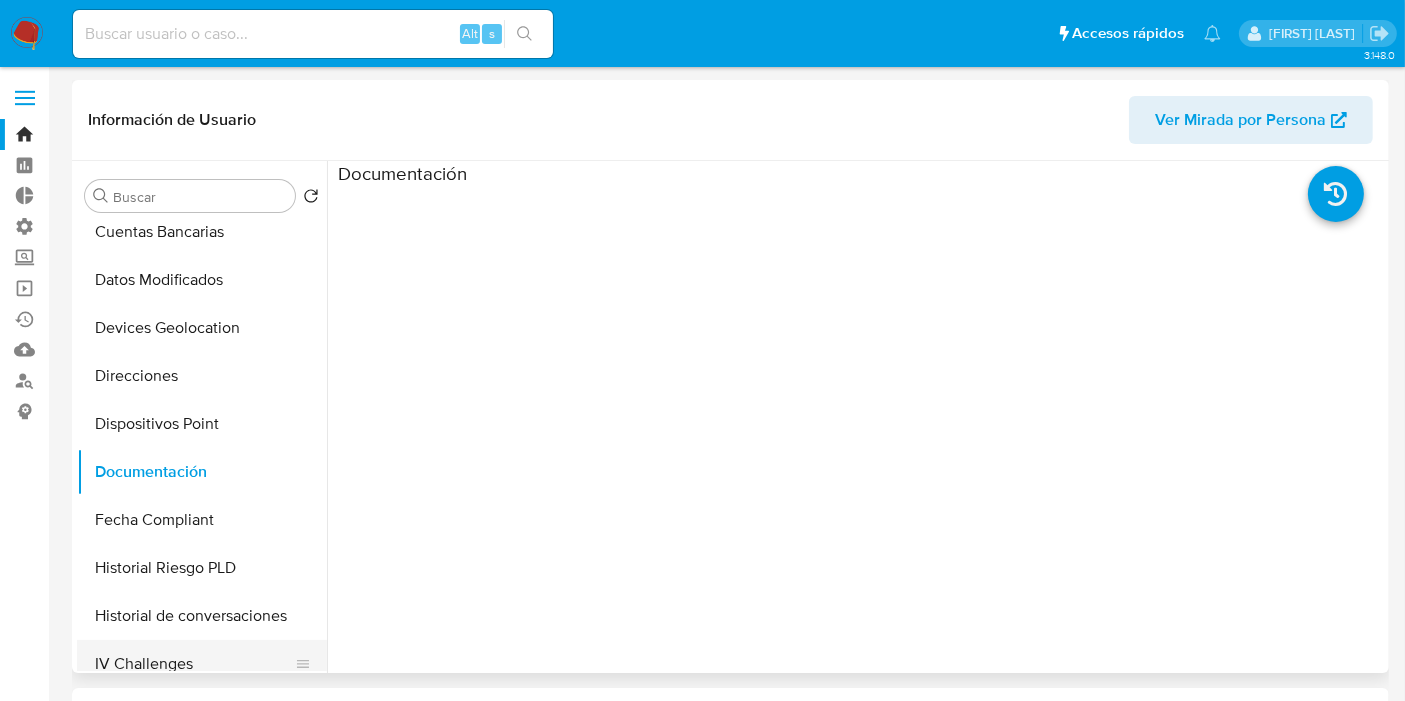 click on "IV Challenges" at bounding box center (194, 664) 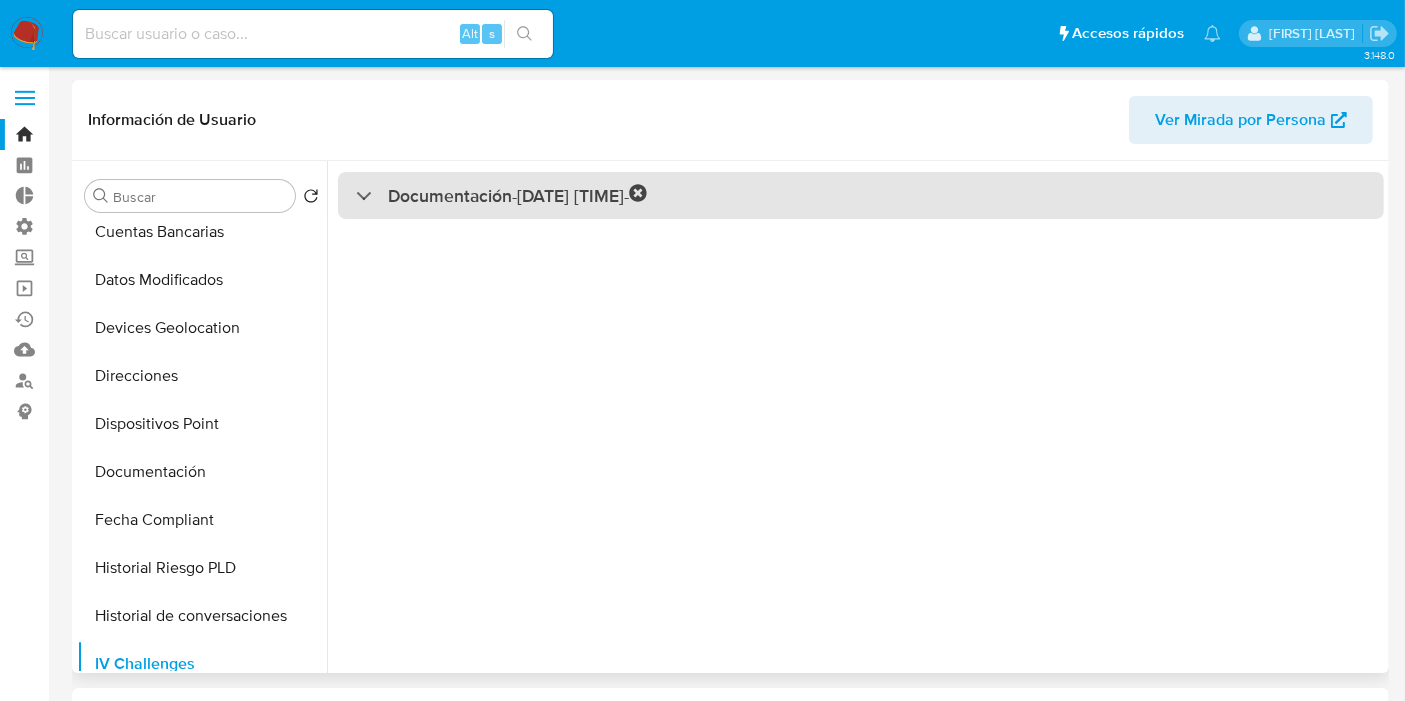 click on "Documentación  -  29/07/2024 18:05:25  -" at bounding box center (517, 195) 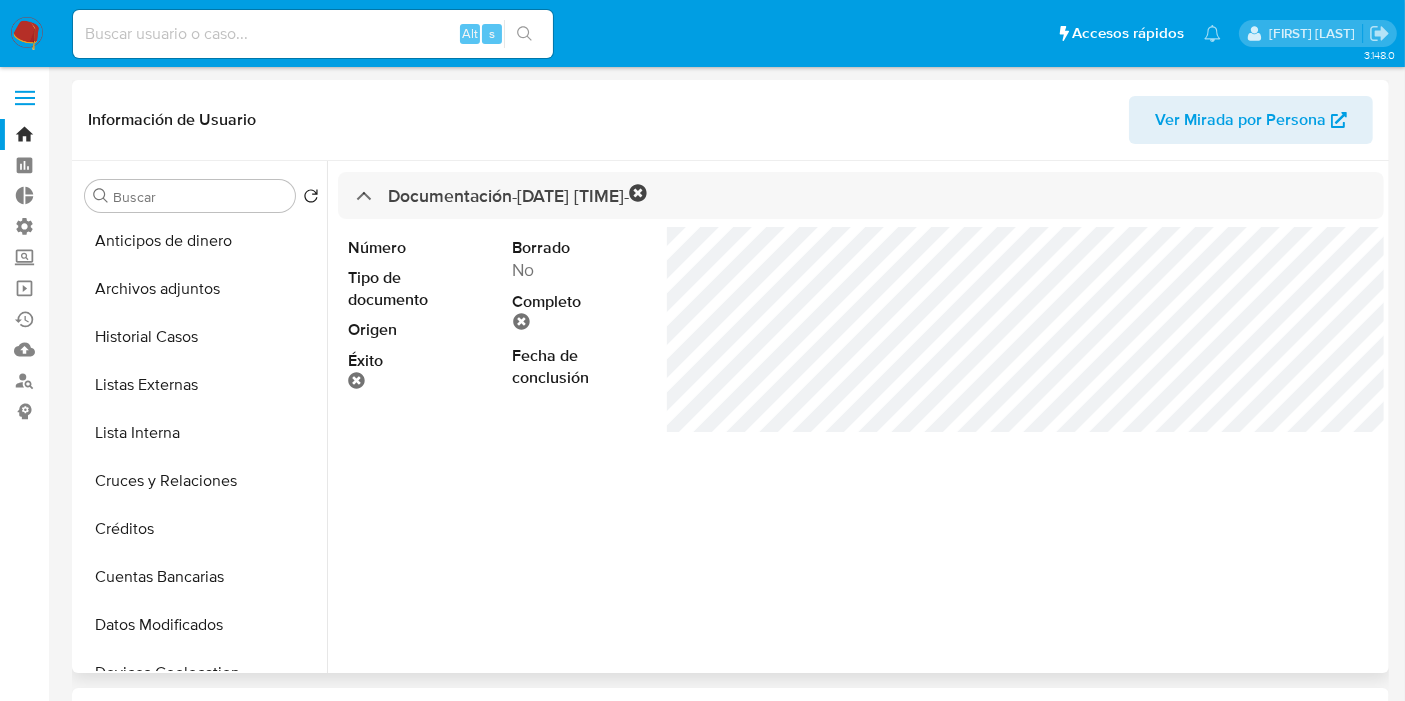 scroll, scrollTop: 0, scrollLeft: 0, axis: both 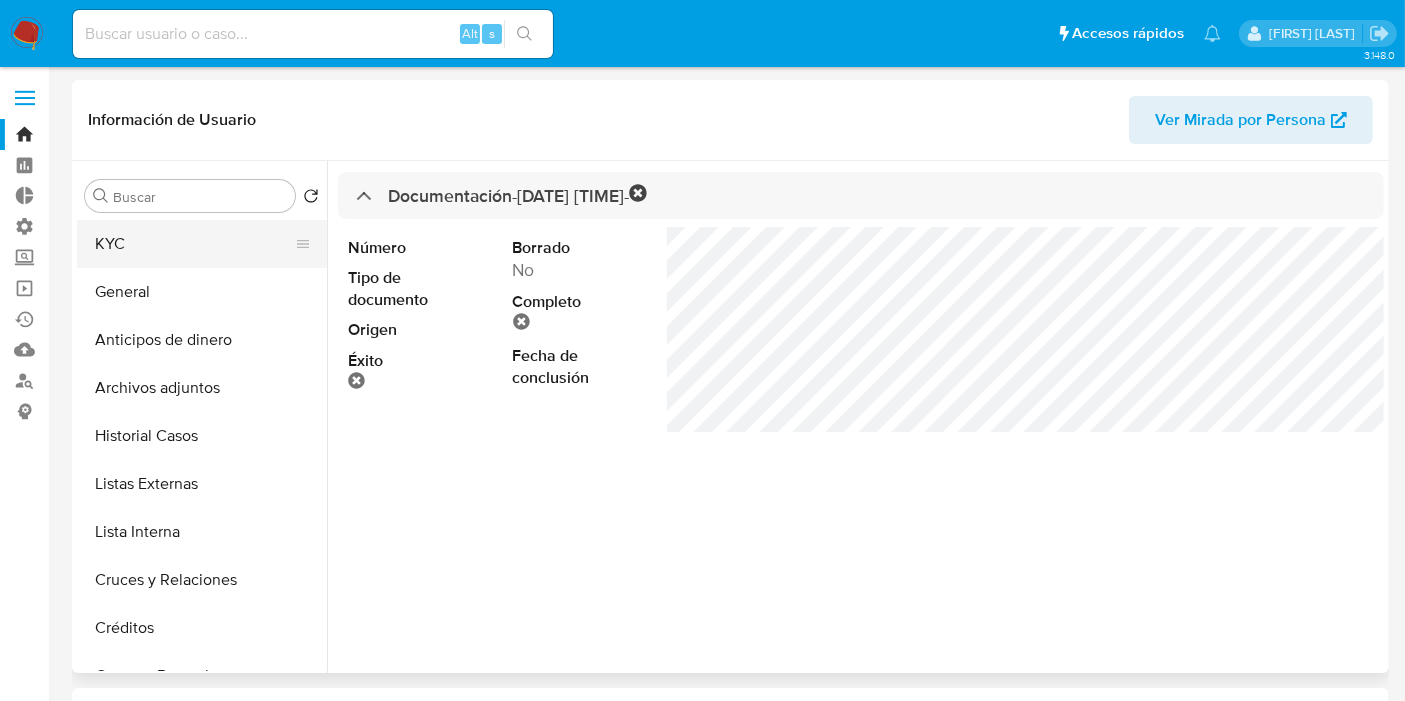 click on "KYC" at bounding box center [194, 244] 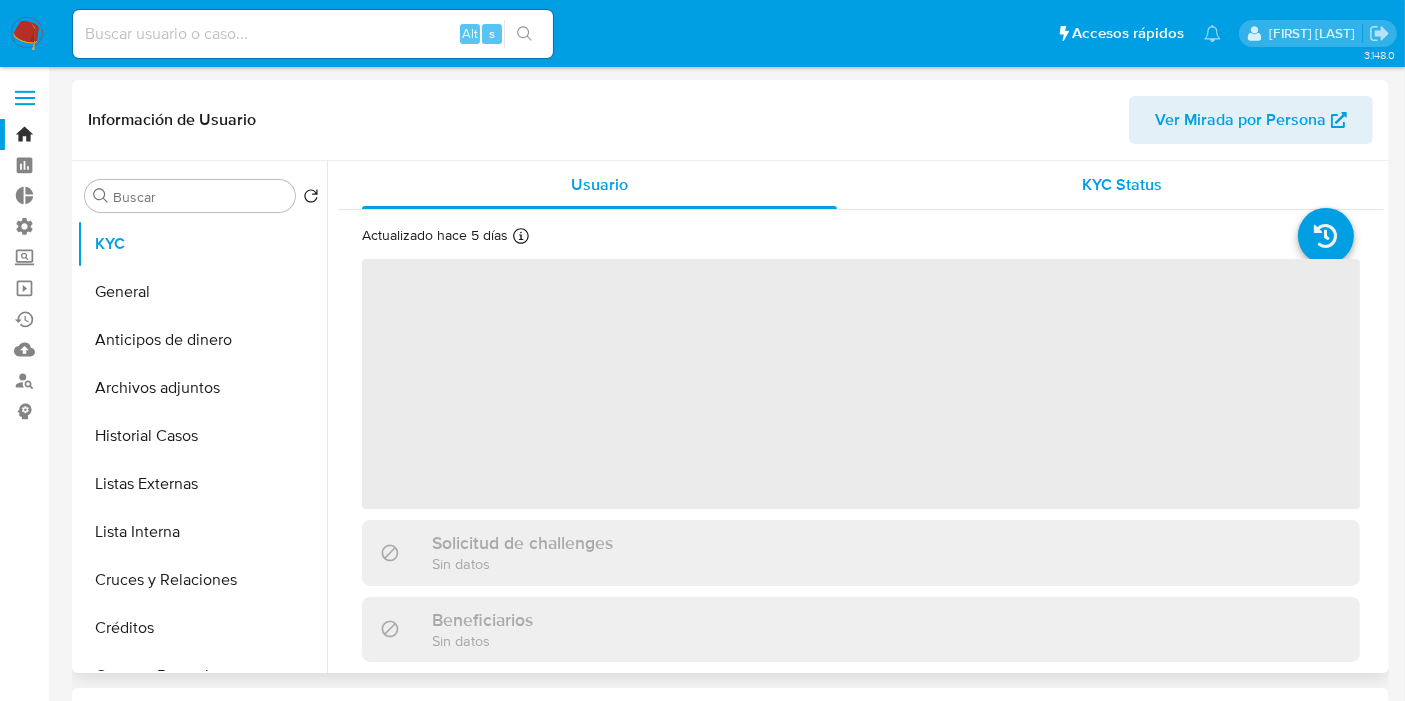 click on "KYC Status" at bounding box center [1122, 185] 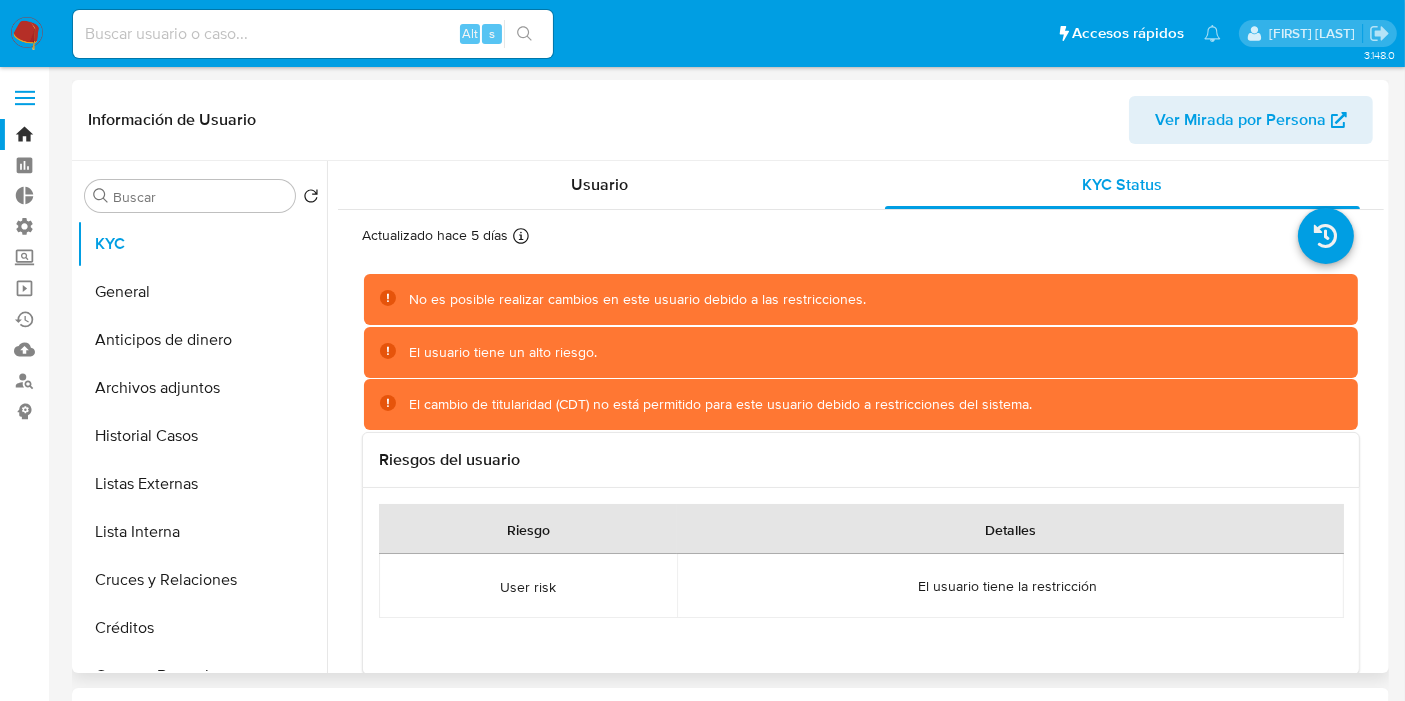 click on "Información de Usuario Ver Mirada por Persona" at bounding box center (730, 120) 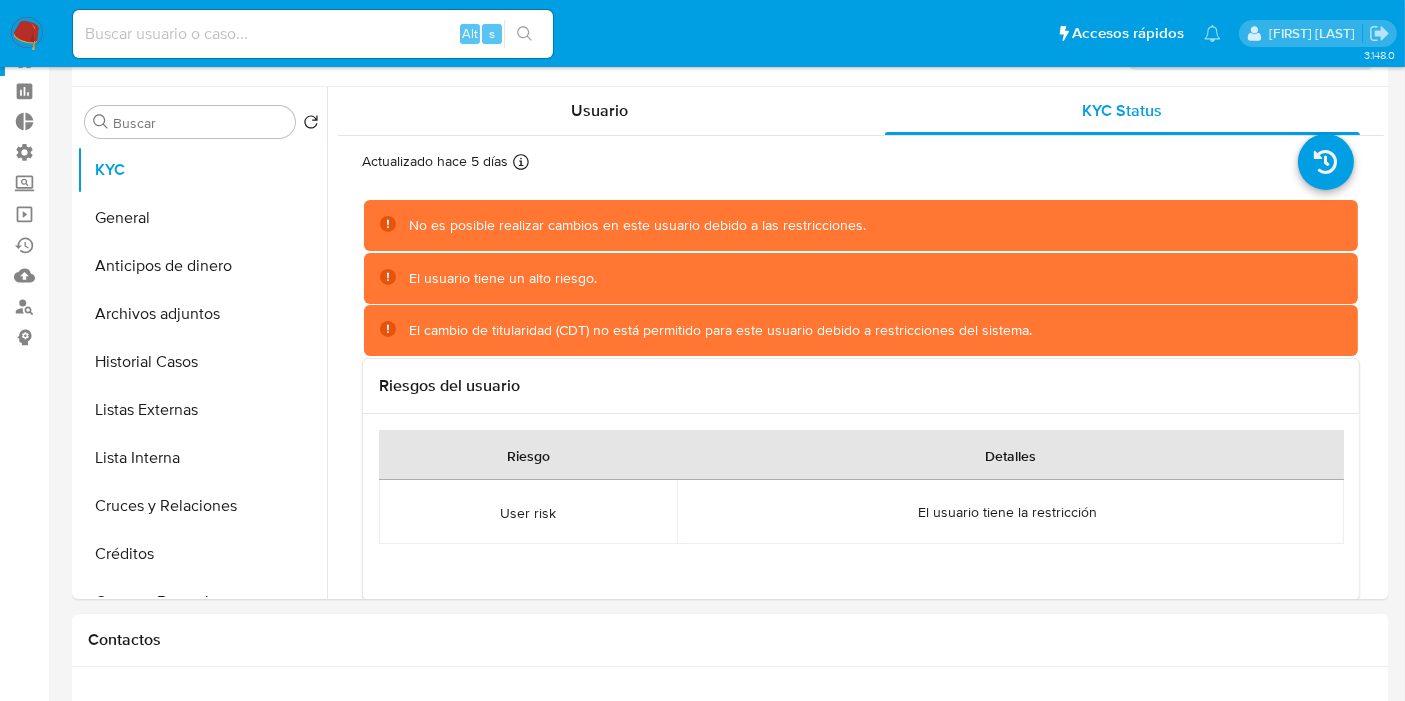 scroll, scrollTop: 70, scrollLeft: 0, axis: vertical 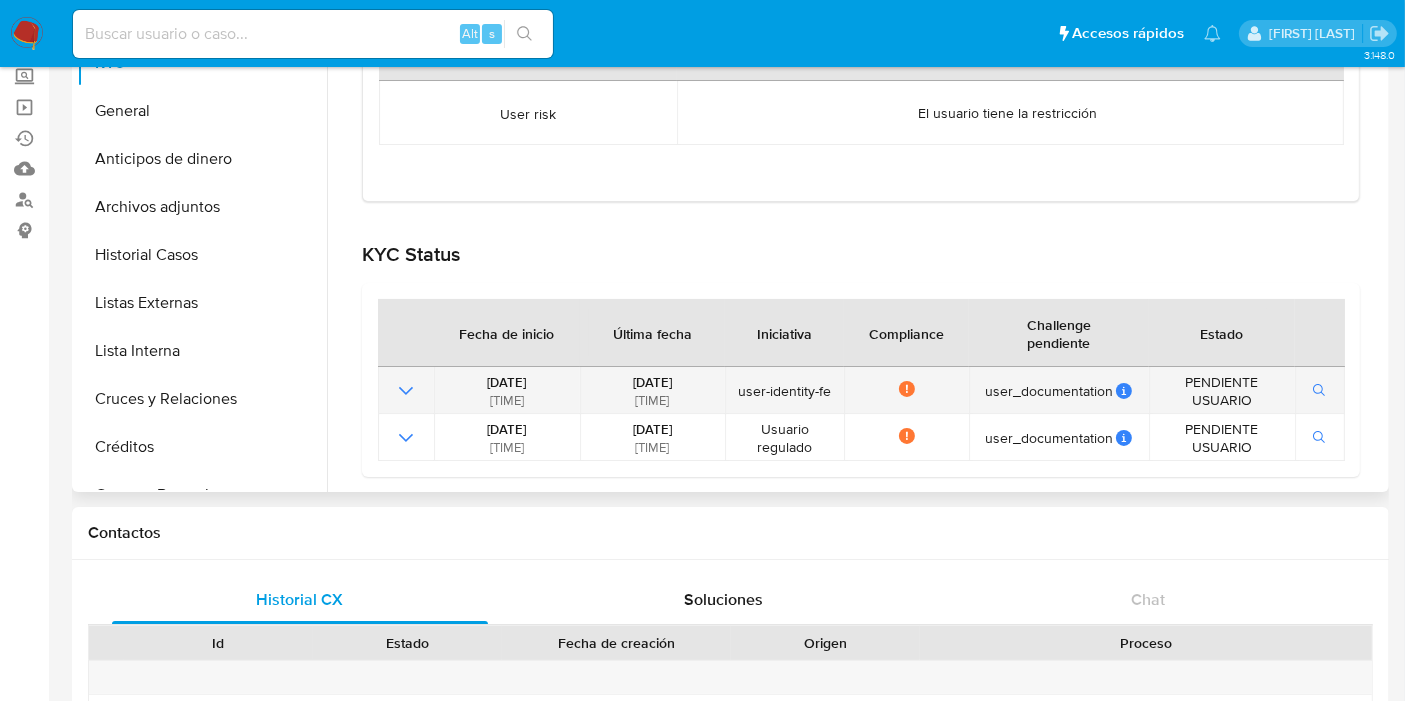click 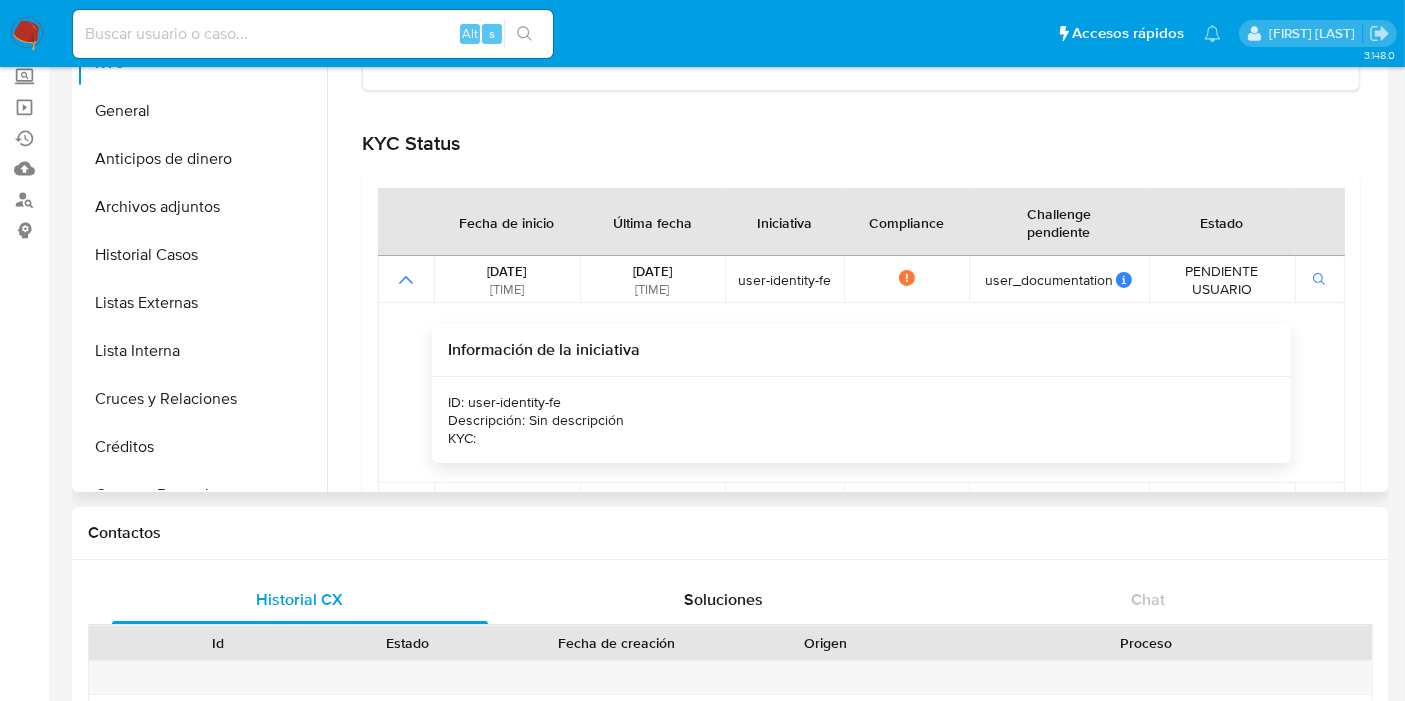 scroll, scrollTop: 472, scrollLeft: 0, axis: vertical 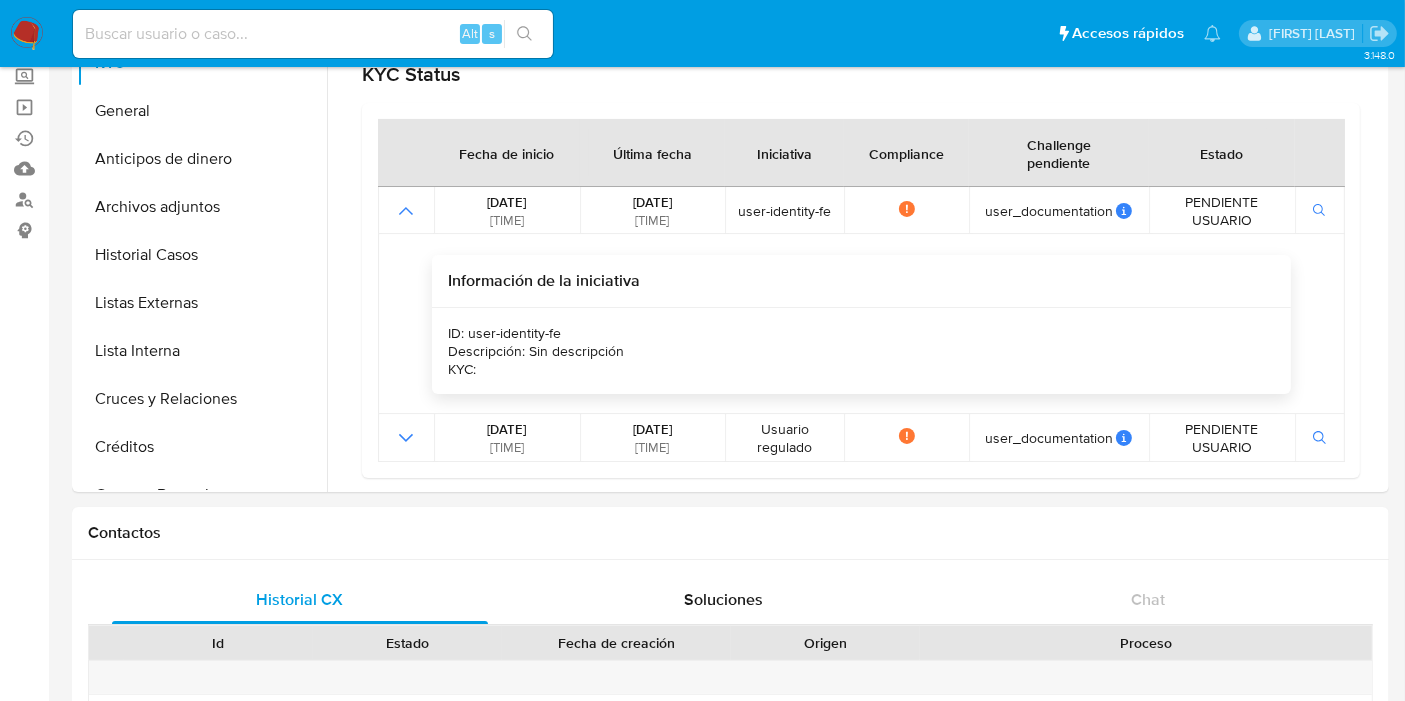 click at bounding box center (313, 34) 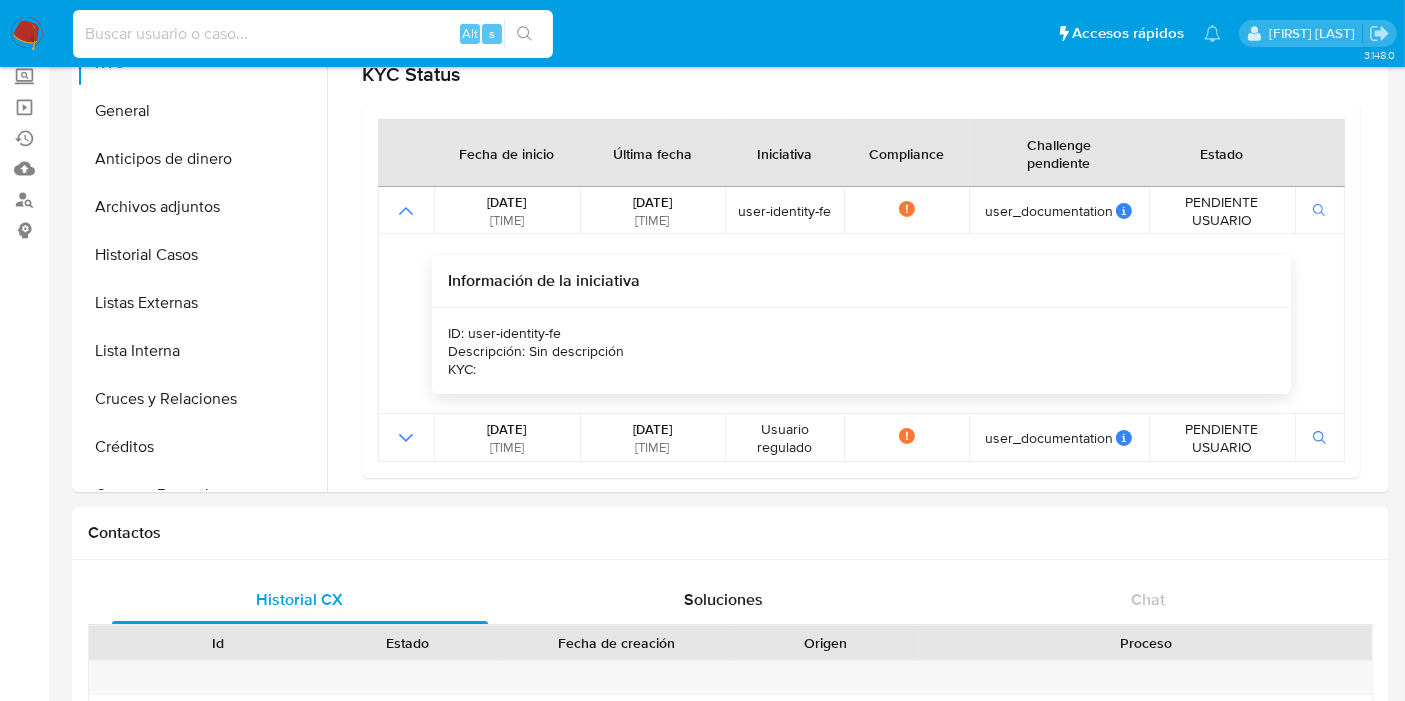 paste on "1989838647" 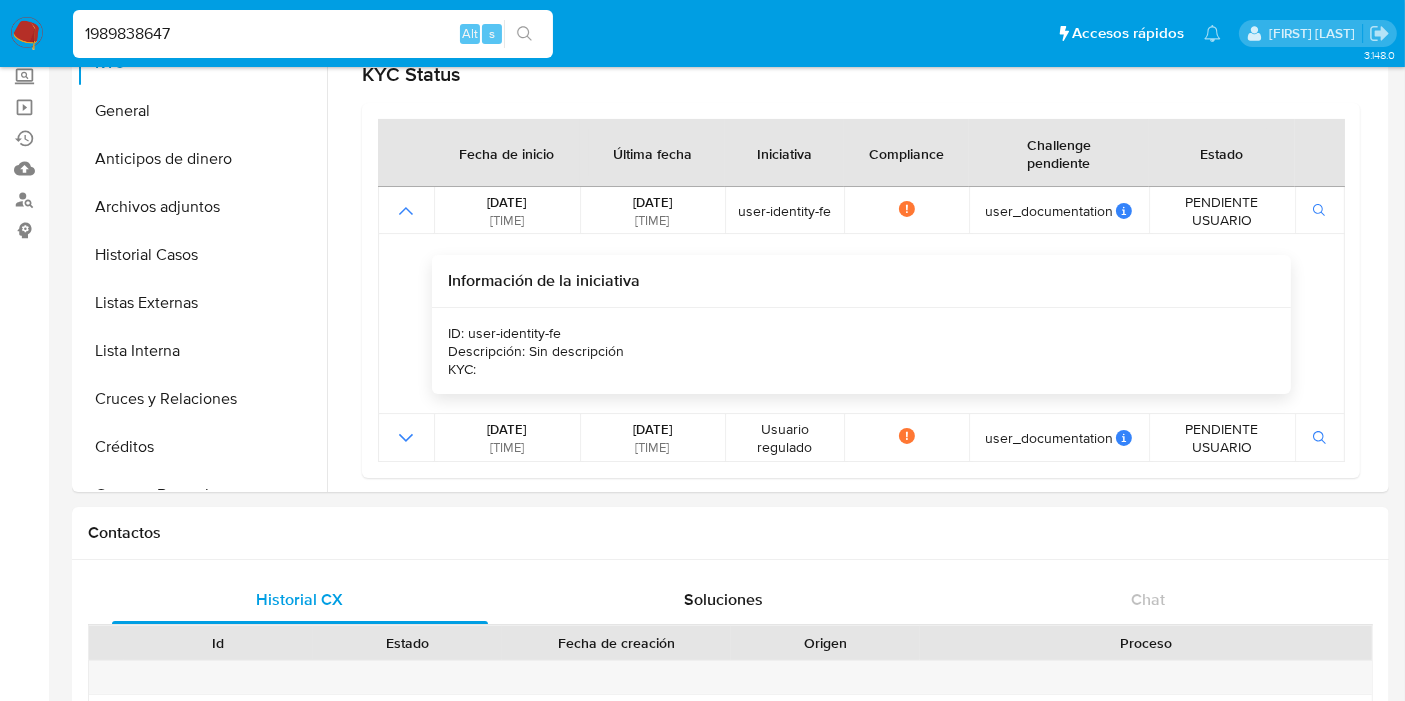 type on "1989838647" 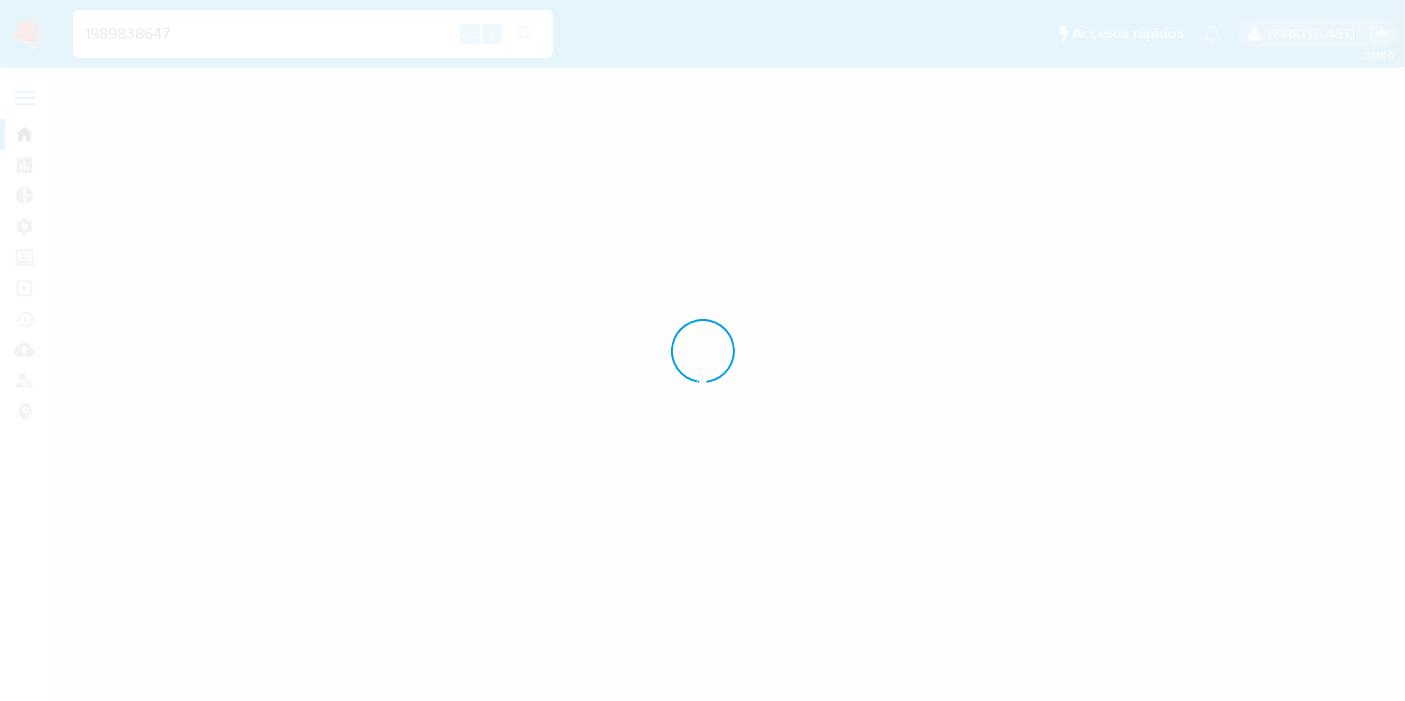 scroll, scrollTop: 0, scrollLeft: 0, axis: both 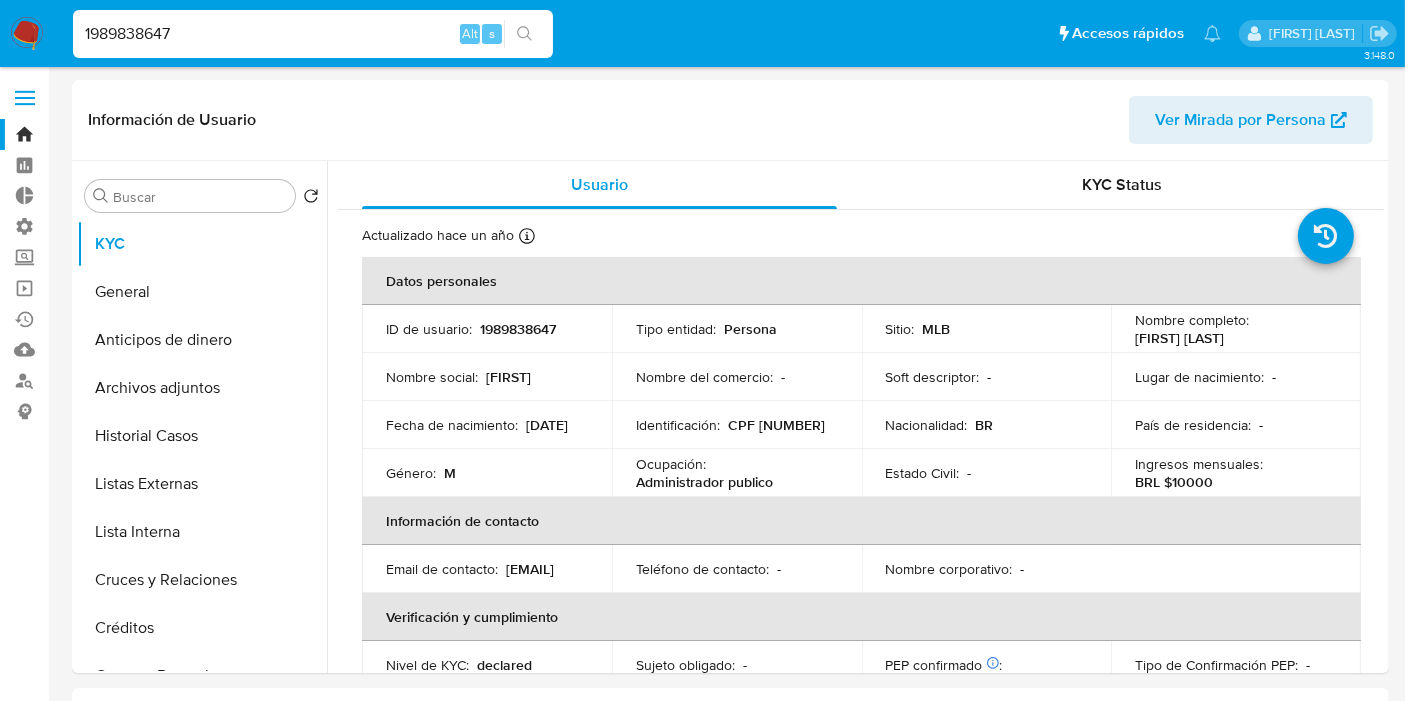 select on "10" 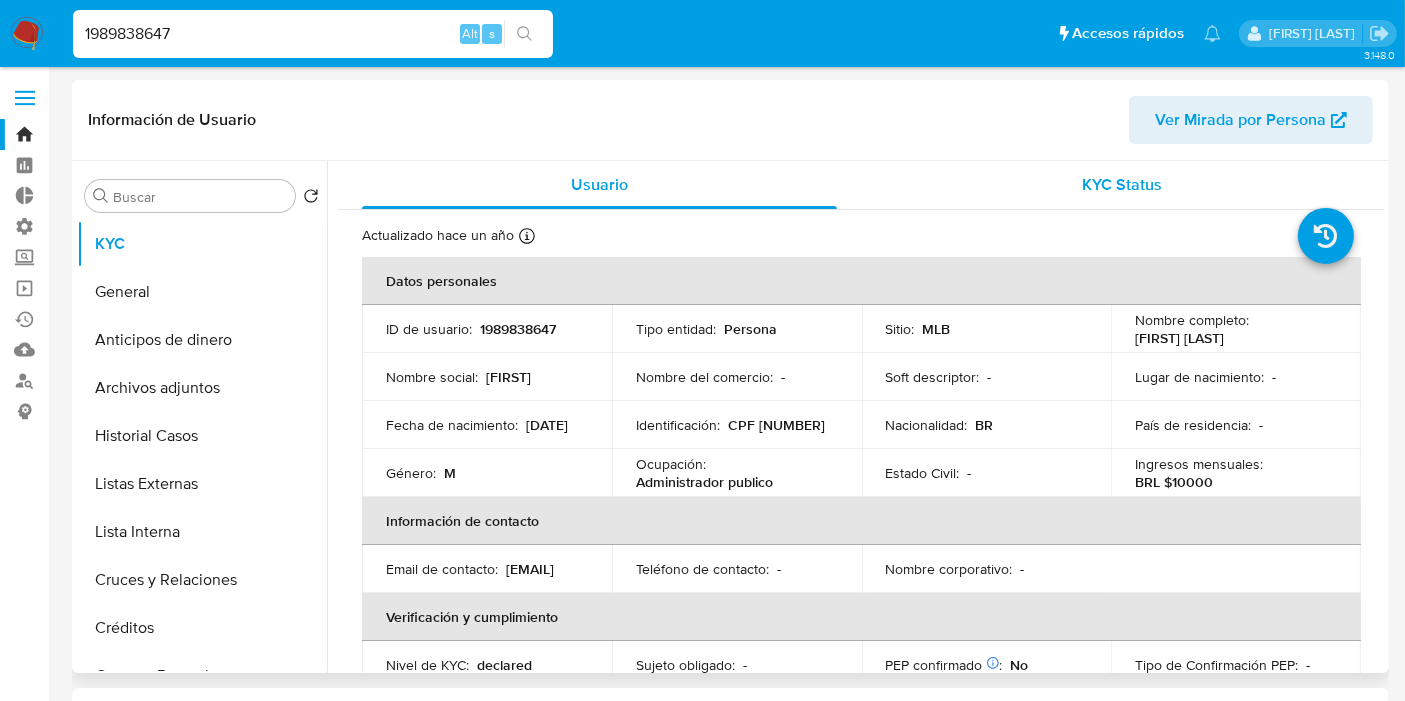 click on "KYC Status" at bounding box center (1122, 185) 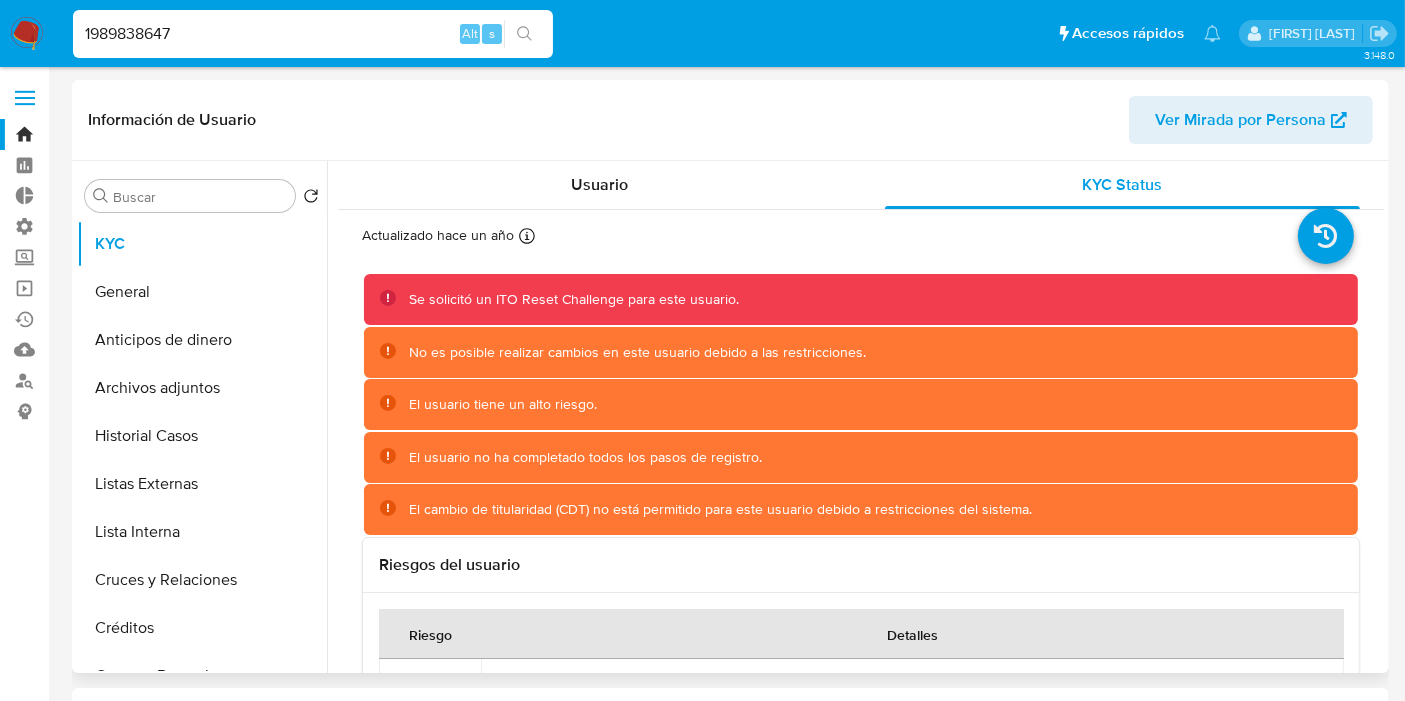 click on "Información de Usuario Ver Mirada por Persona" at bounding box center (730, 120) 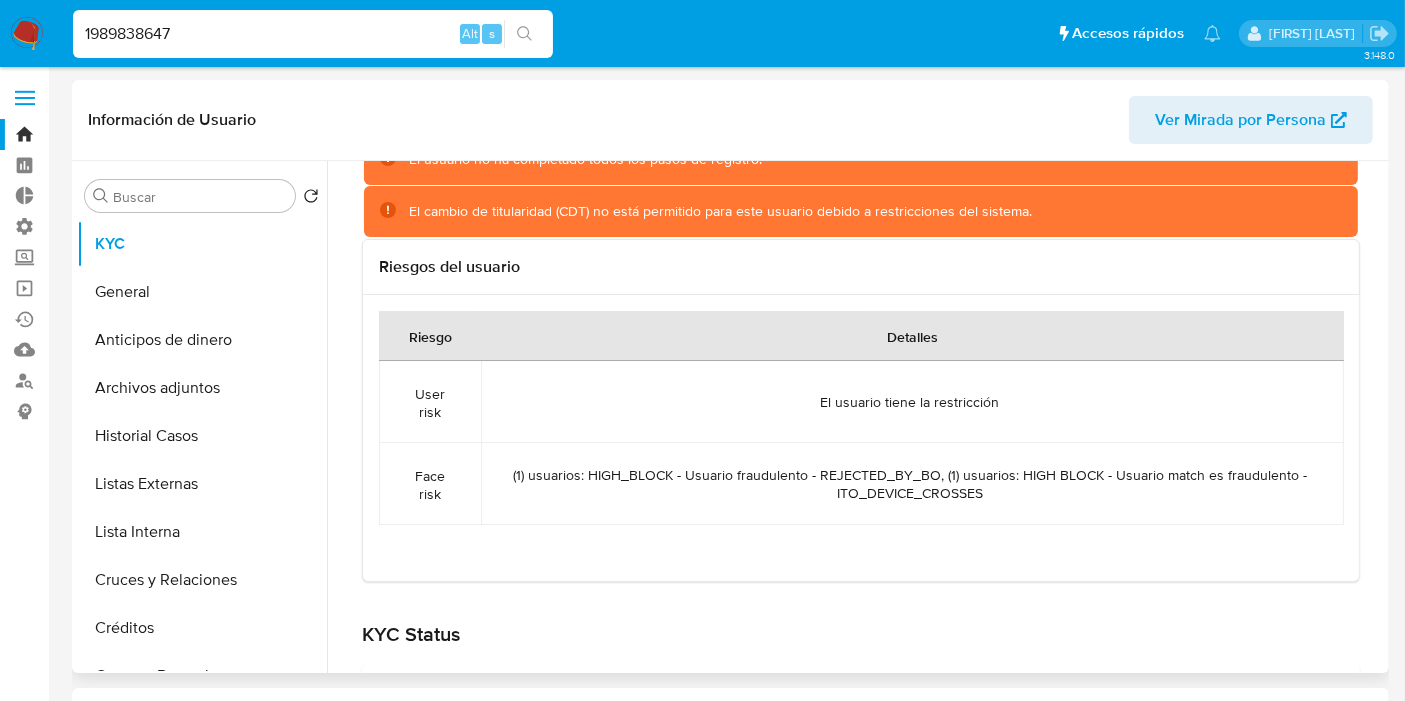 scroll, scrollTop: 333, scrollLeft: 0, axis: vertical 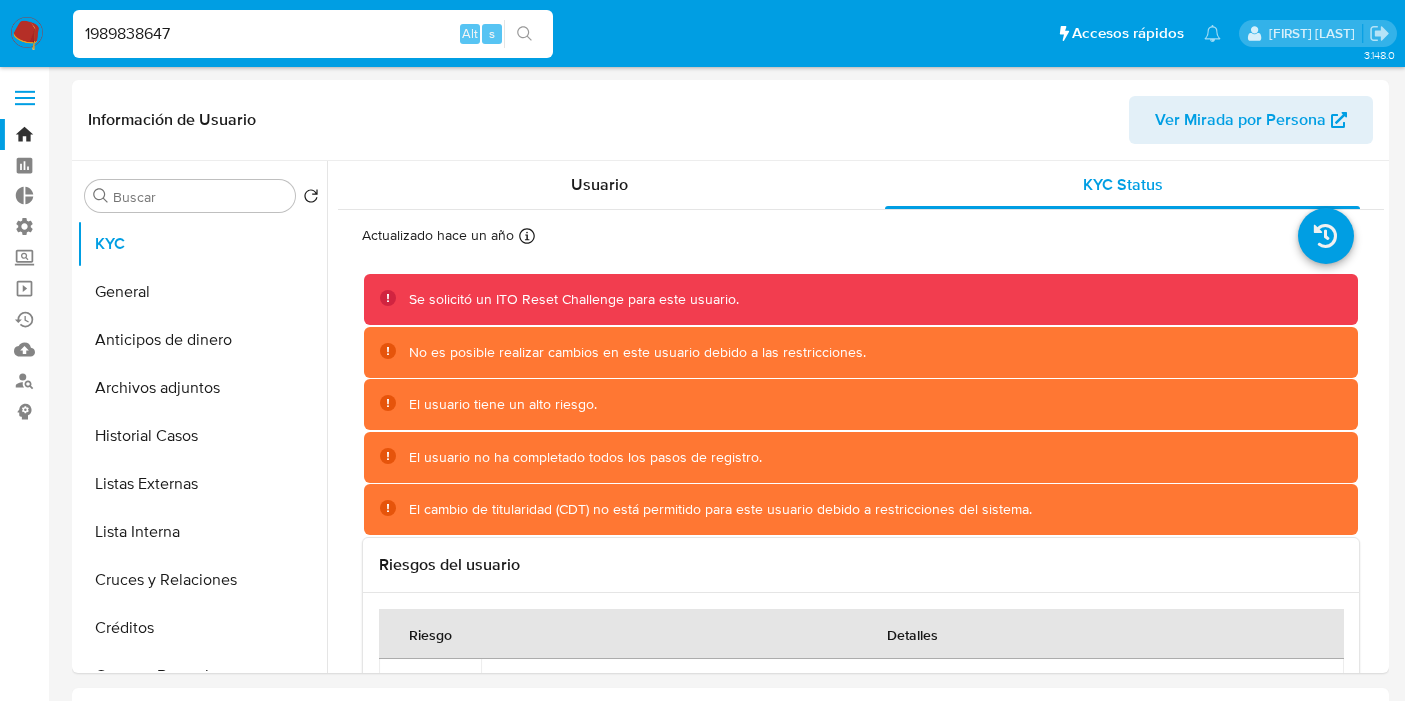 select on "10" 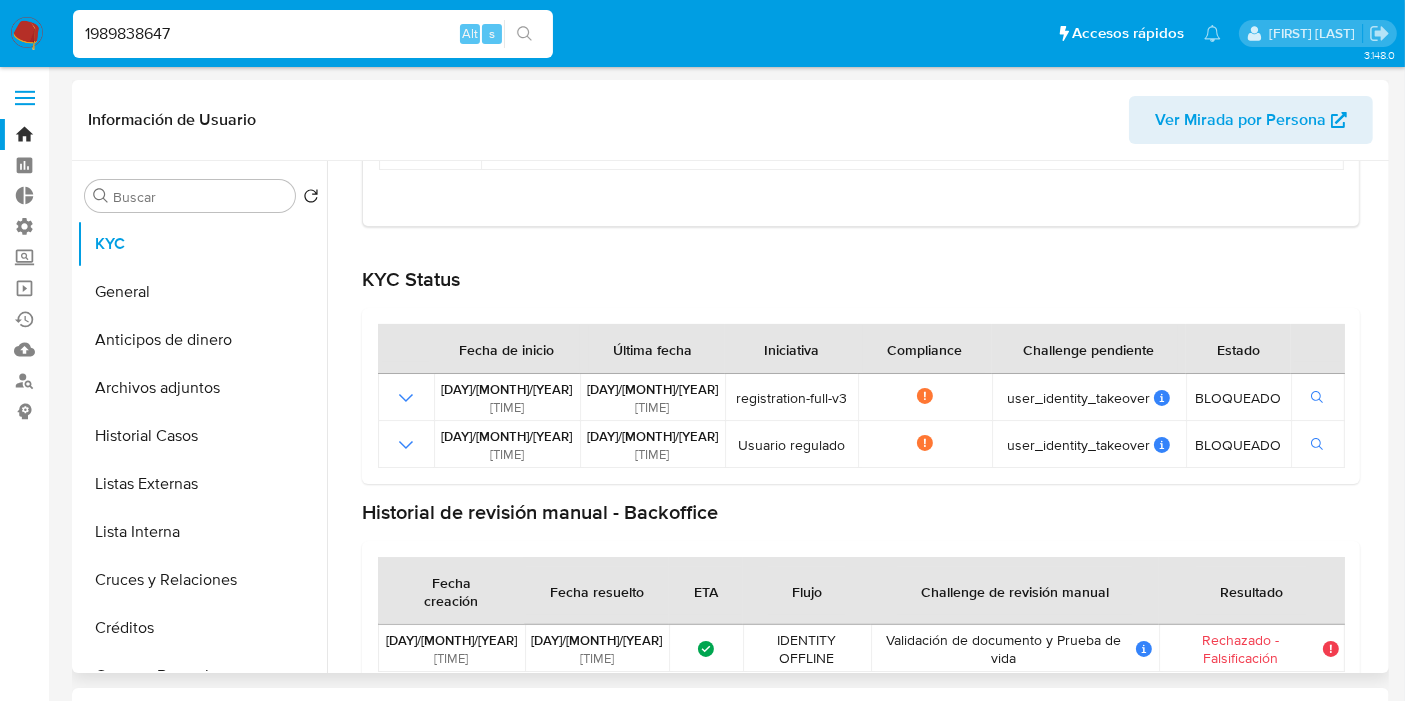 scroll, scrollTop: 666, scrollLeft: 0, axis: vertical 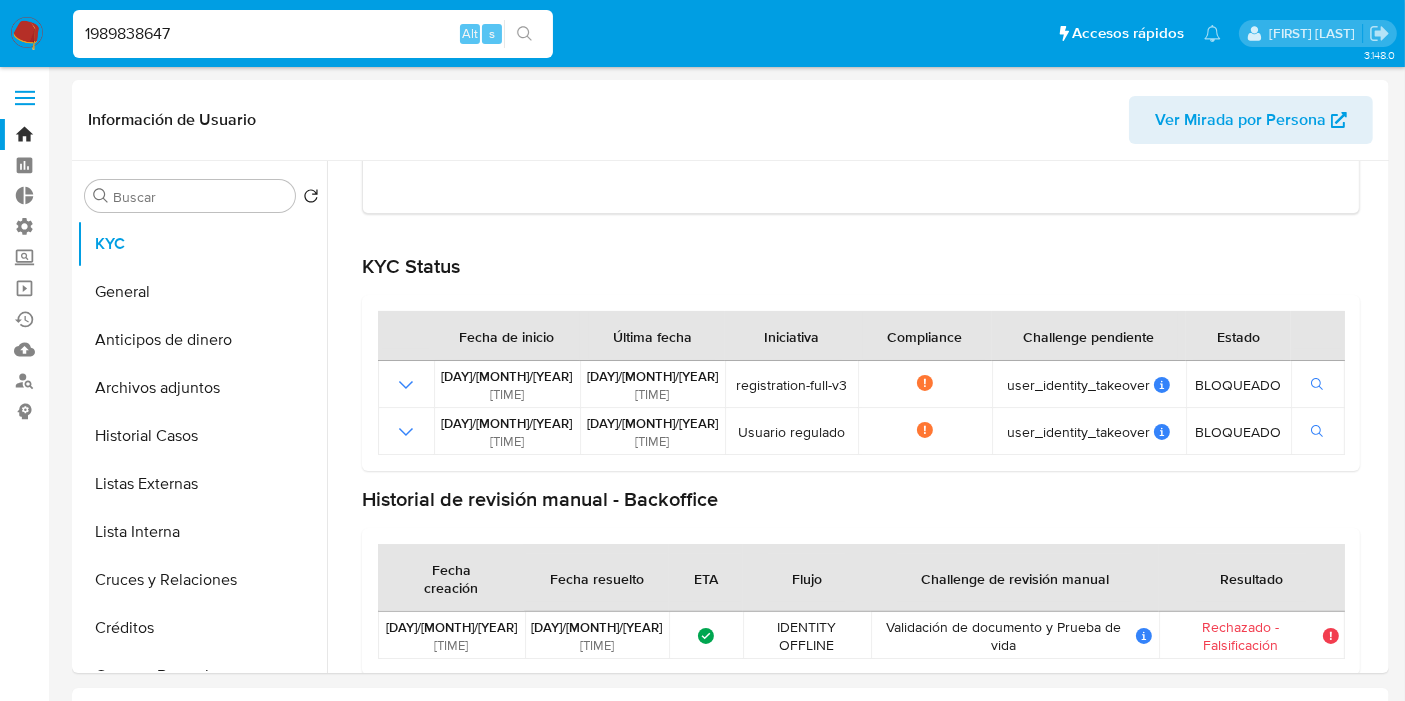 click on "Pausado Ver notificaciones [NUMBER] Alt s Accesos rápidos   Presiona las siguientes teclas para acceder a algunas de las funciones Buscar caso o usuario Alt s Volver al home Alt h Agregar un archivo adjunto Alt a" at bounding box center [647, 33] 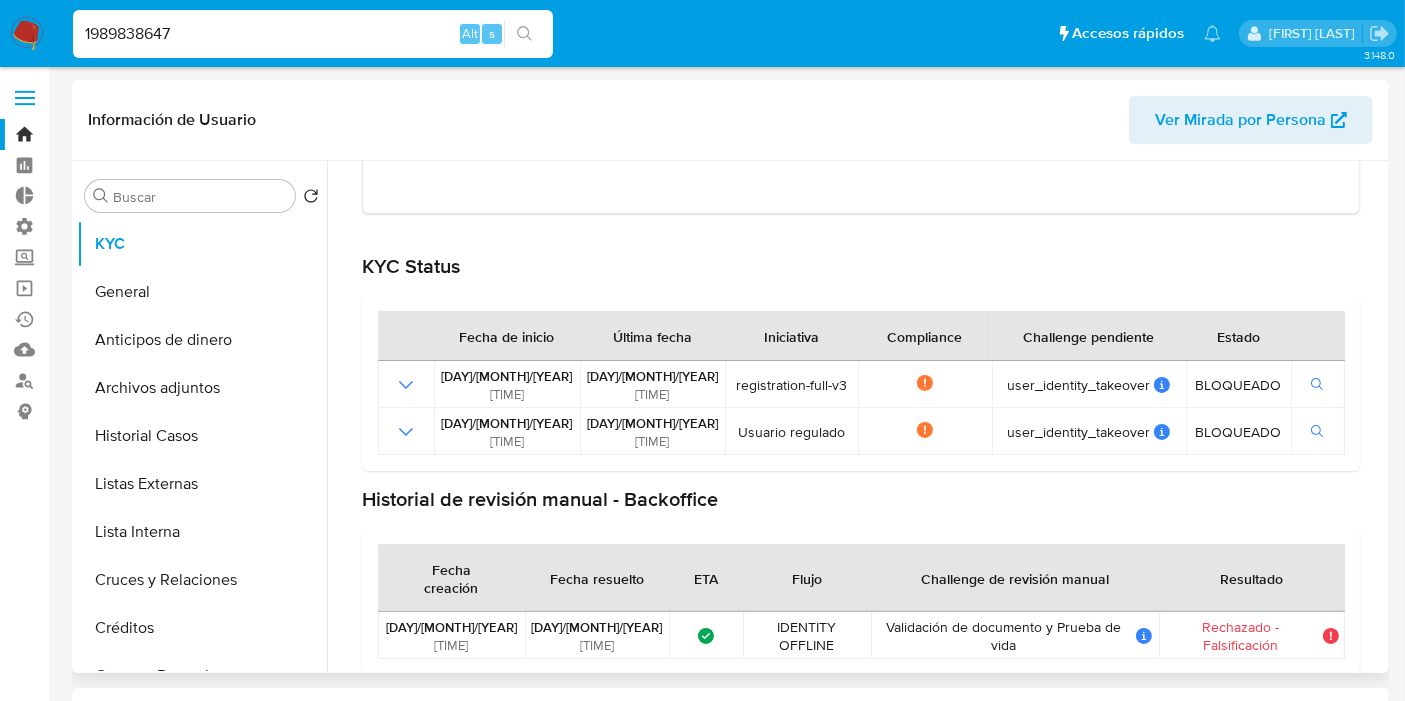 scroll, scrollTop: 683, scrollLeft: 0, axis: vertical 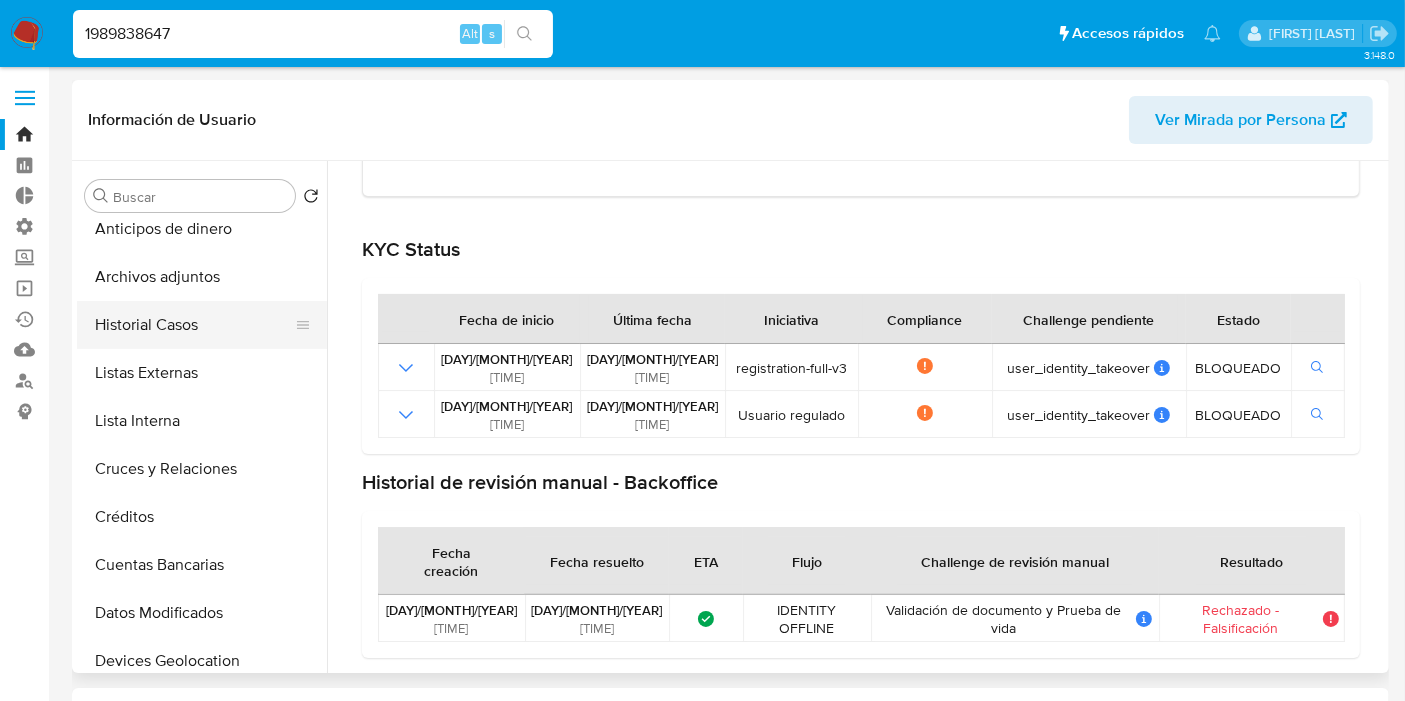 click on "Historial Casos" at bounding box center (194, 325) 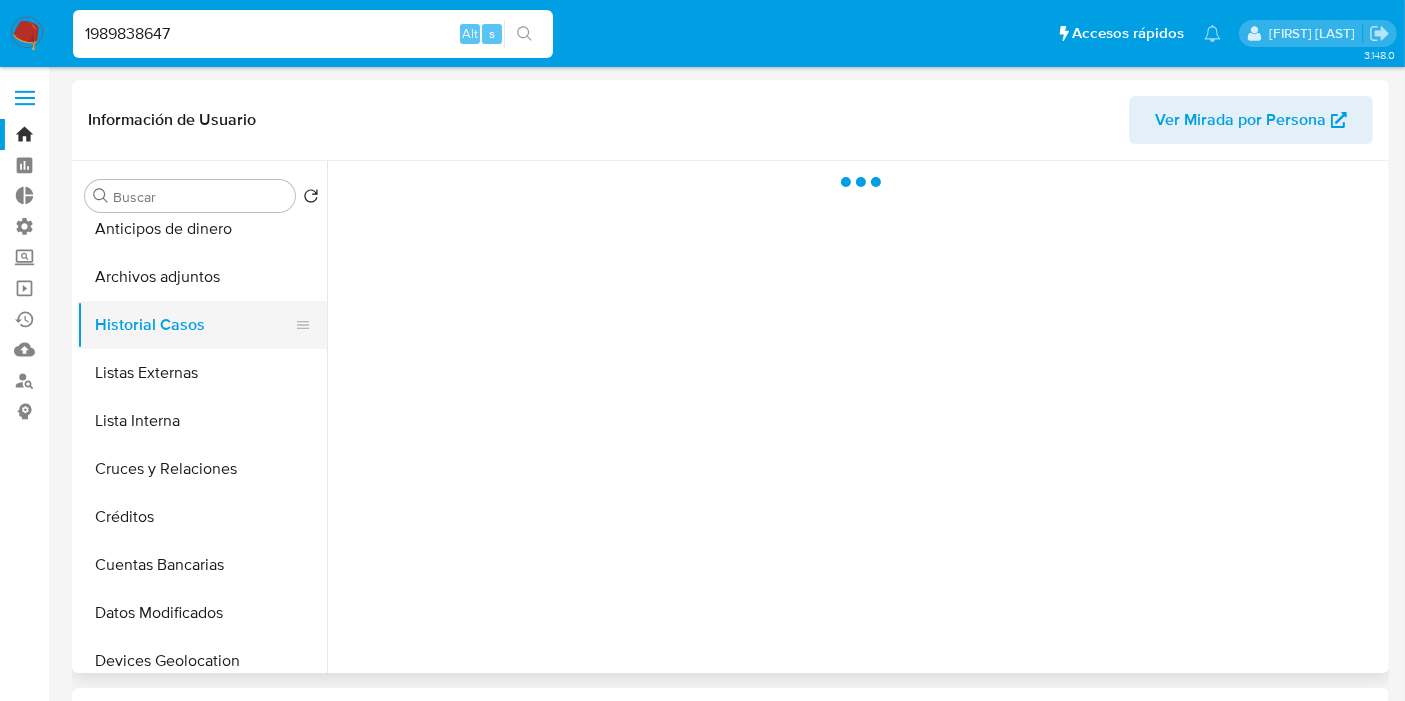 scroll, scrollTop: 0, scrollLeft: 0, axis: both 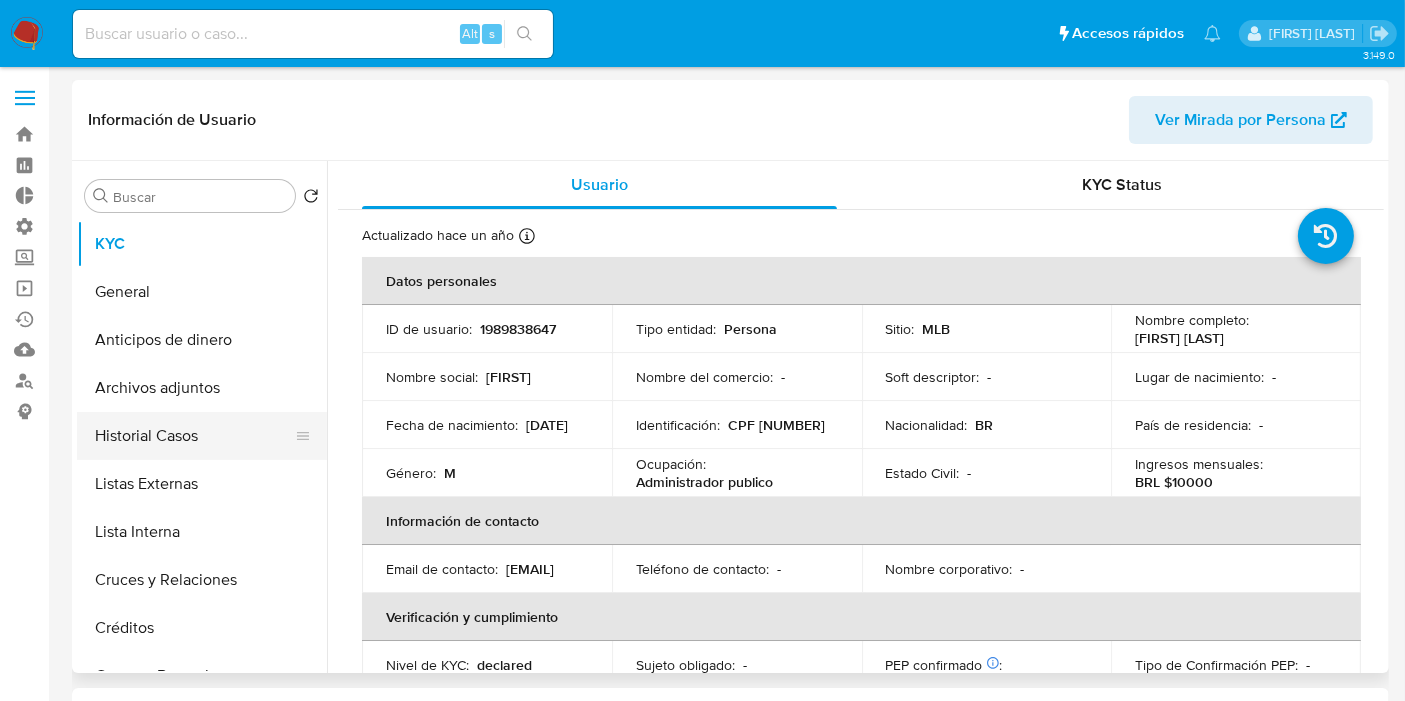 click on "Historial Casos" at bounding box center [194, 436] 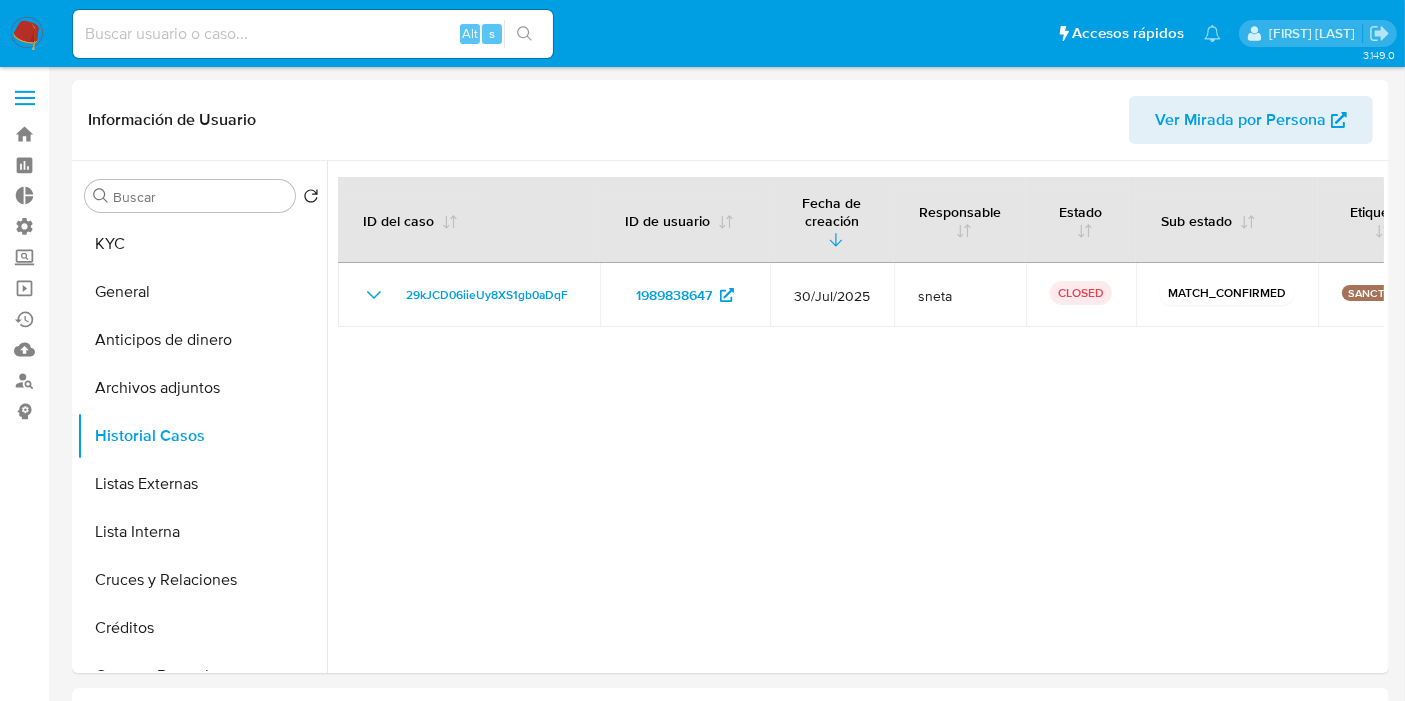 click on "Creado: [DATE] [TIME]" at bounding box center (647, 33) 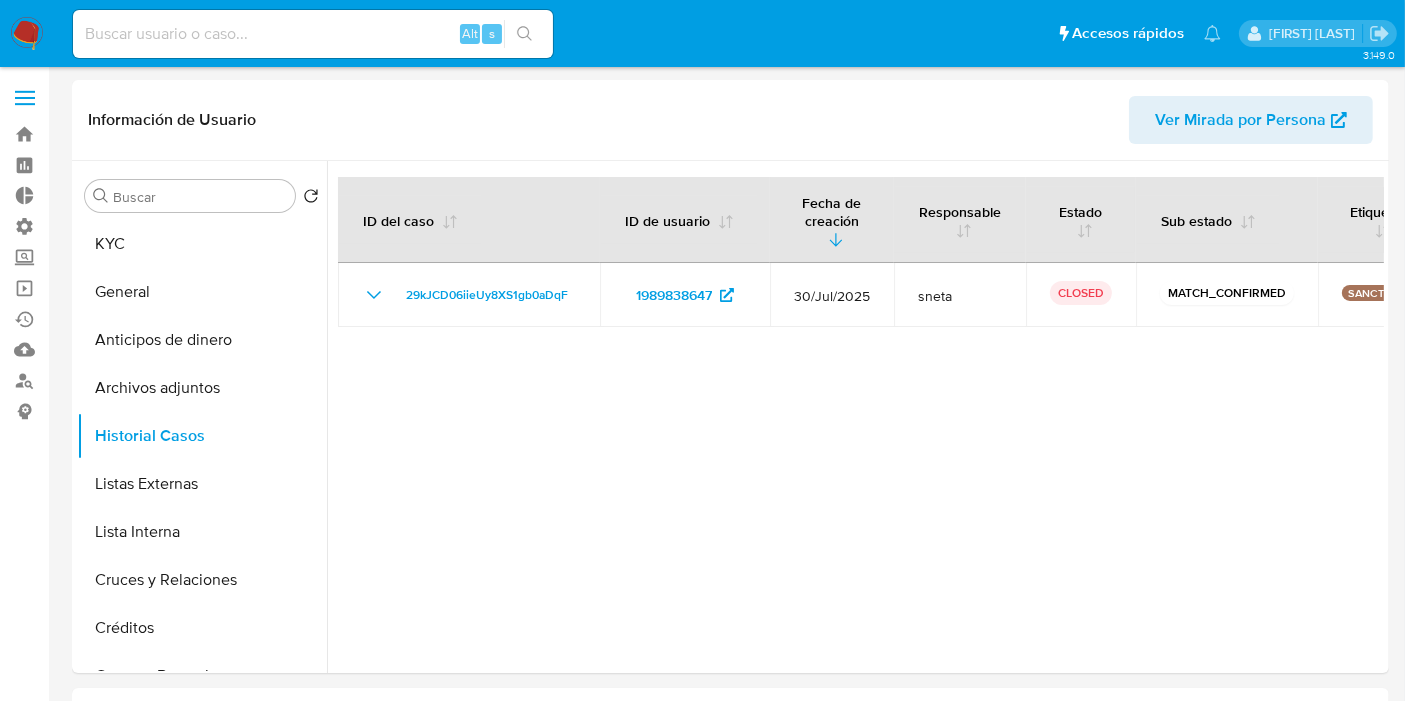click at bounding box center [27, 34] 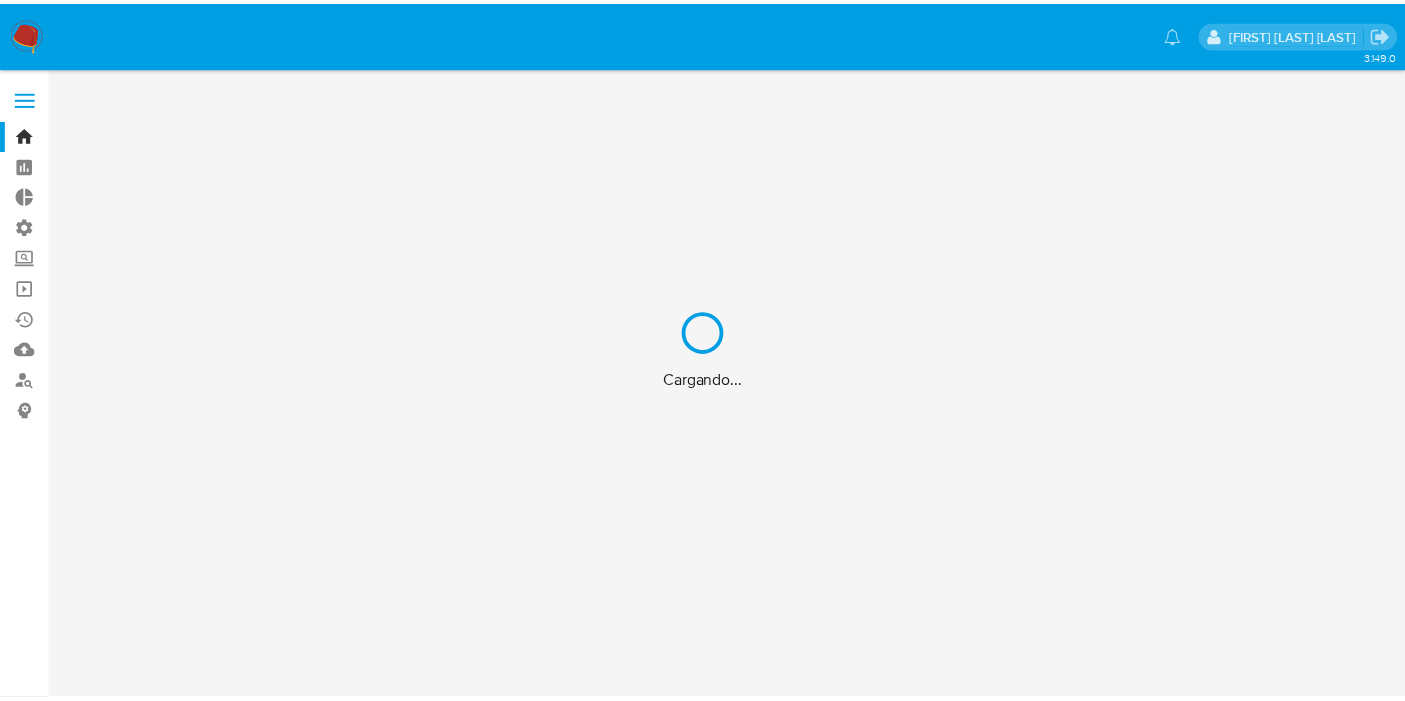 scroll, scrollTop: 0, scrollLeft: 0, axis: both 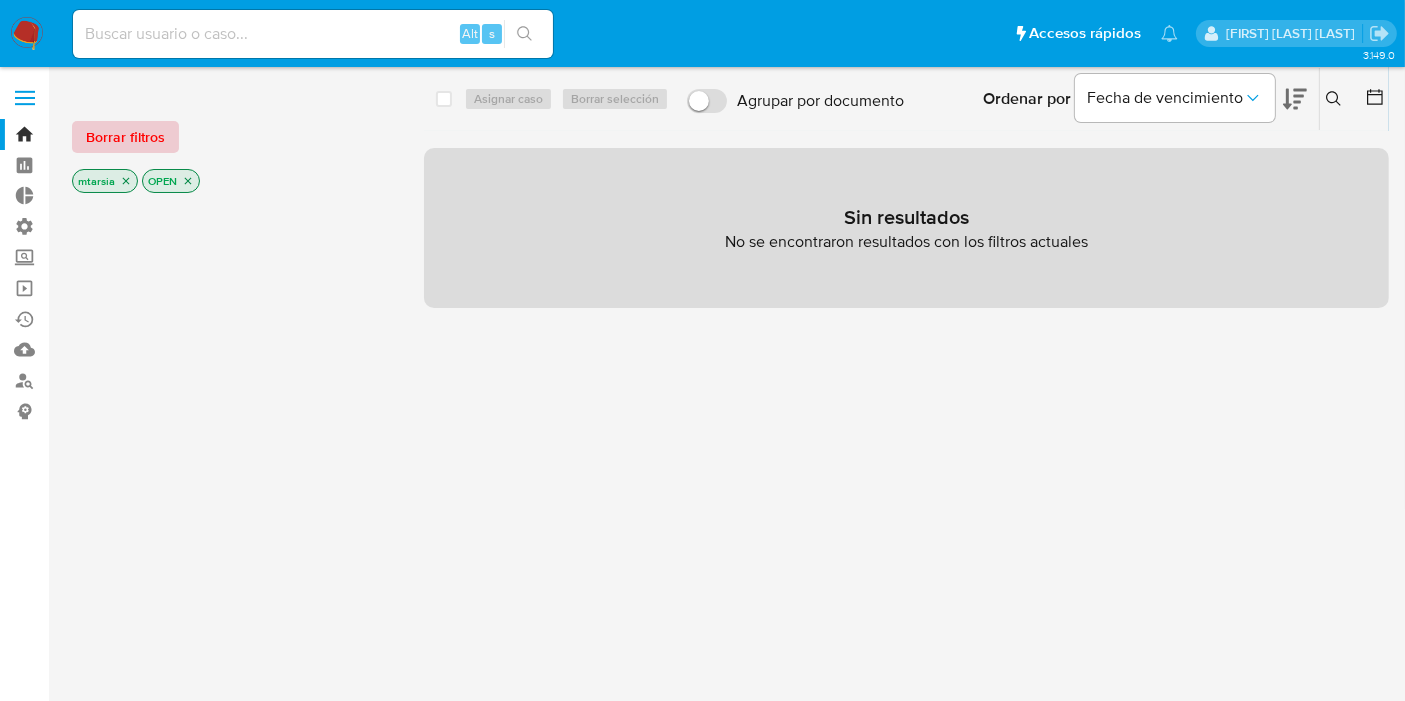 click on "Borrar filtros" at bounding box center [125, 137] 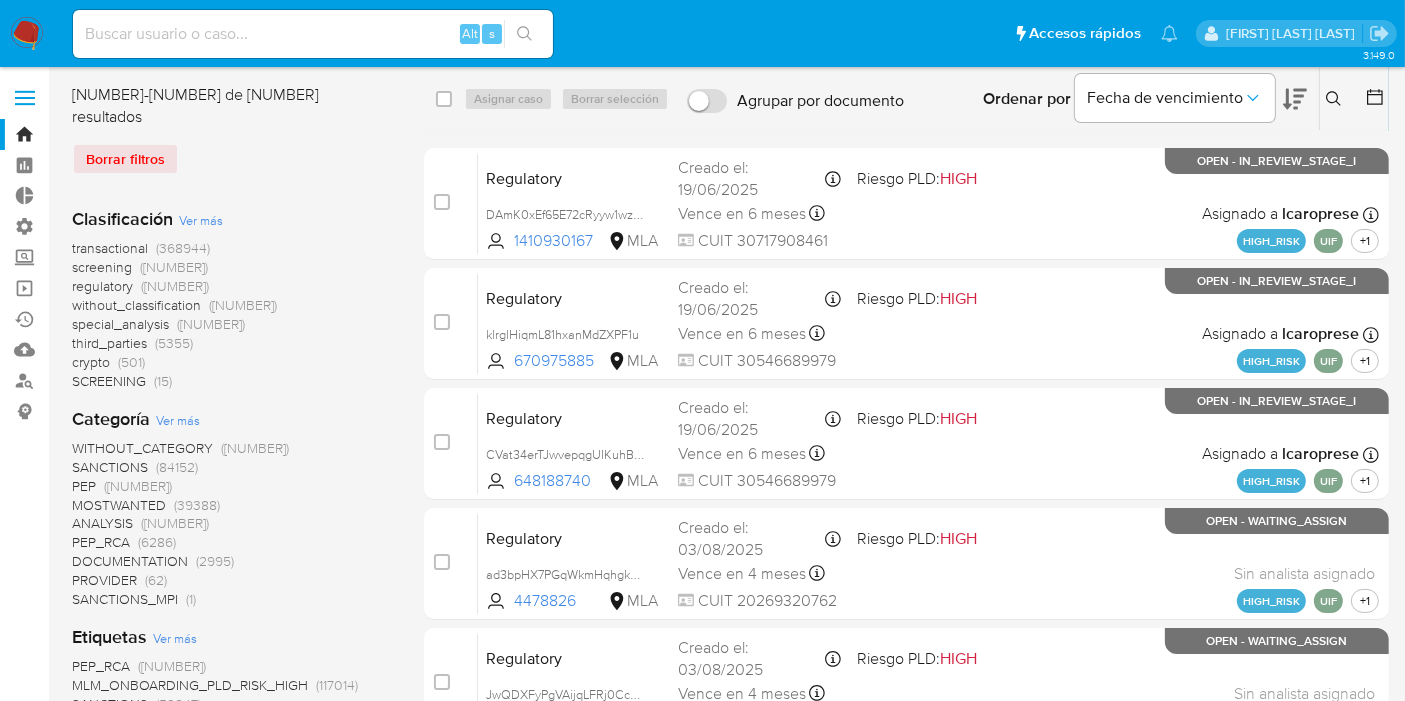 click 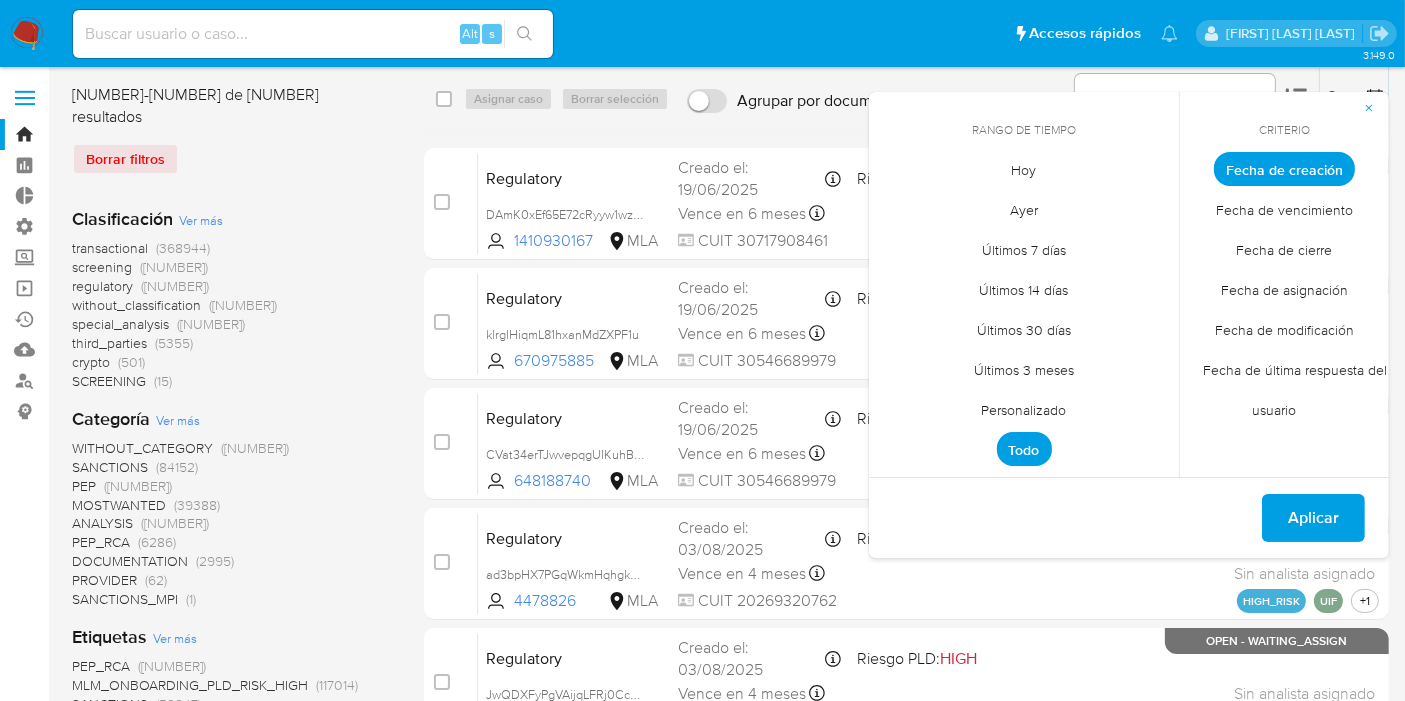 click on "Personalizado" at bounding box center [1024, 410] 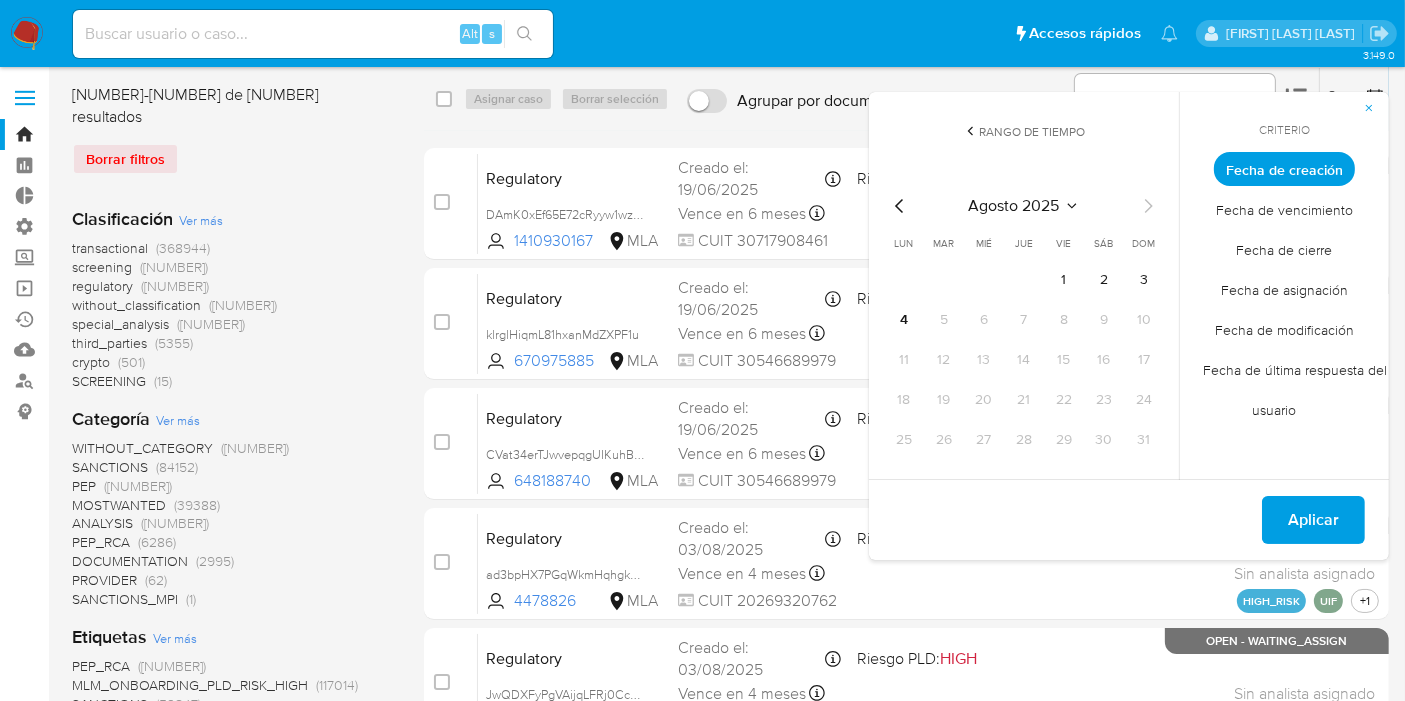click 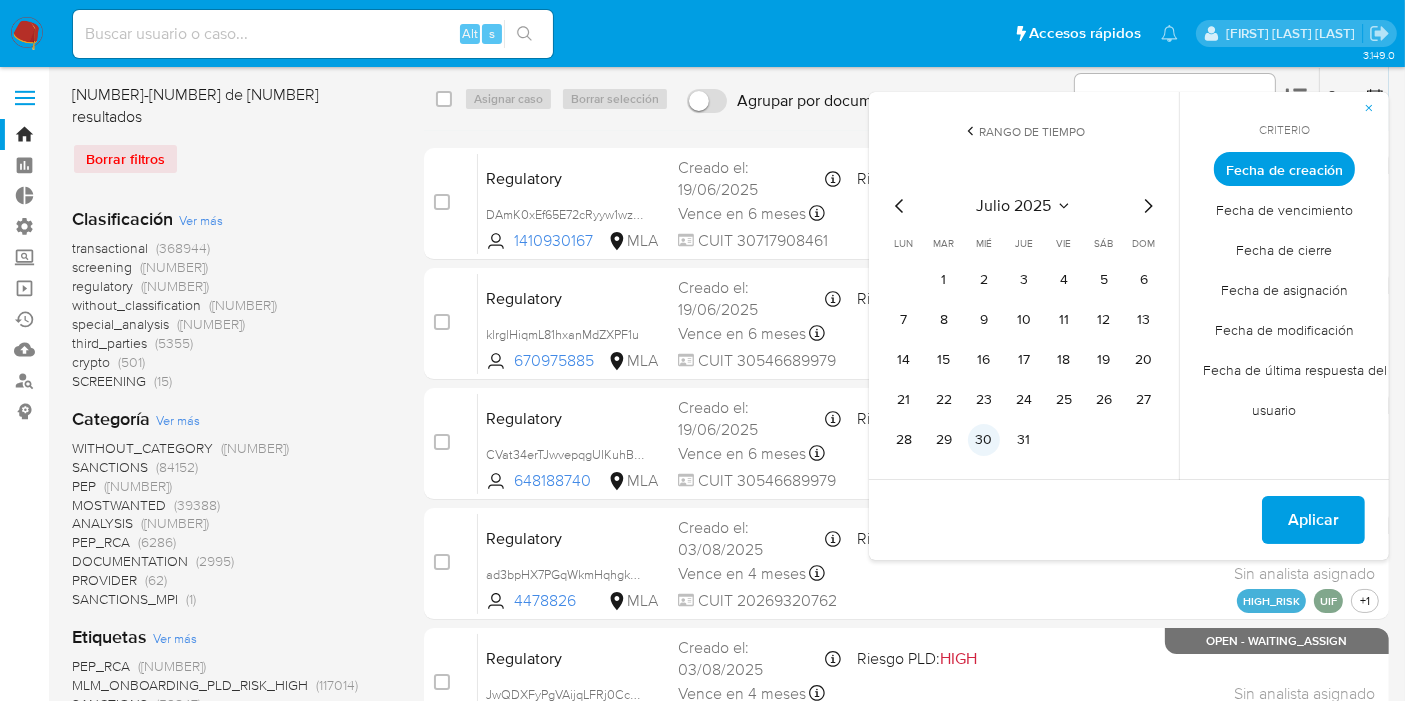 click on "30" at bounding box center (984, 440) 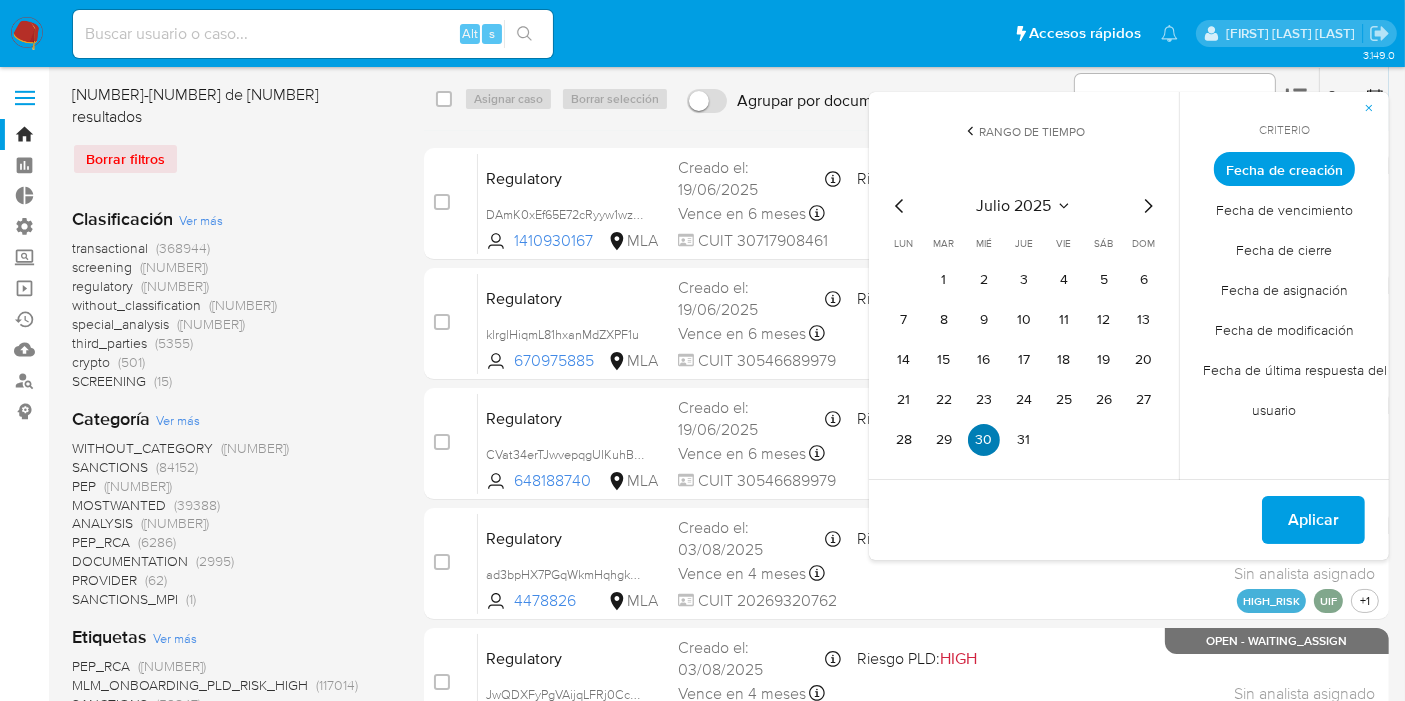 click on "30" at bounding box center (984, 440) 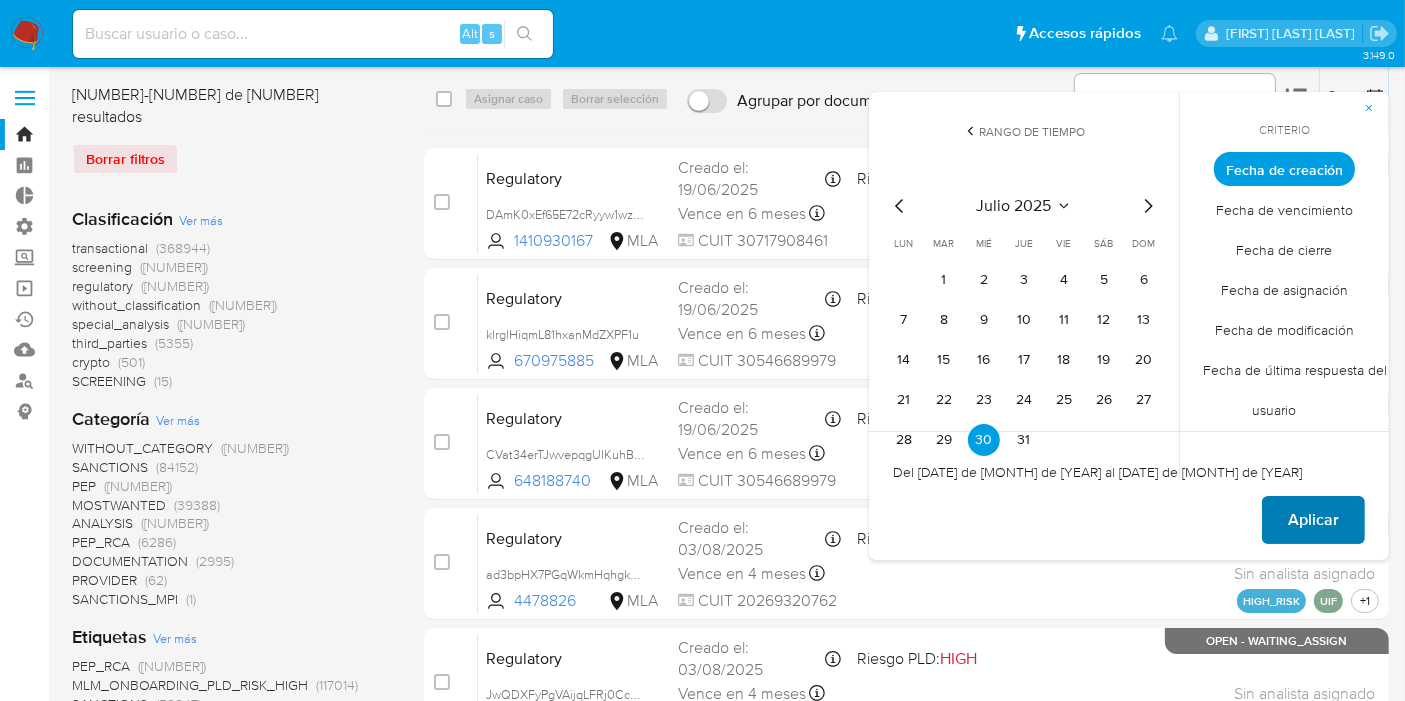 click on "Aplicar" at bounding box center [1313, 520] 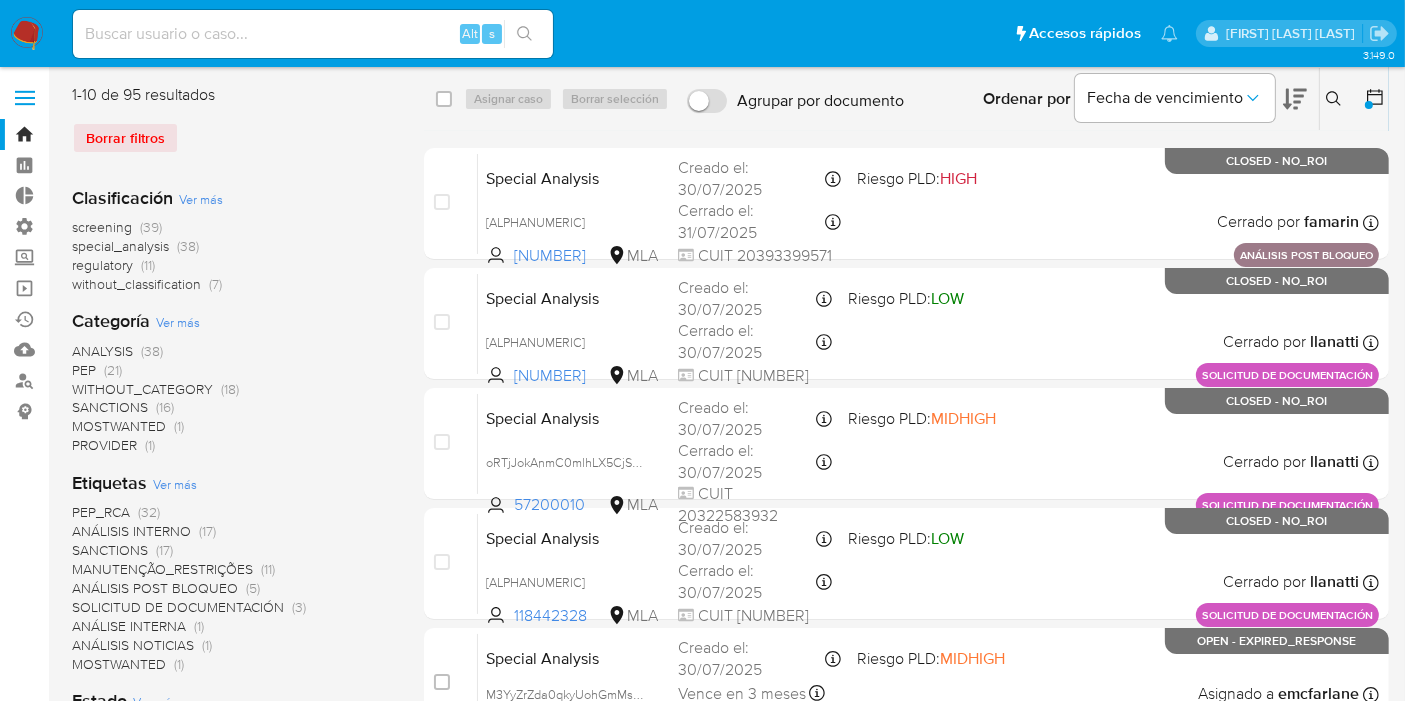 click on "screening" at bounding box center (102, 227) 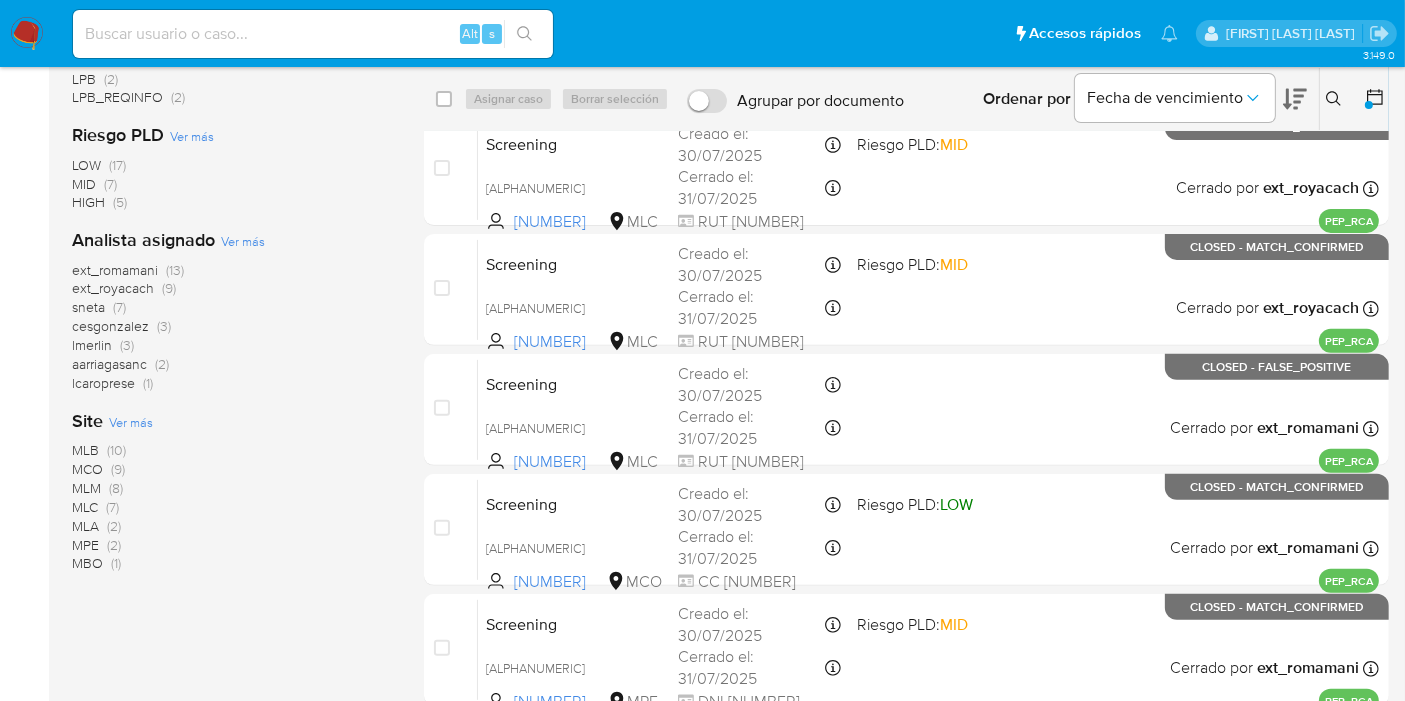 scroll, scrollTop: 666, scrollLeft: 0, axis: vertical 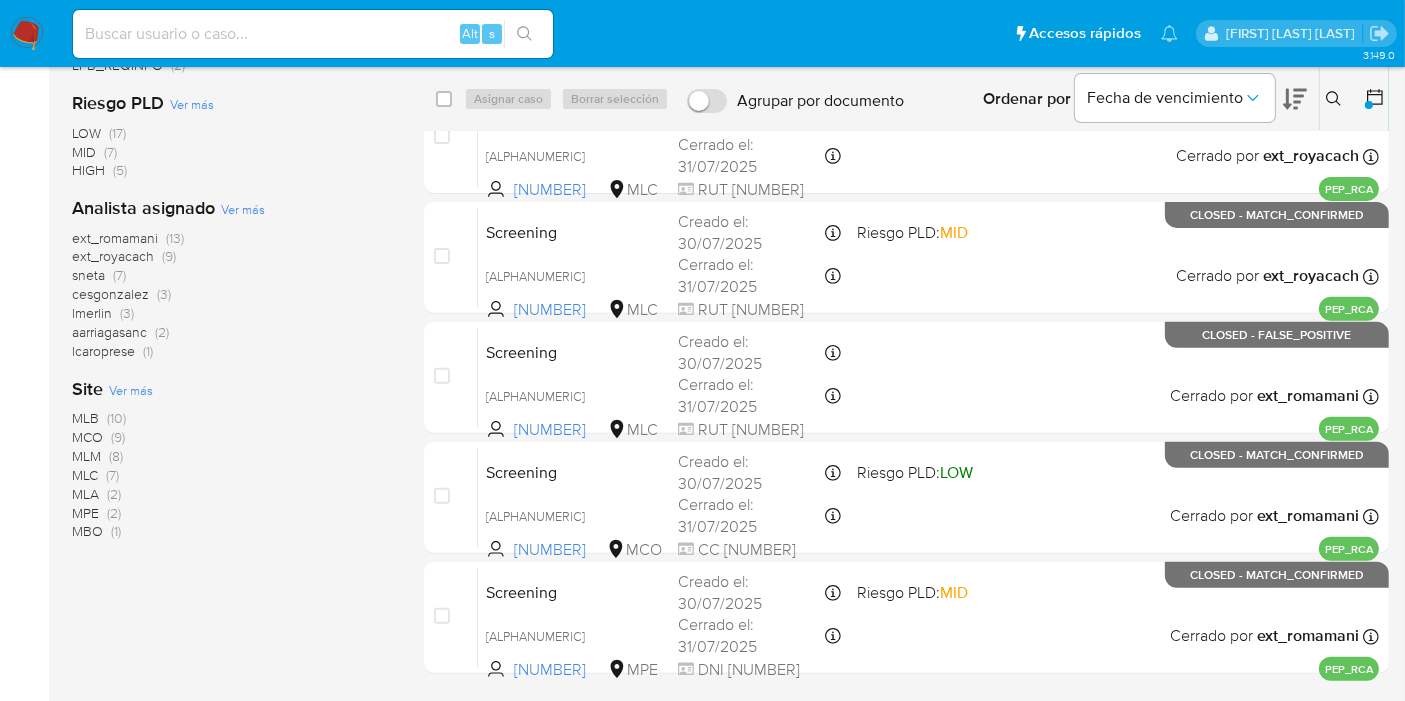 click on "MLB" at bounding box center [85, 418] 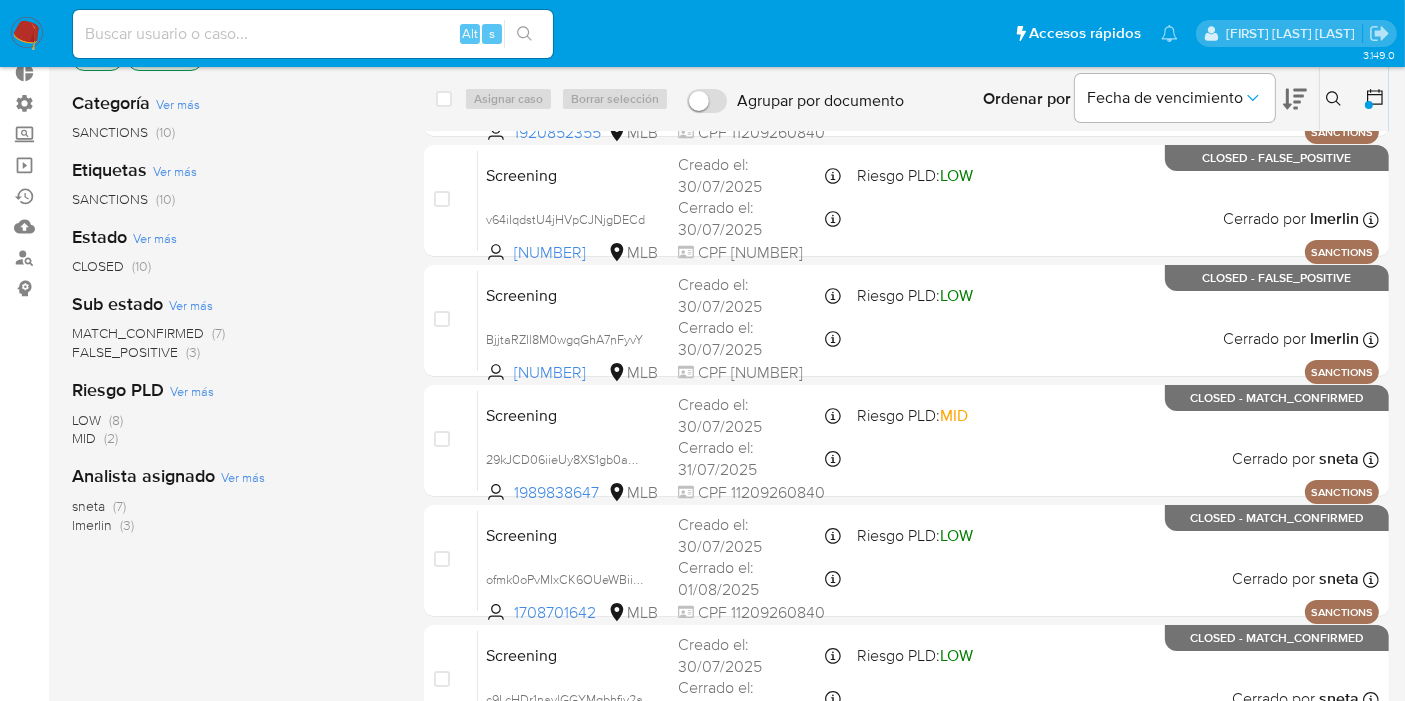scroll, scrollTop: 0, scrollLeft: 0, axis: both 